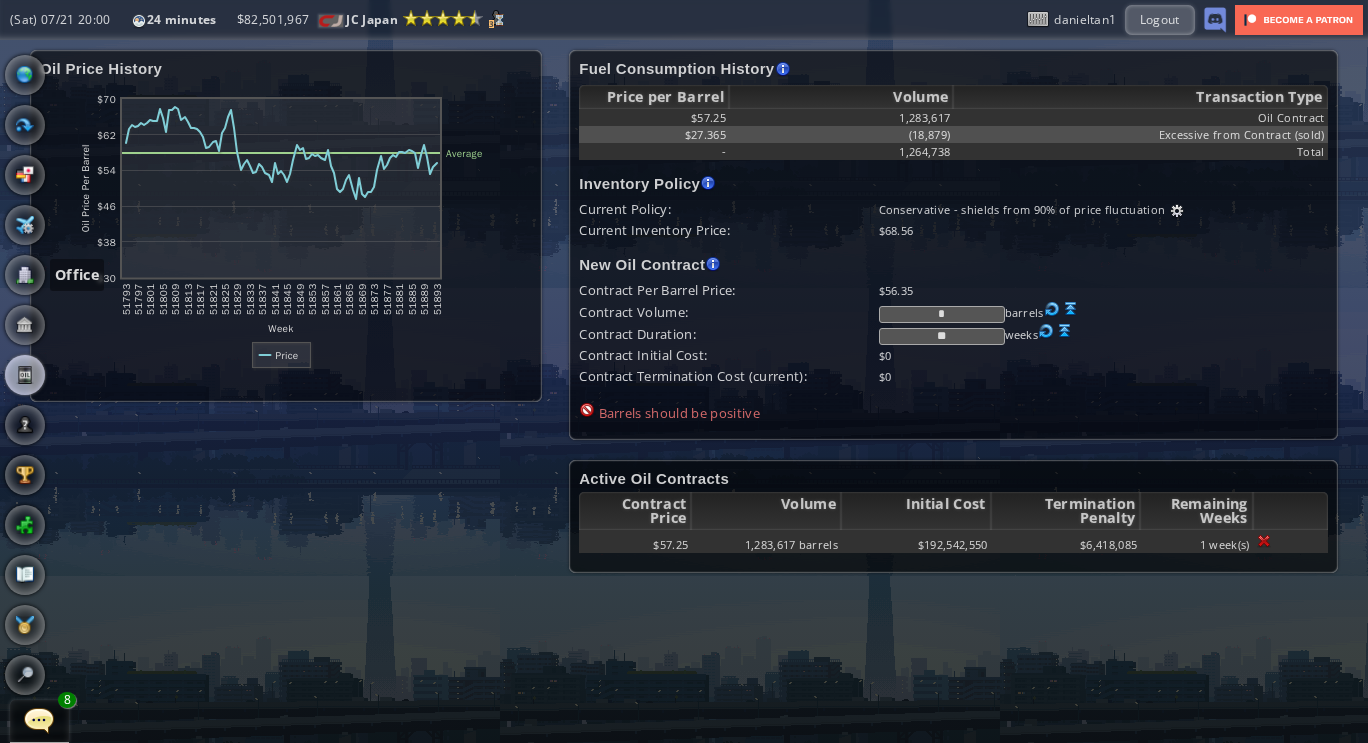 click at bounding box center [25, 275] 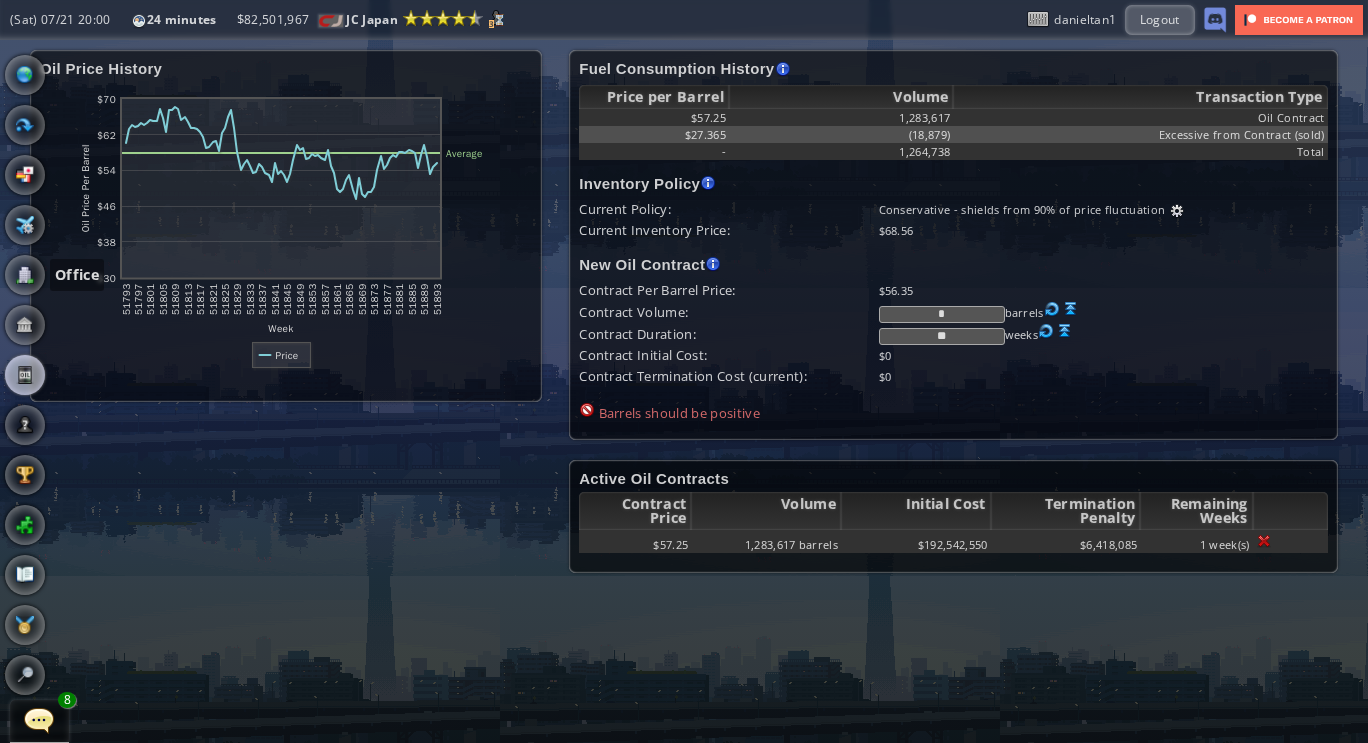 scroll, scrollTop: 0, scrollLeft: 0, axis: both 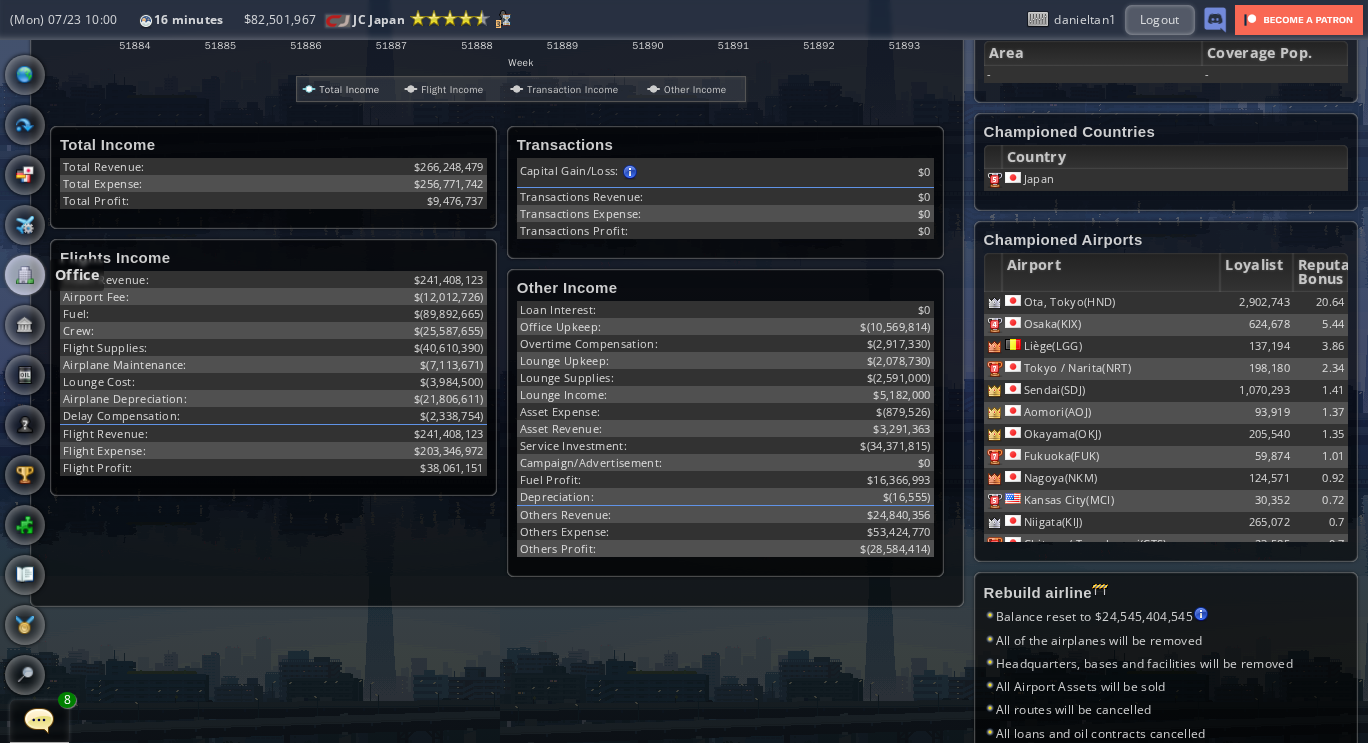 click at bounding box center [25, 275] 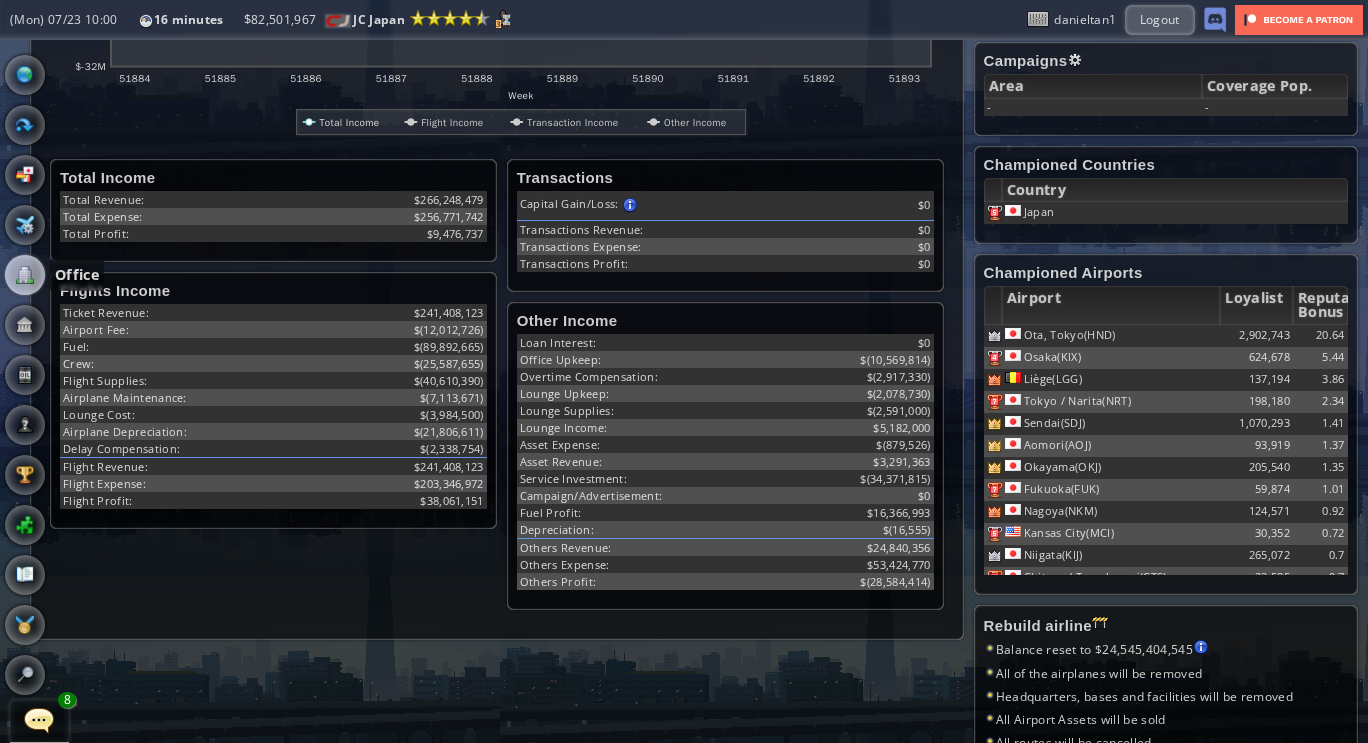 scroll, scrollTop: 542, scrollLeft: 0, axis: vertical 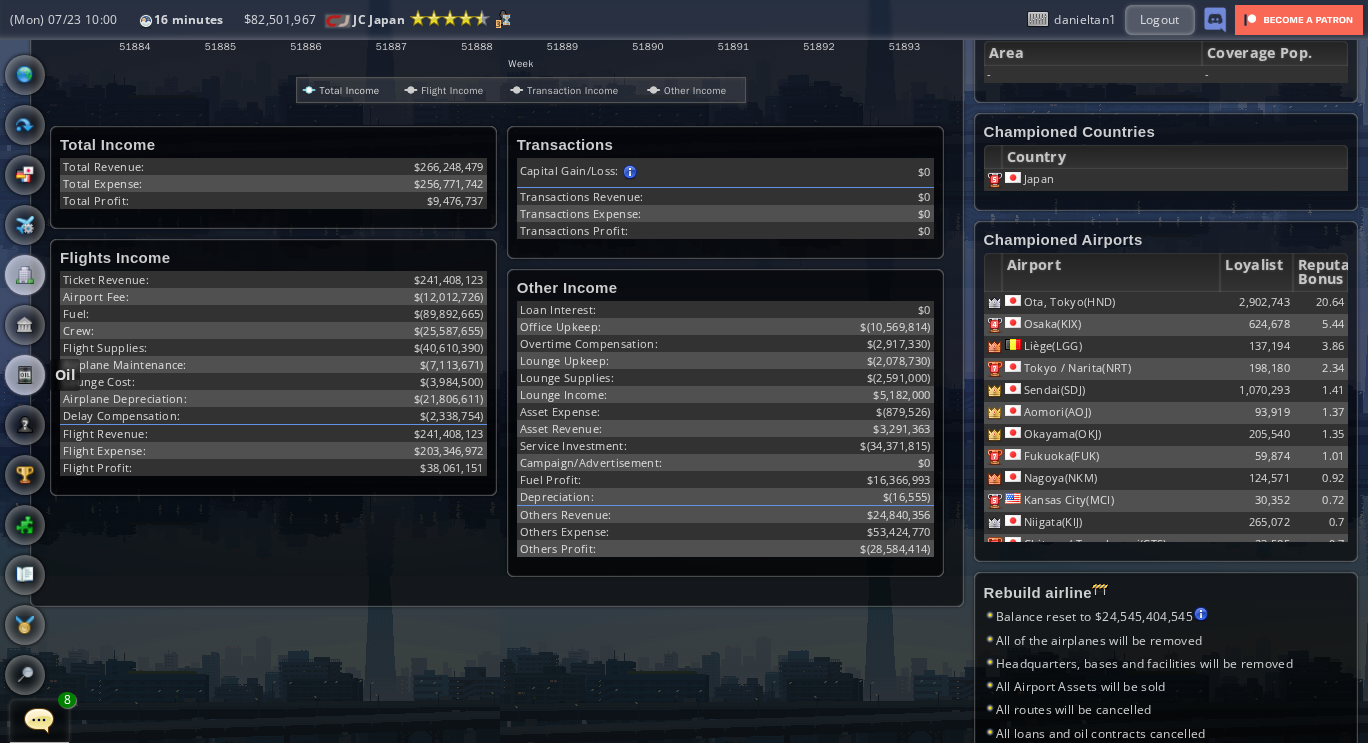 click at bounding box center (25, 375) 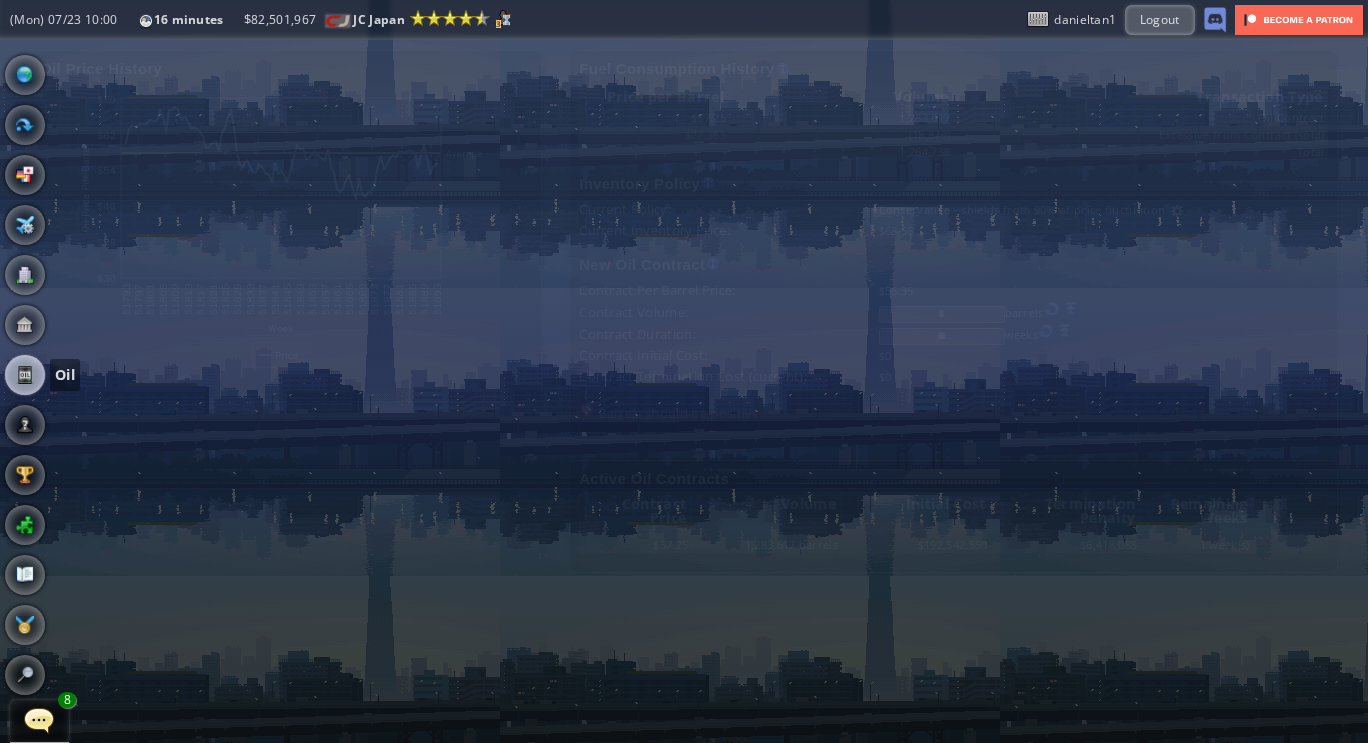 scroll, scrollTop: 0, scrollLeft: 0, axis: both 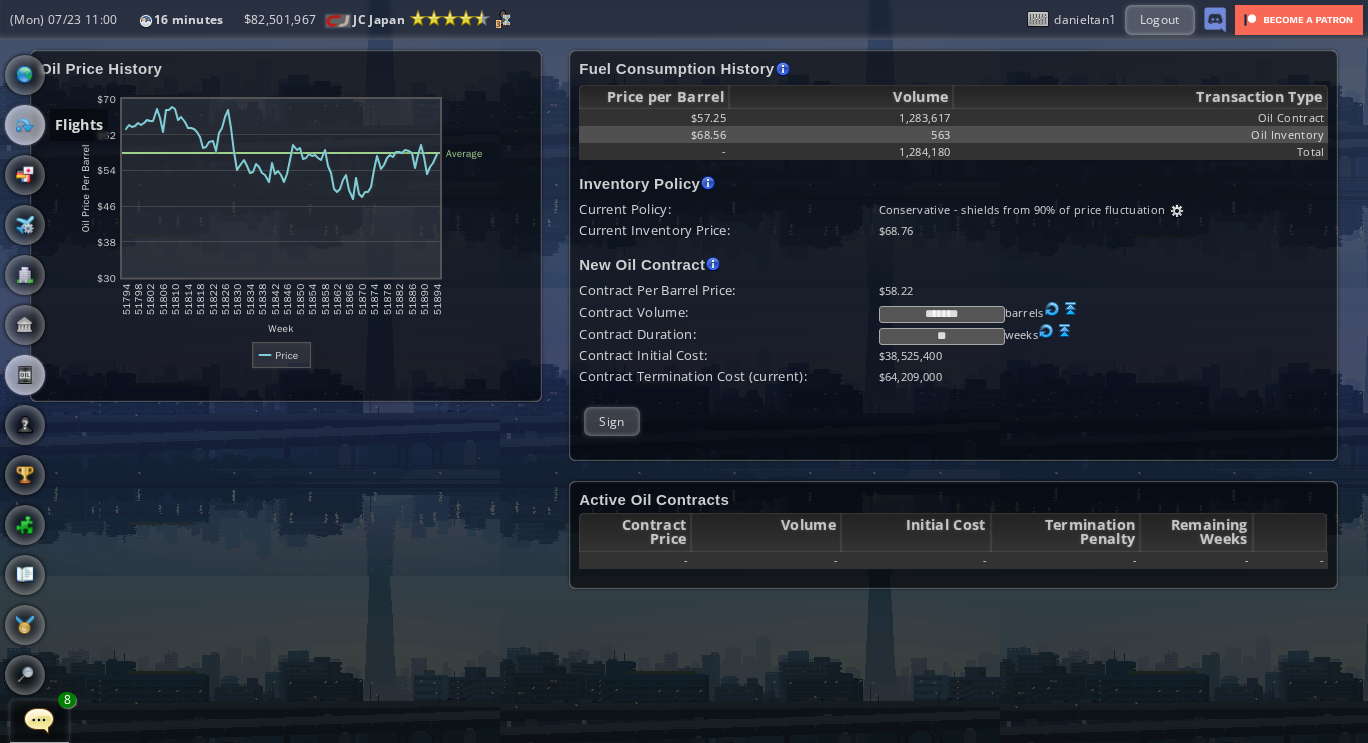 click at bounding box center [25, 125] 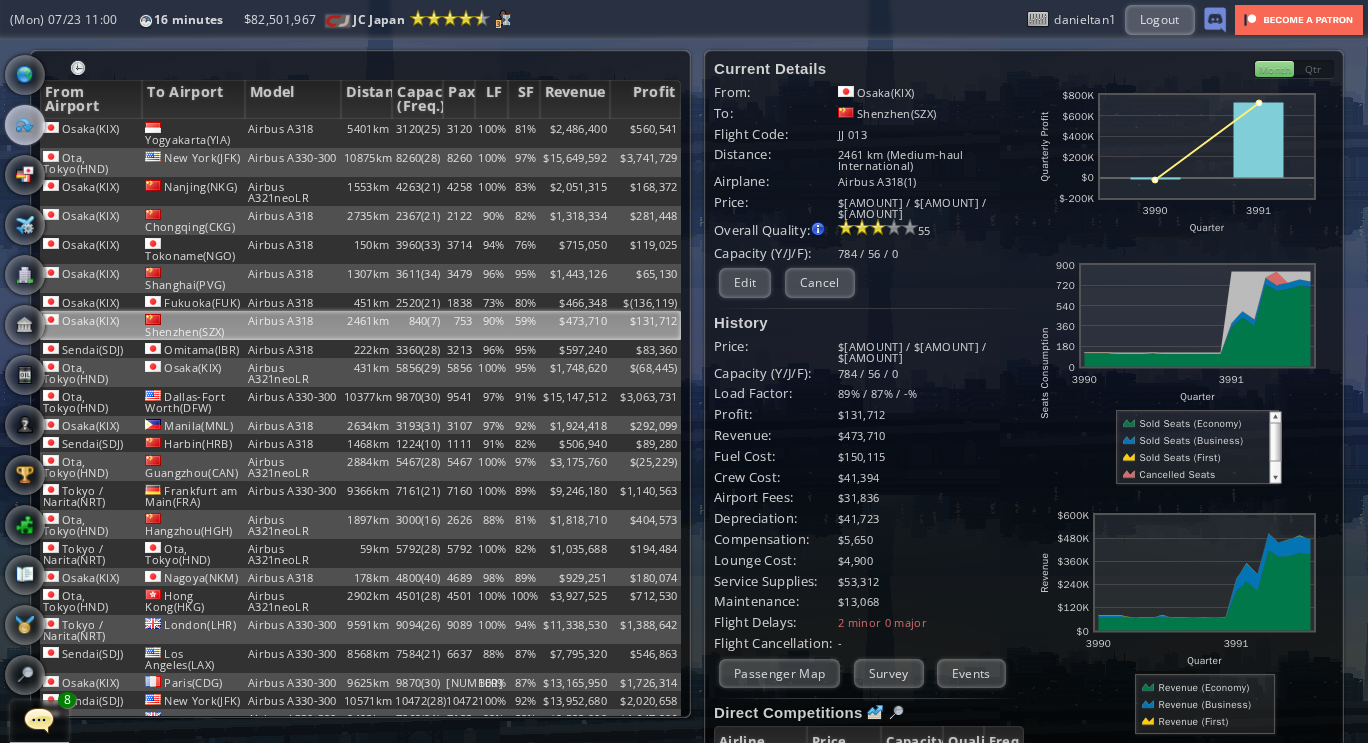 click at bounding box center [78, 68] 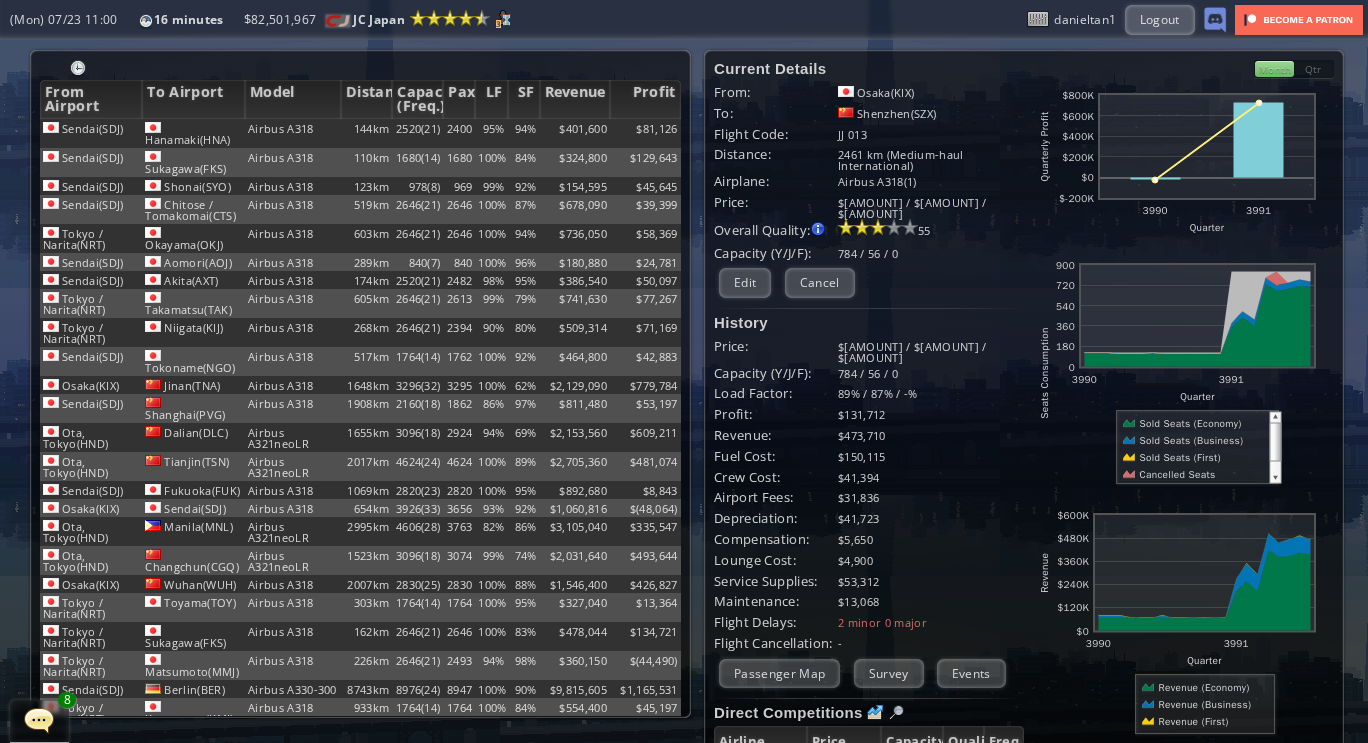 click at bounding box center (78, 68) 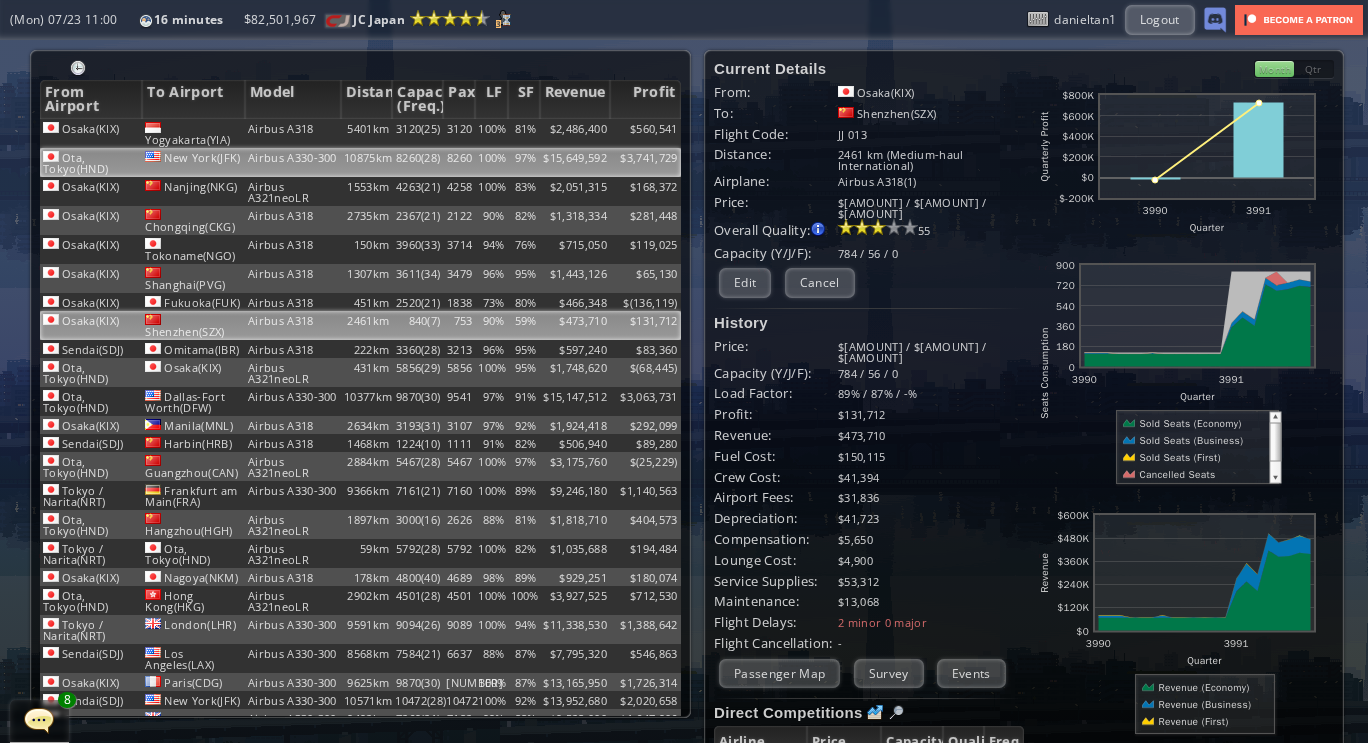 click on "Airbus A330-300" at bounding box center (293, 133) 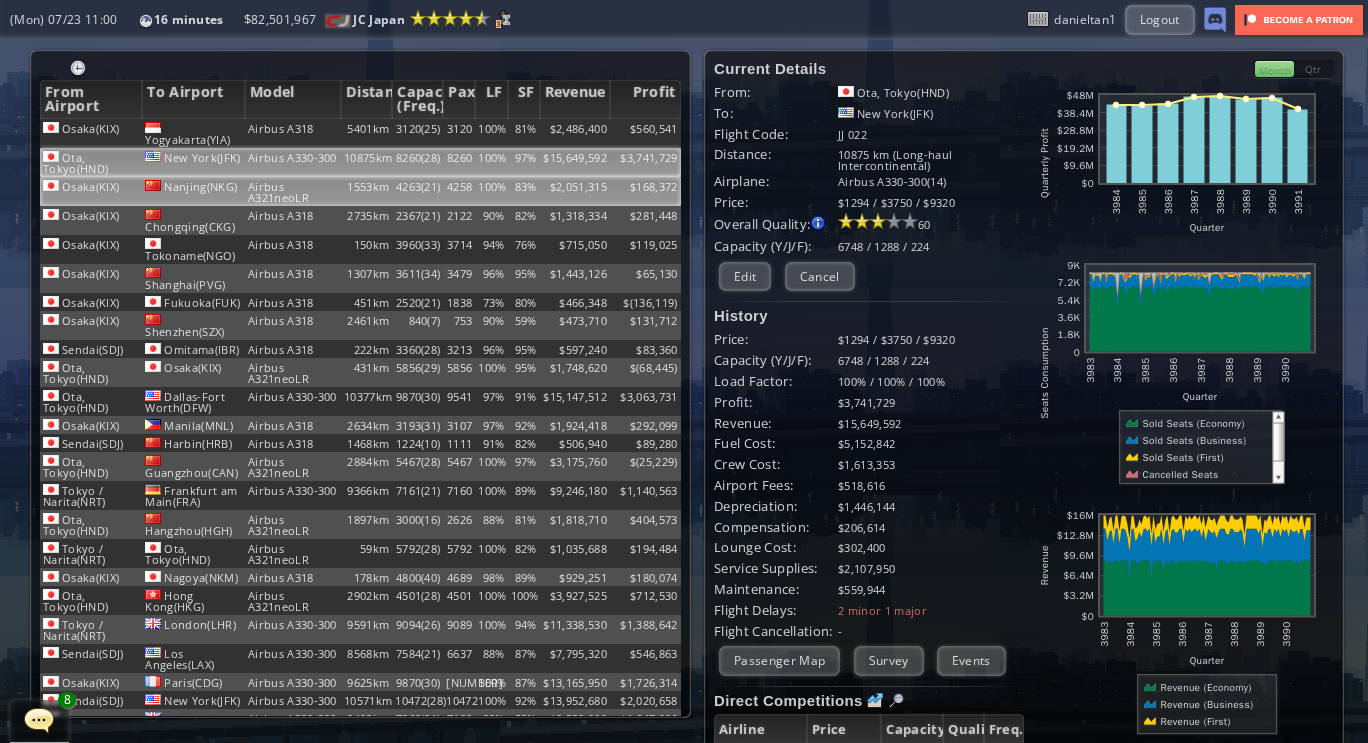 click on "Airbus A321neoLR" at bounding box center [293, 133] 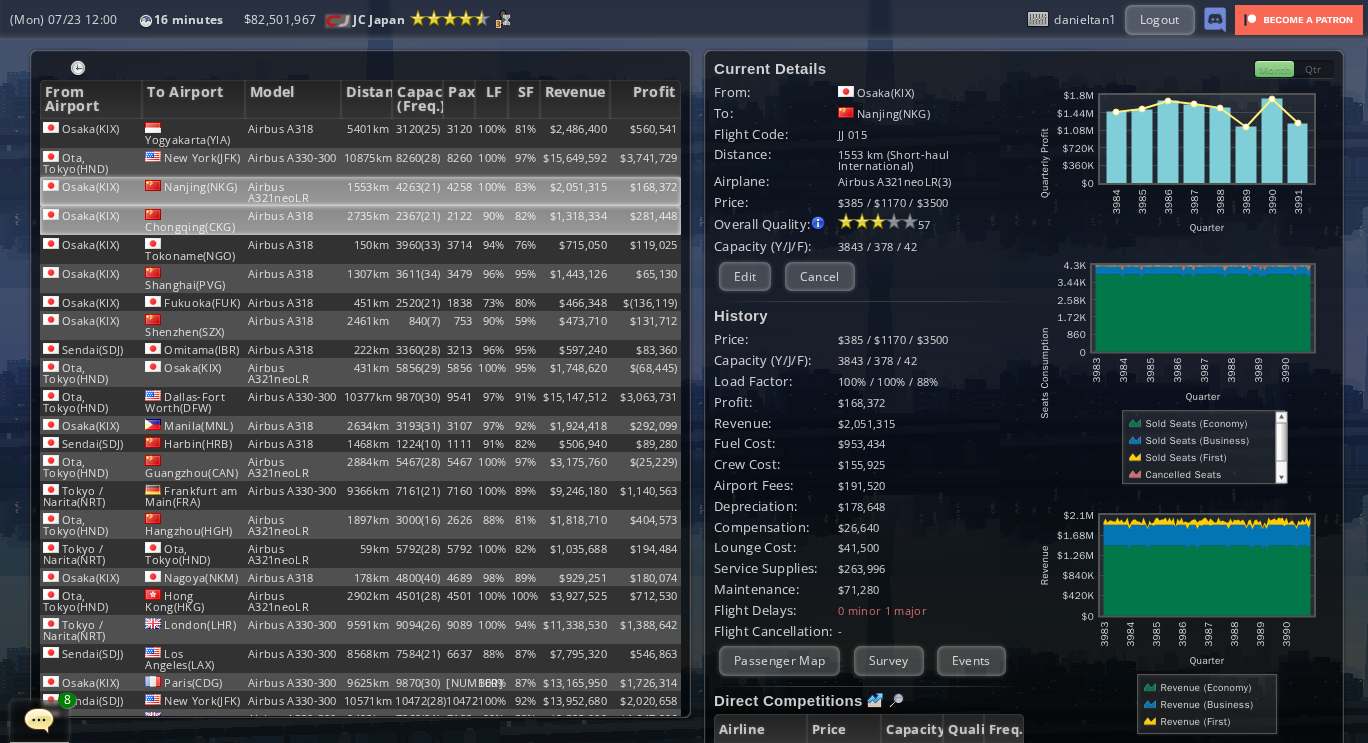 click on "Airbus A318" at bounding box center (293, 133) 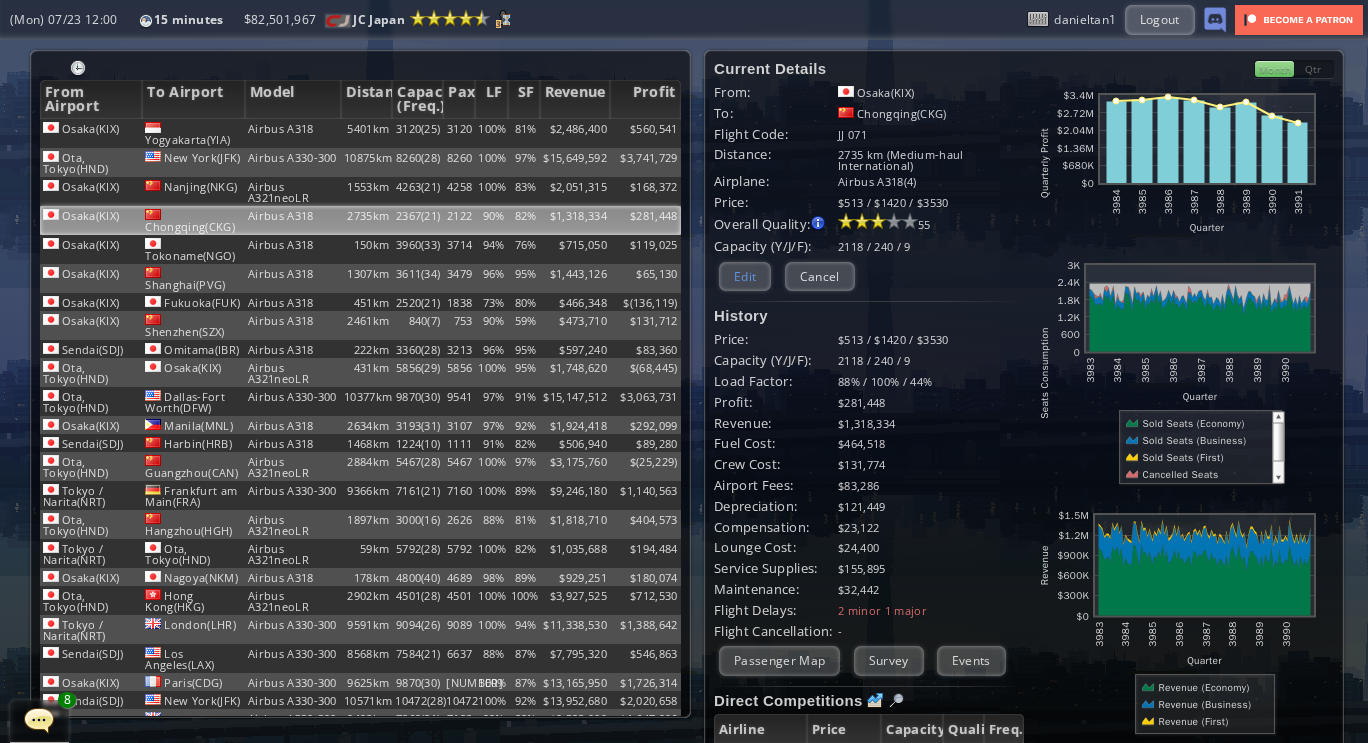 click on "Edit" at bounding box center (745, 276) 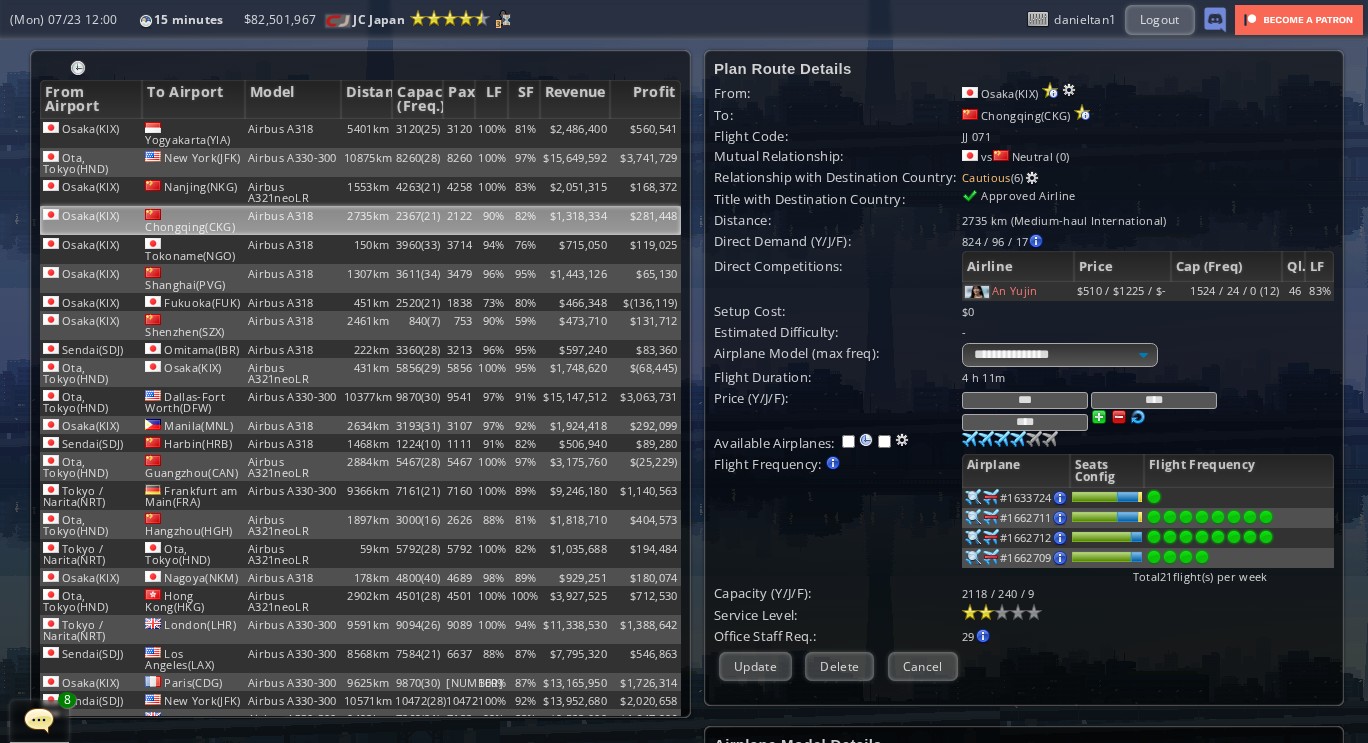 click on "***" at bounding box center (1025, 400) 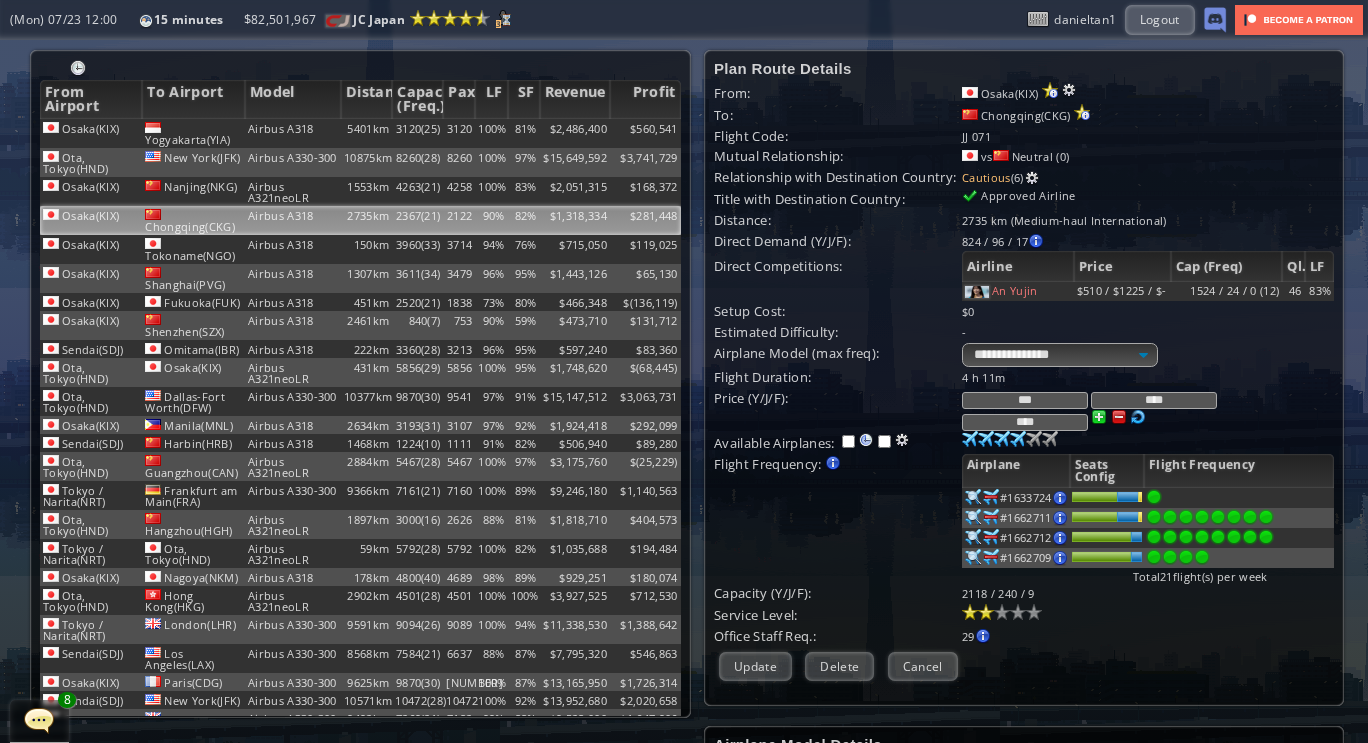 type on "***" 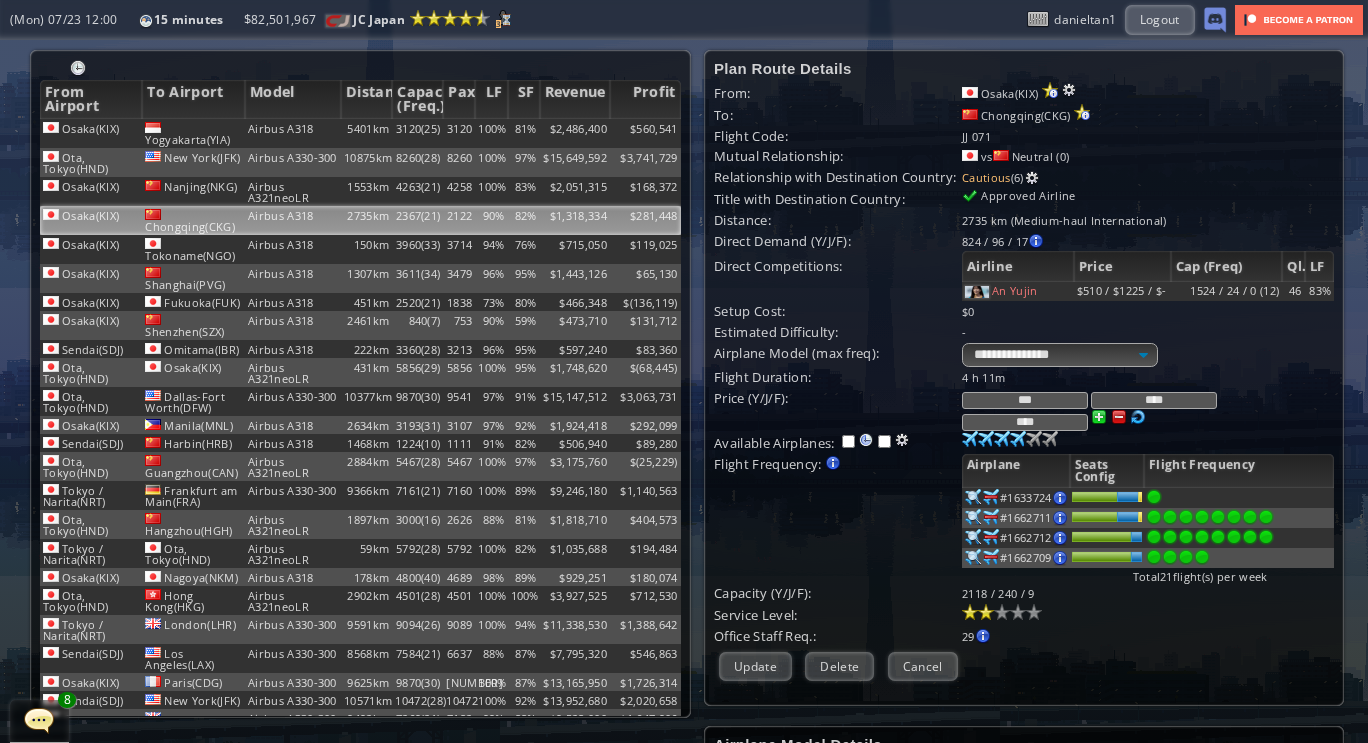 click on "****" at bounding box center (1154, 400) 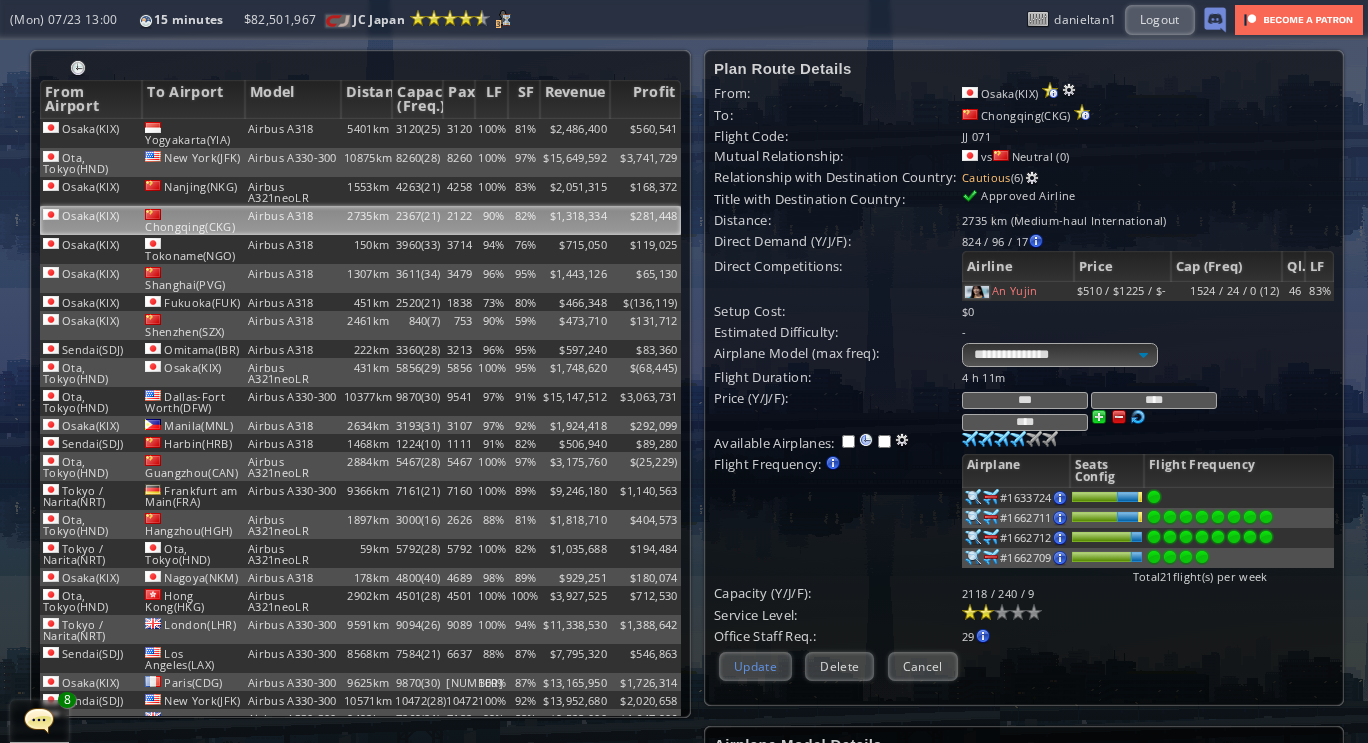type on "****" 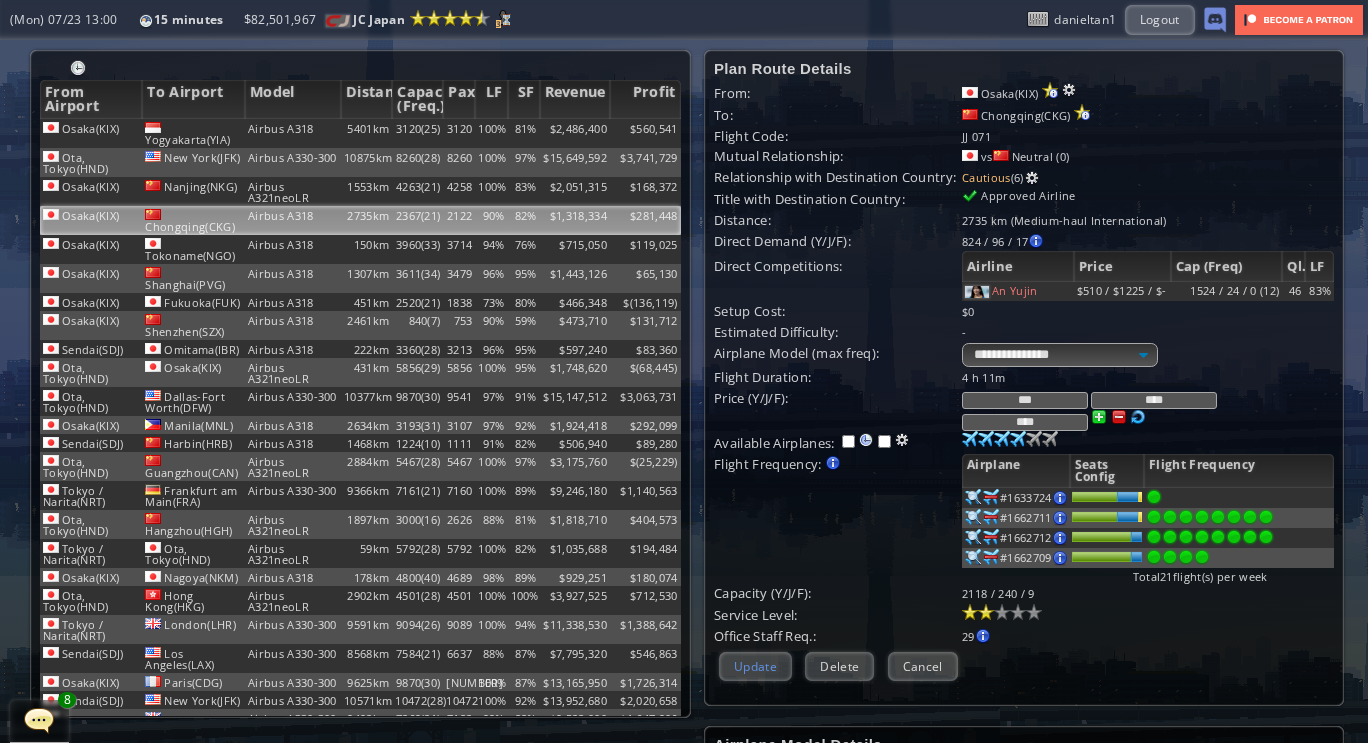 click on "Update" at bounding box center [755, 666] 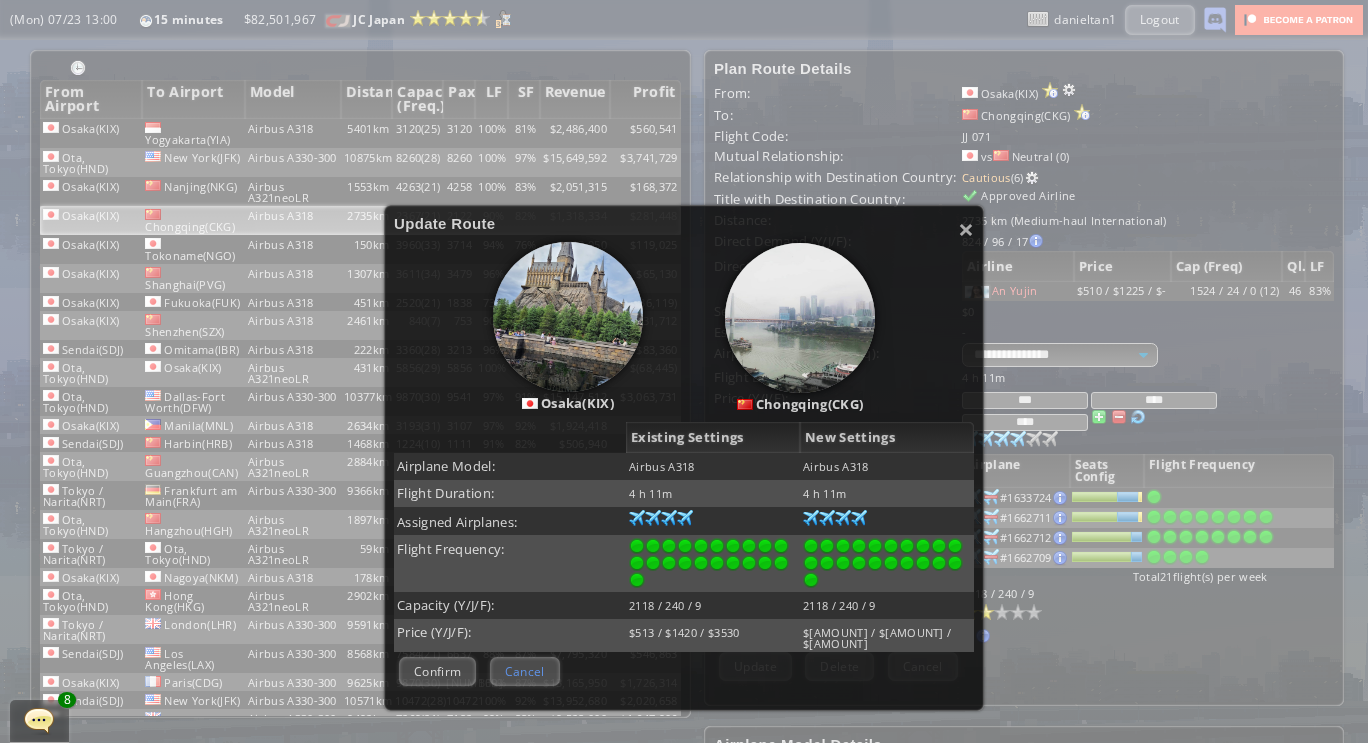 click on "Cancel" at bounding box center [525, 671] 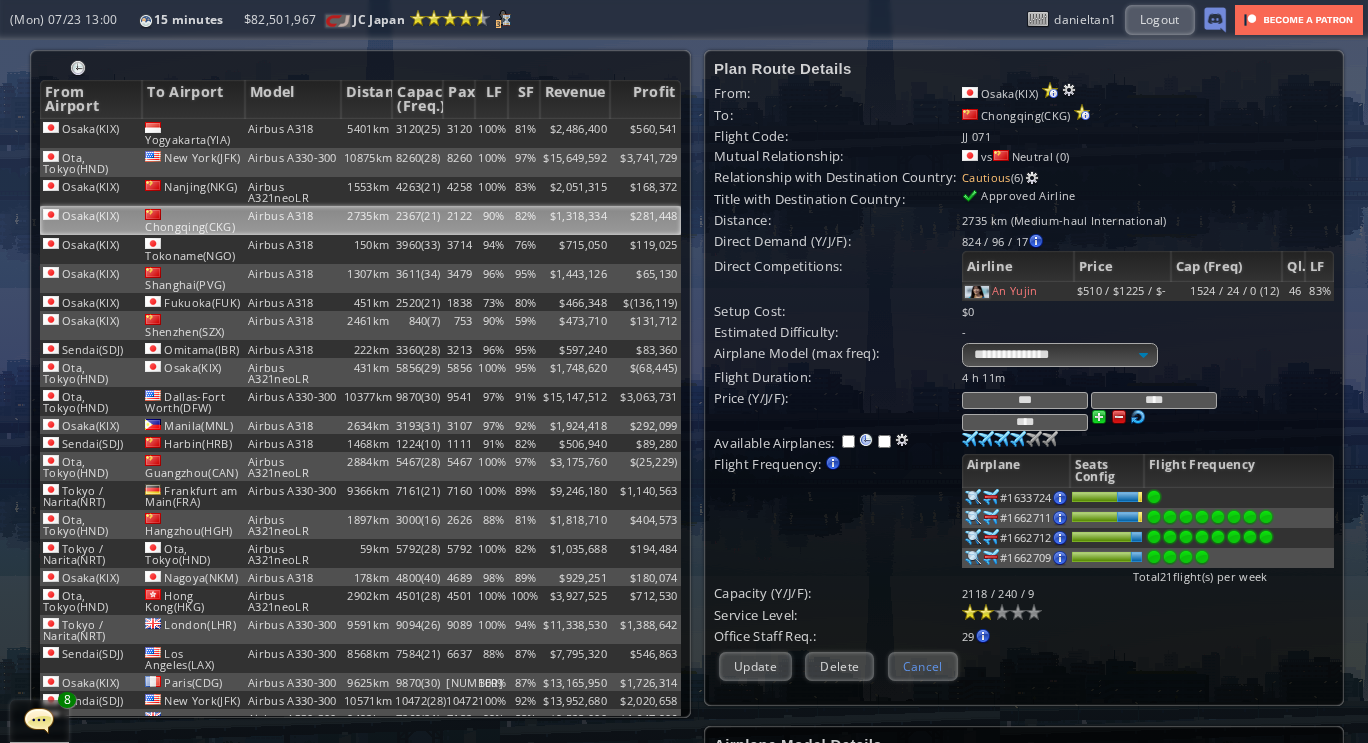 click on "Cancel" at bounding box center (923, 666) 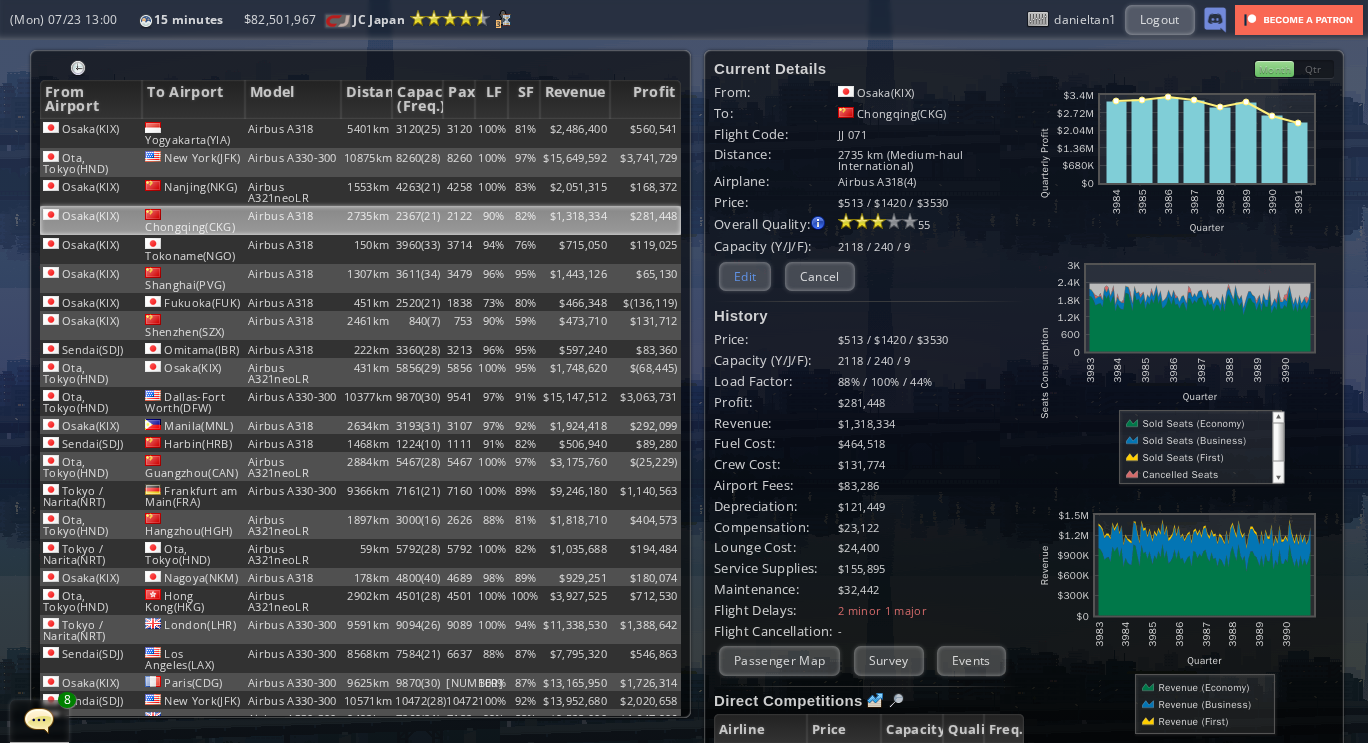 click on "Edit" at bounding box center [745, 276] 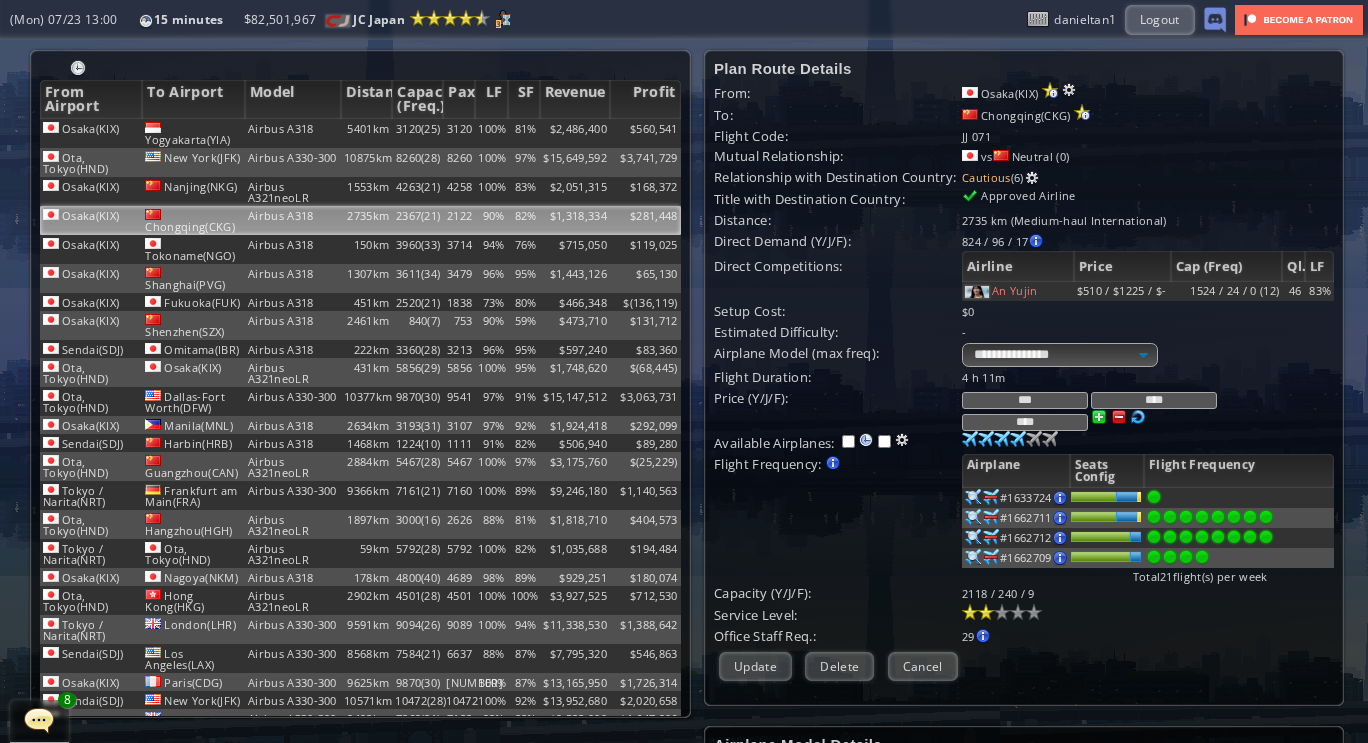 click on "***" at bounding box center [1025, 400] 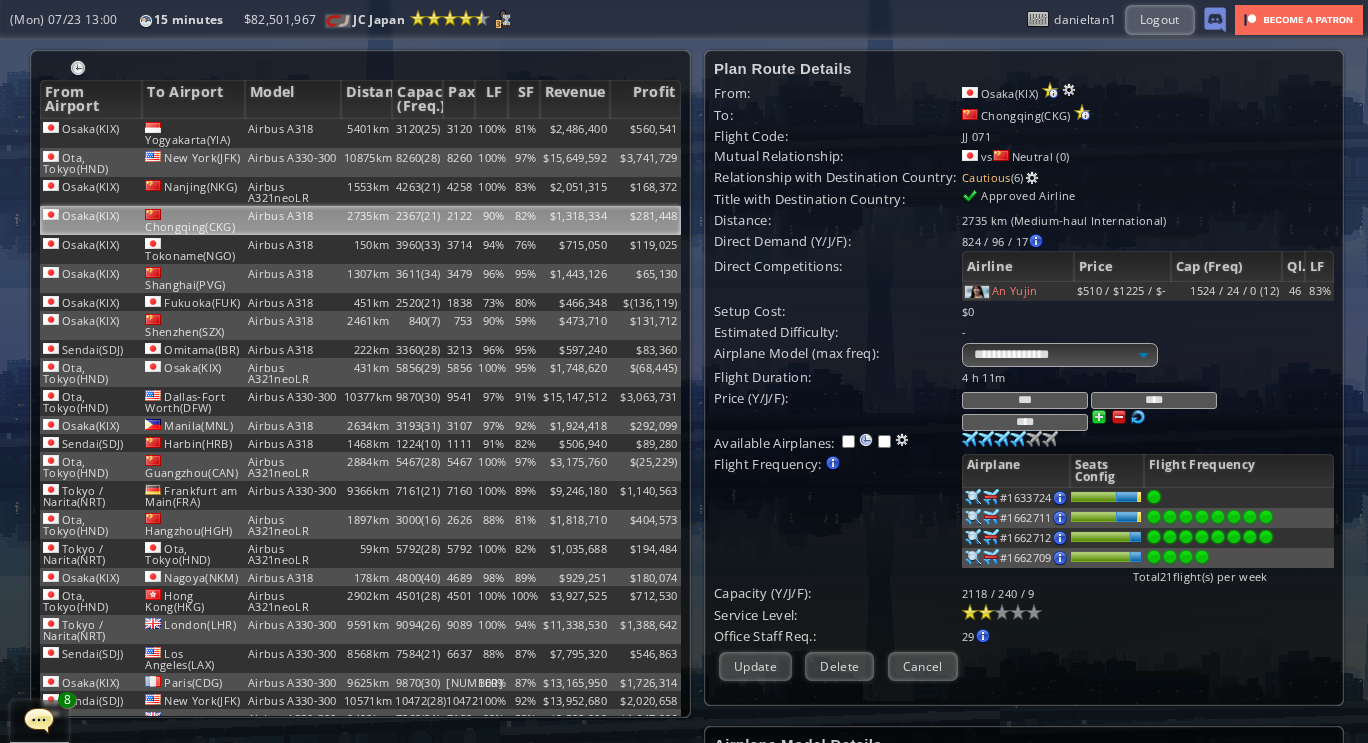 type on "***" 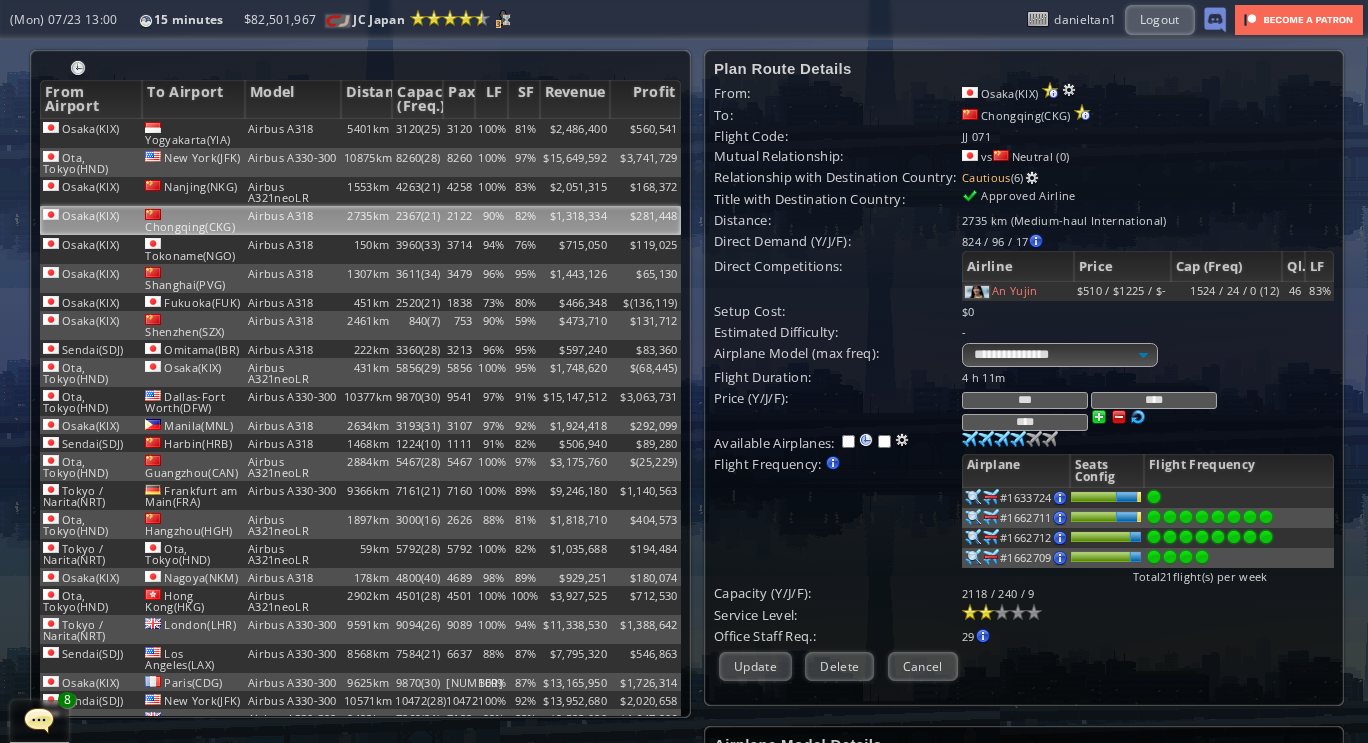 click on "****" at bounding box center [1025, 422] 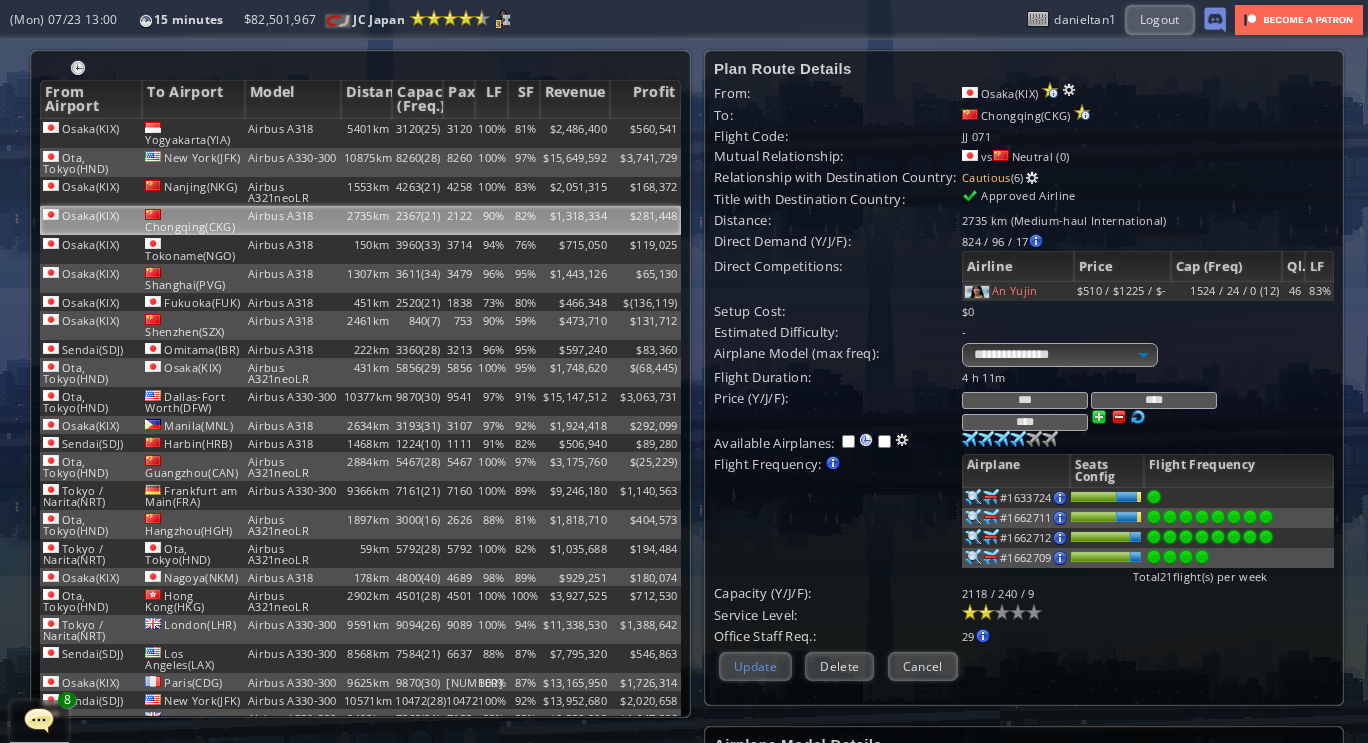type on "****" 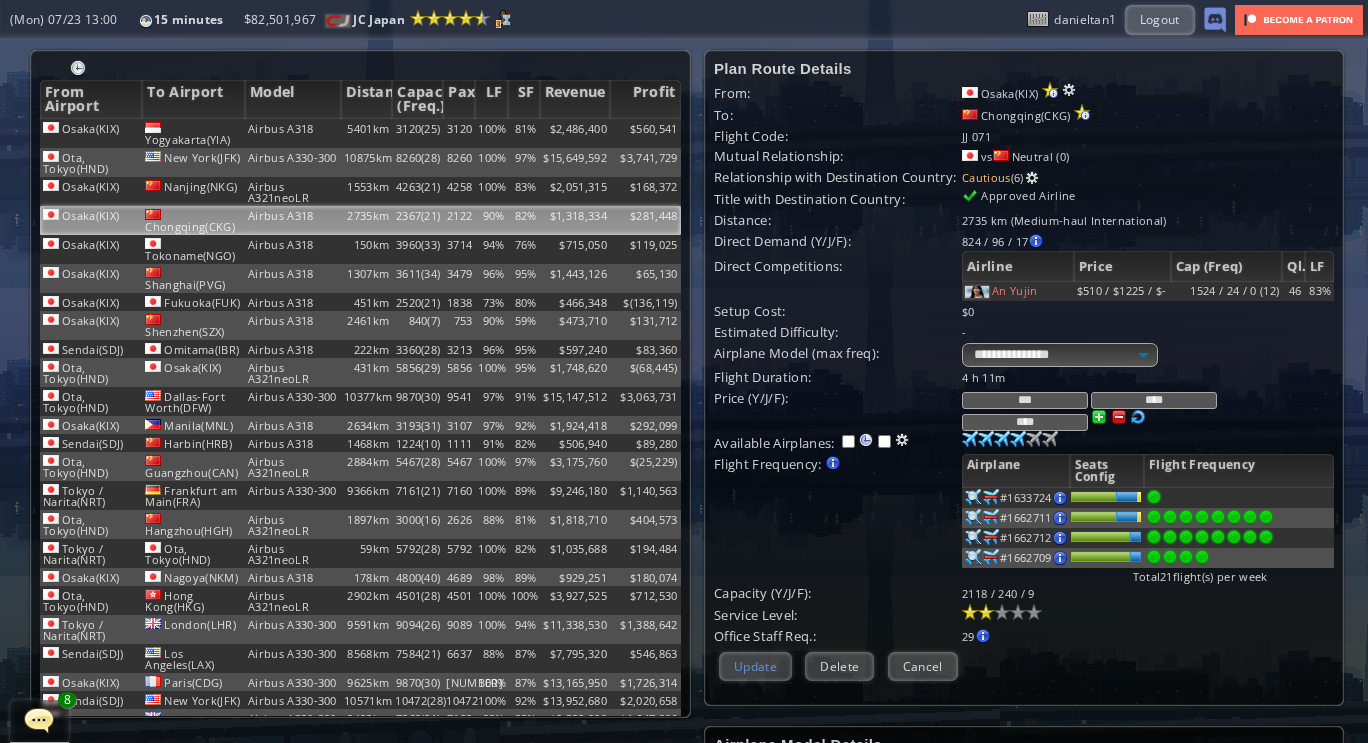 click on "Update" at bounding box center [755, 666] 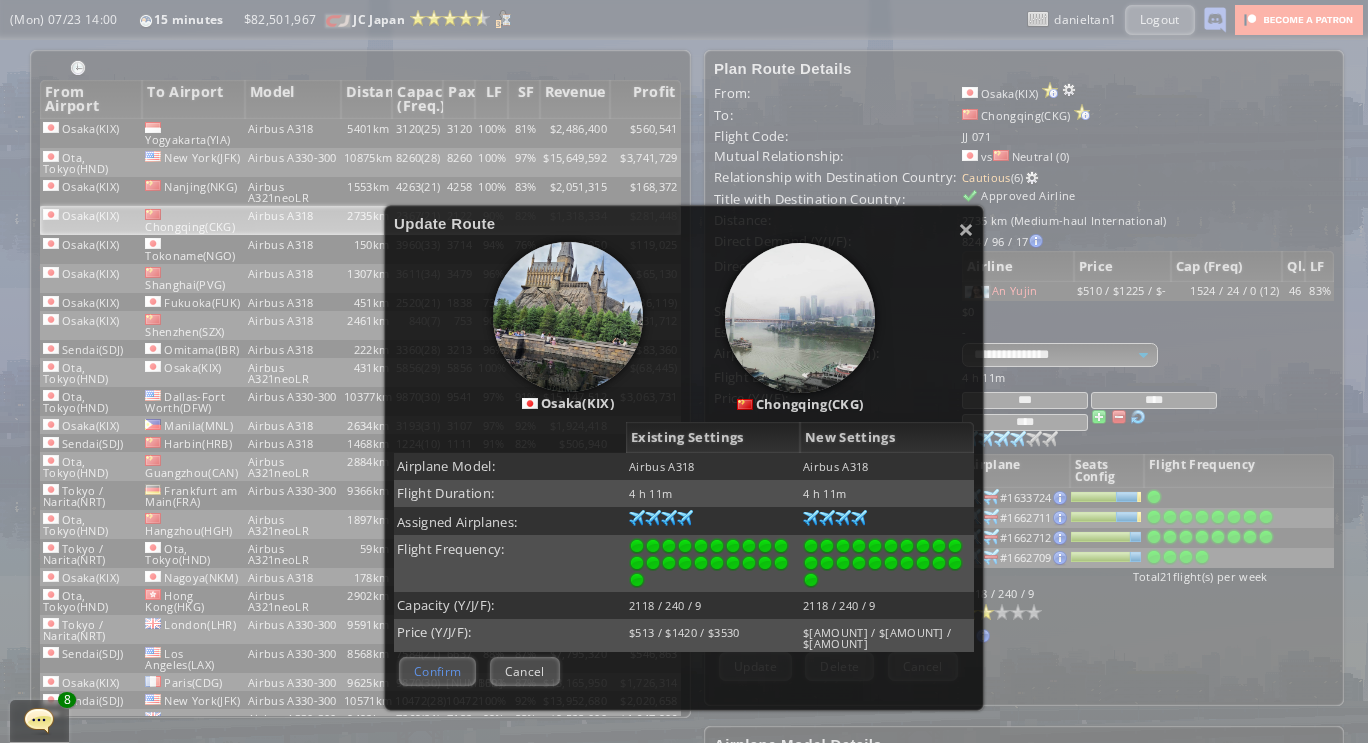 click on "Confirm" at bounding box center [437, 671] 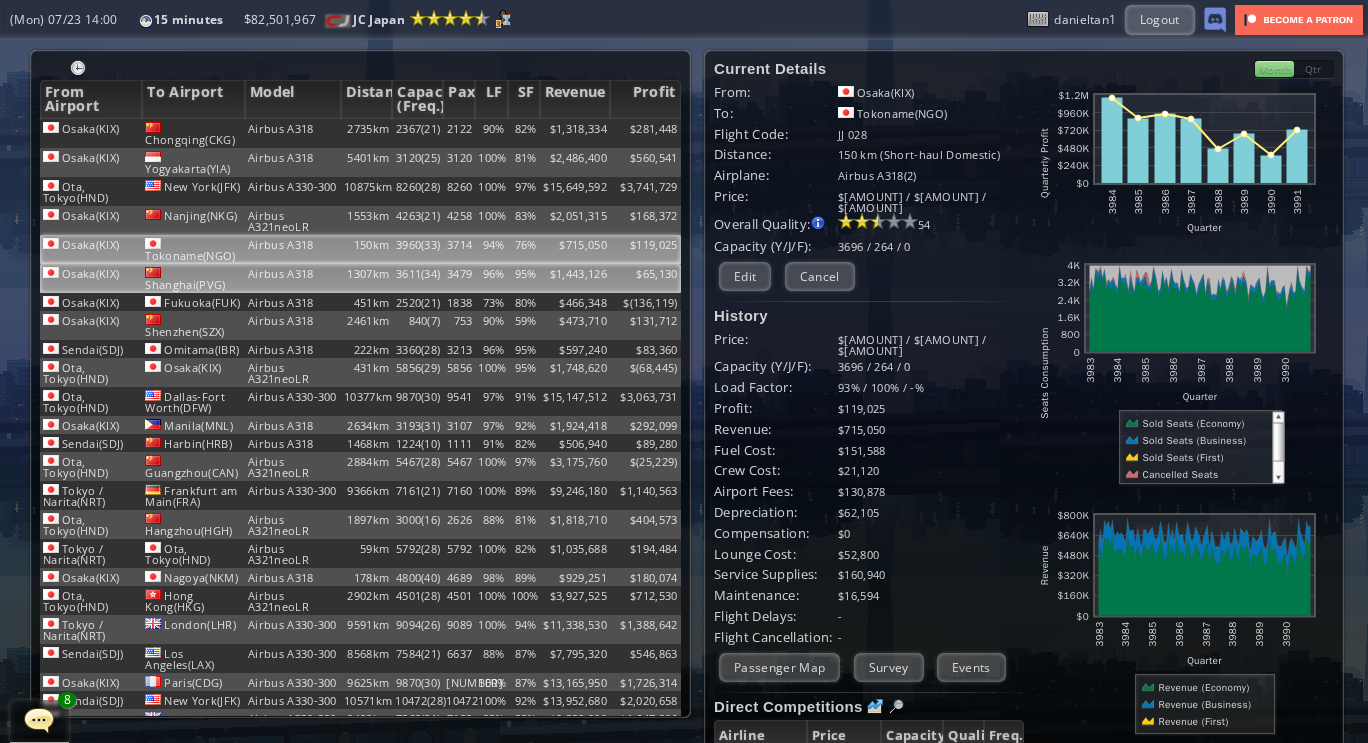 click on "3479" at bounding box center (459, 133) 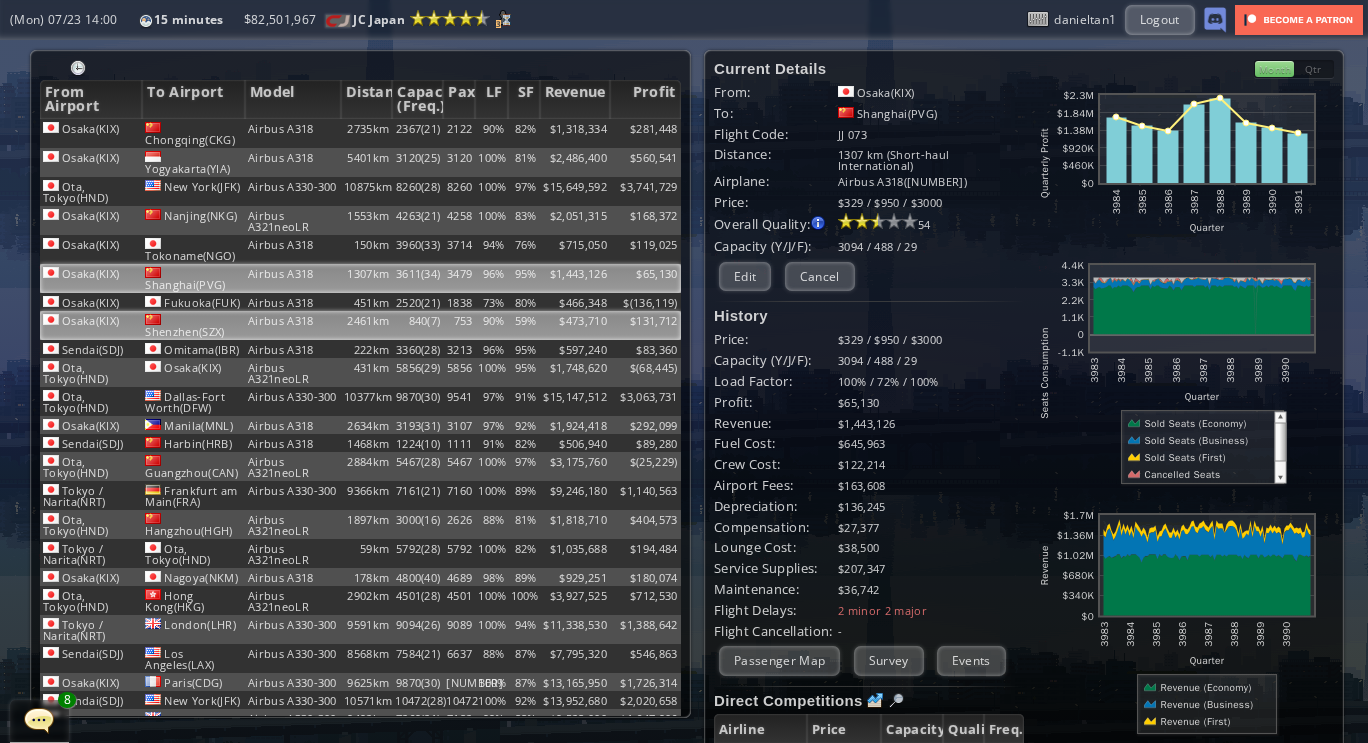 click on "753" at bounding box center [459, 133] 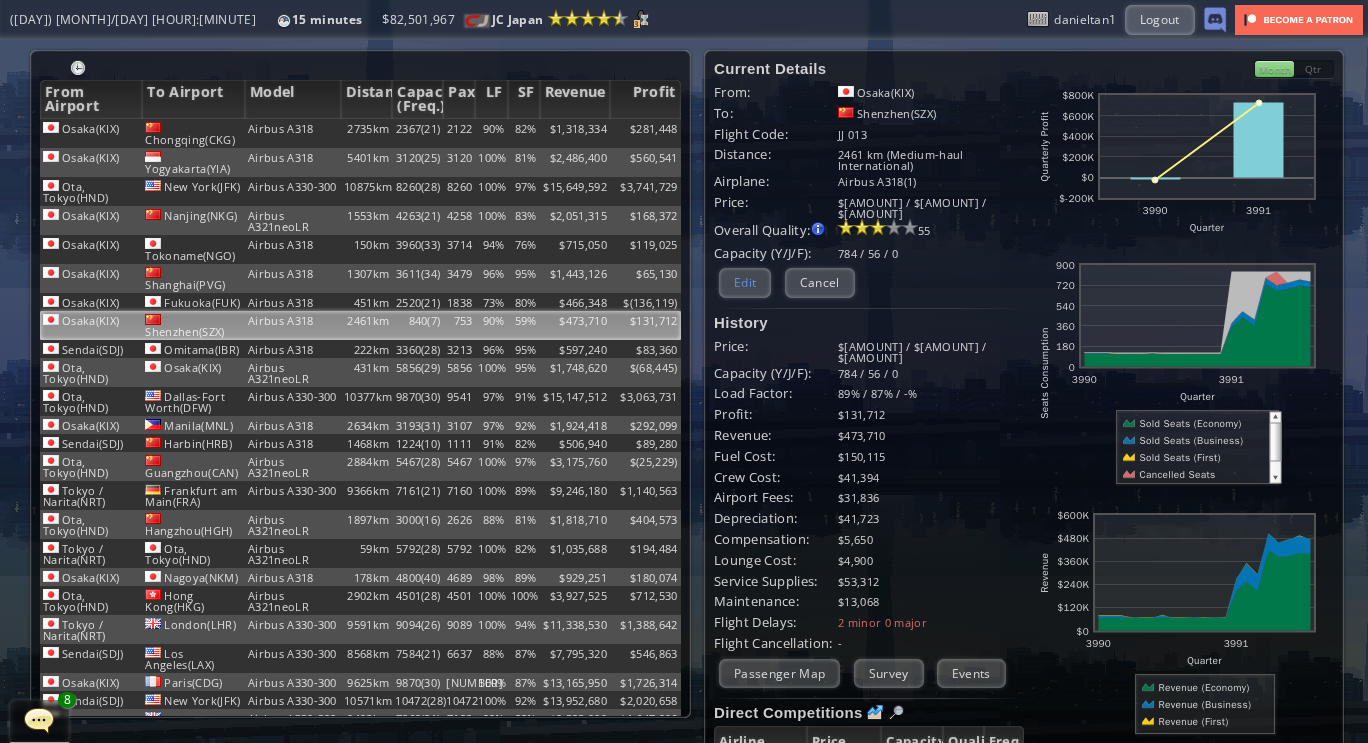 click on "Edit" at bounding box center [745, 282] 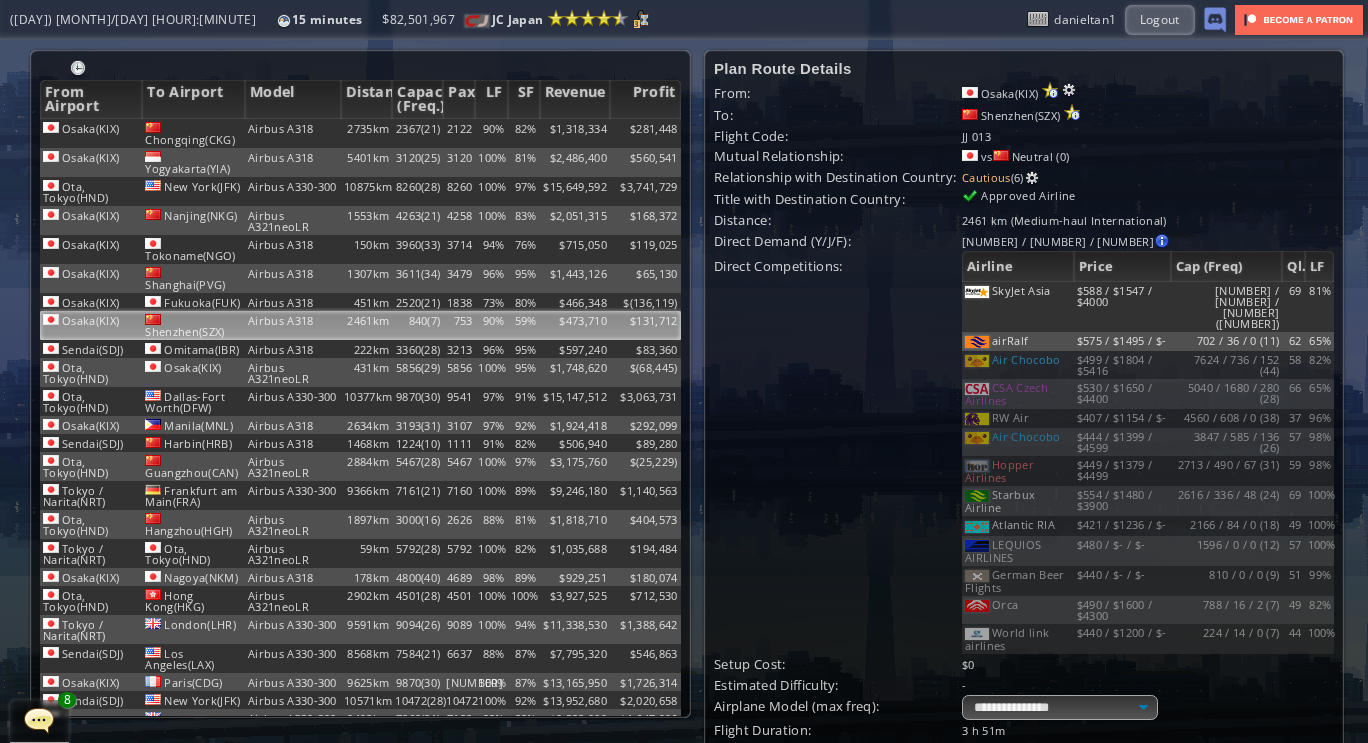 scroll, scrollTop: 473, scrollLeft: 0, axis: vertical 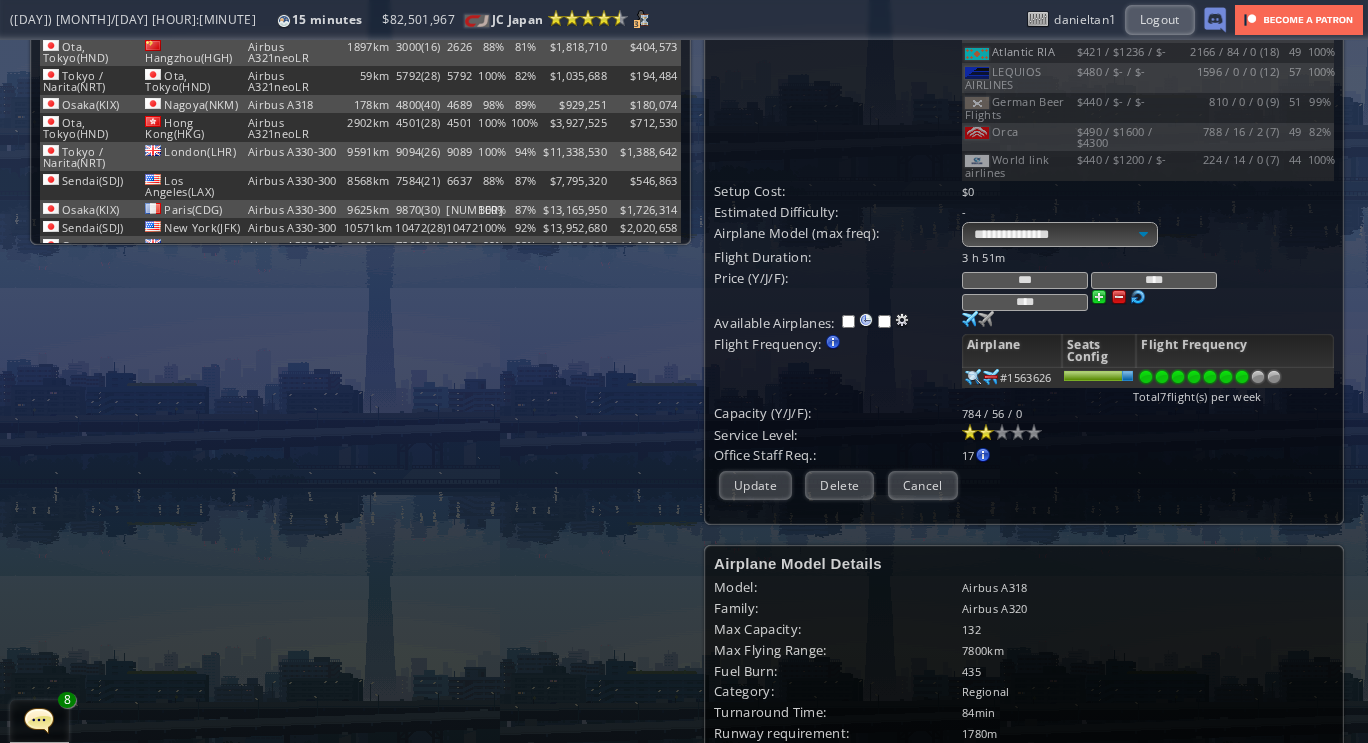 click on "***" at bounding box center (1025, 280) 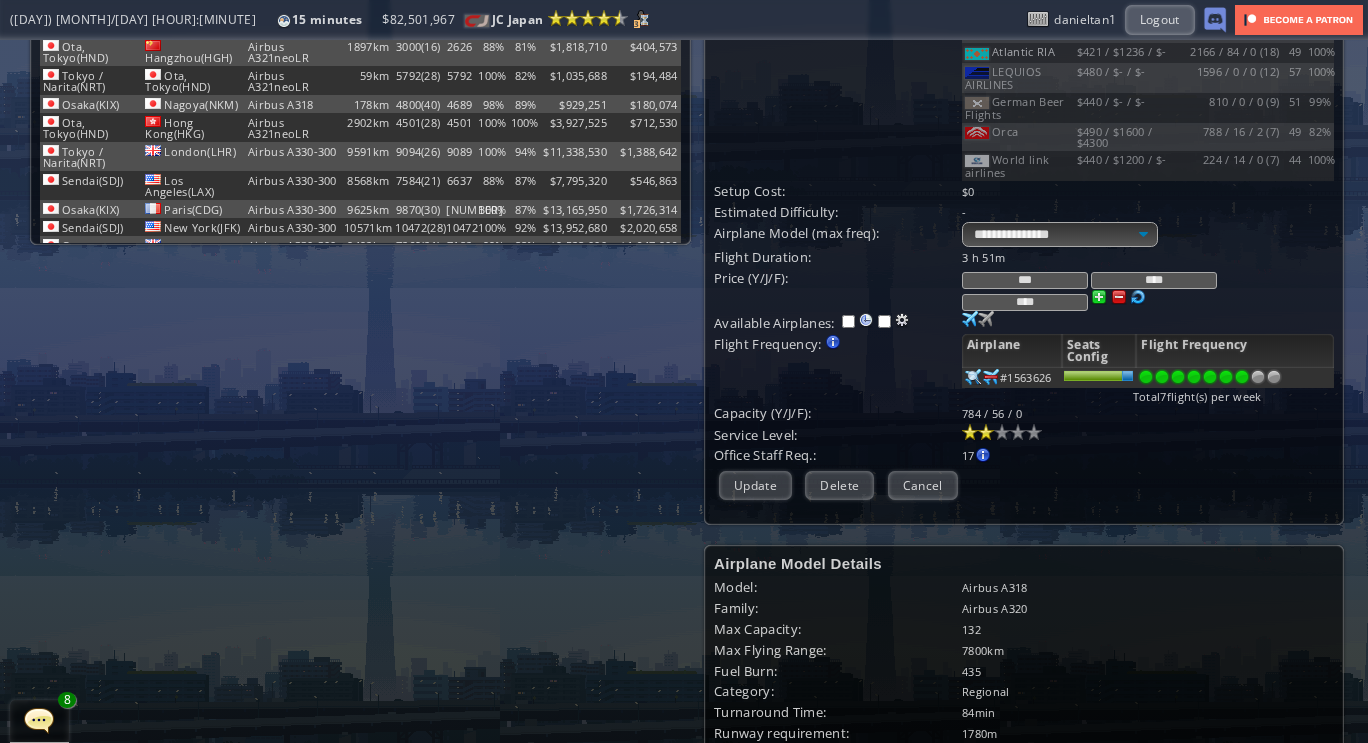 type on "***" 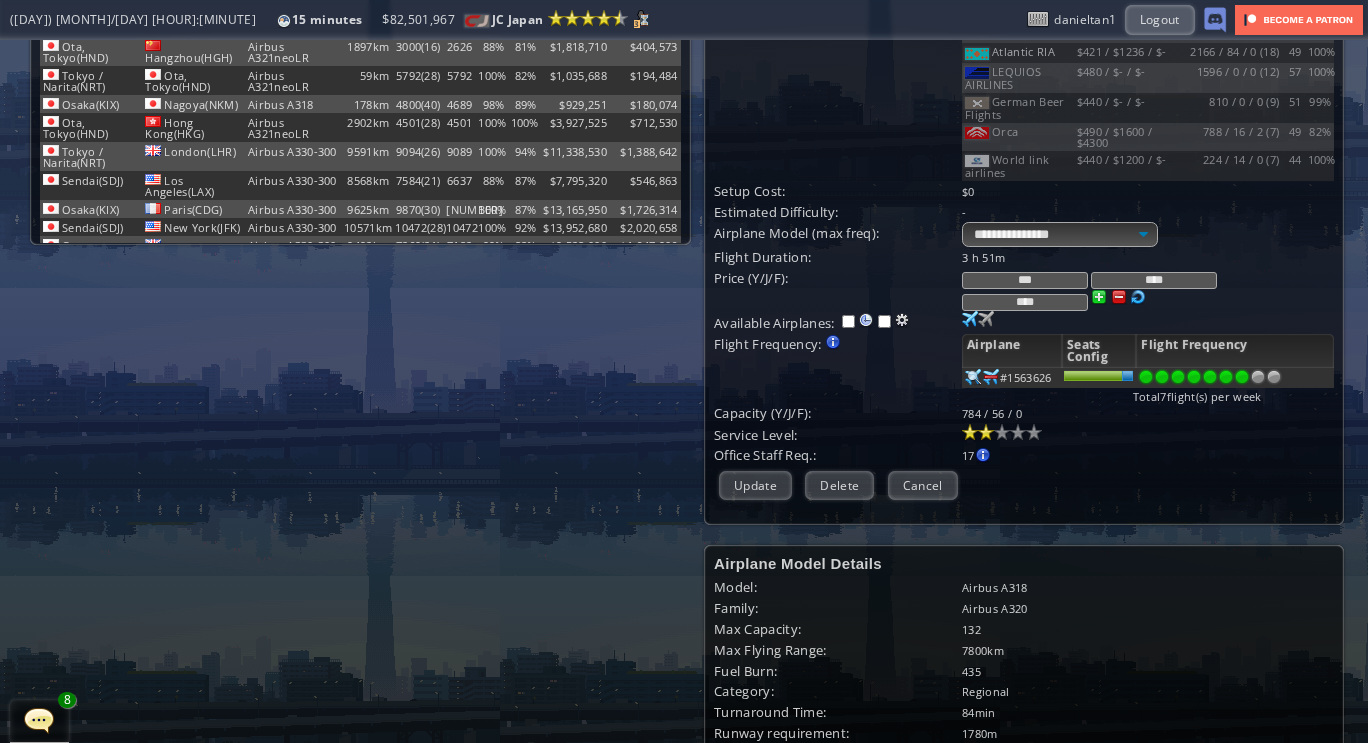 drag, startPoint x: 1228, startPoint y: 286, endPoint x: 1188, endPoint y: 288, distance: 40.04997 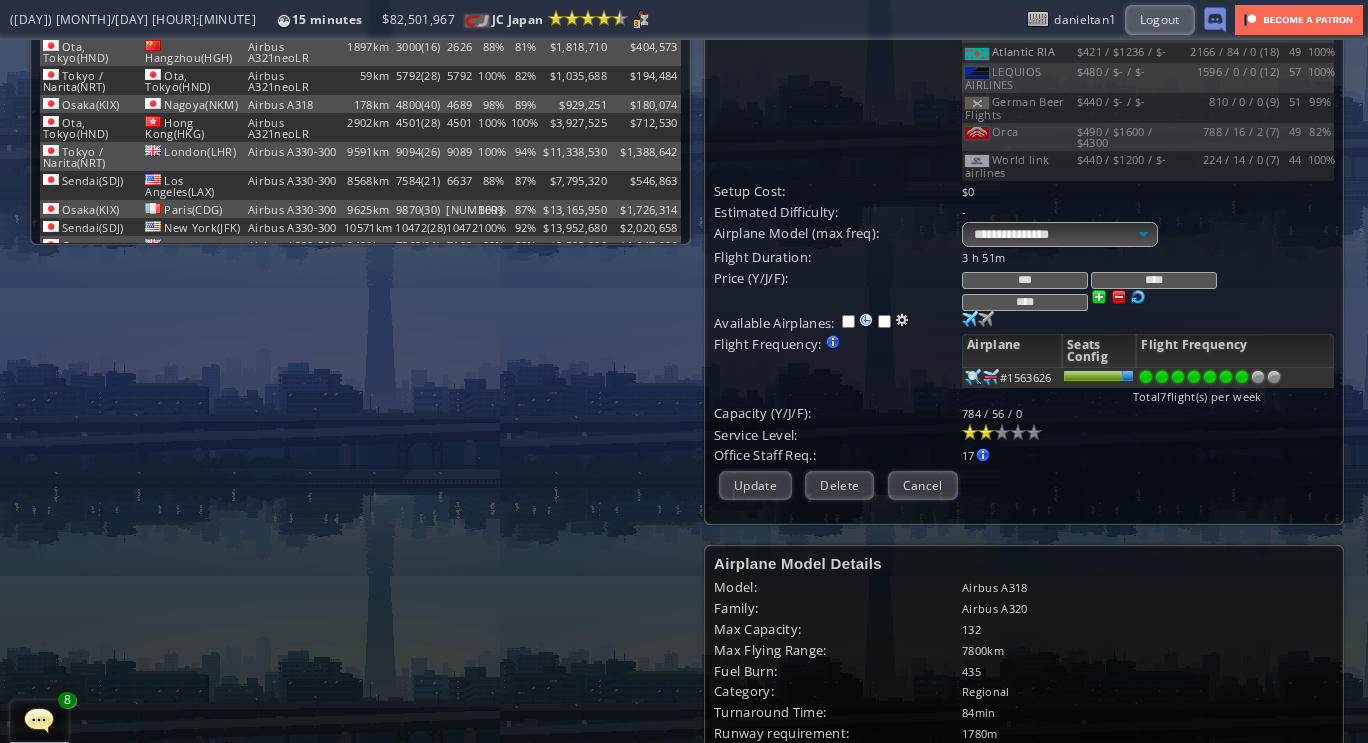 click on "****" at bounding box center [1154, 280] 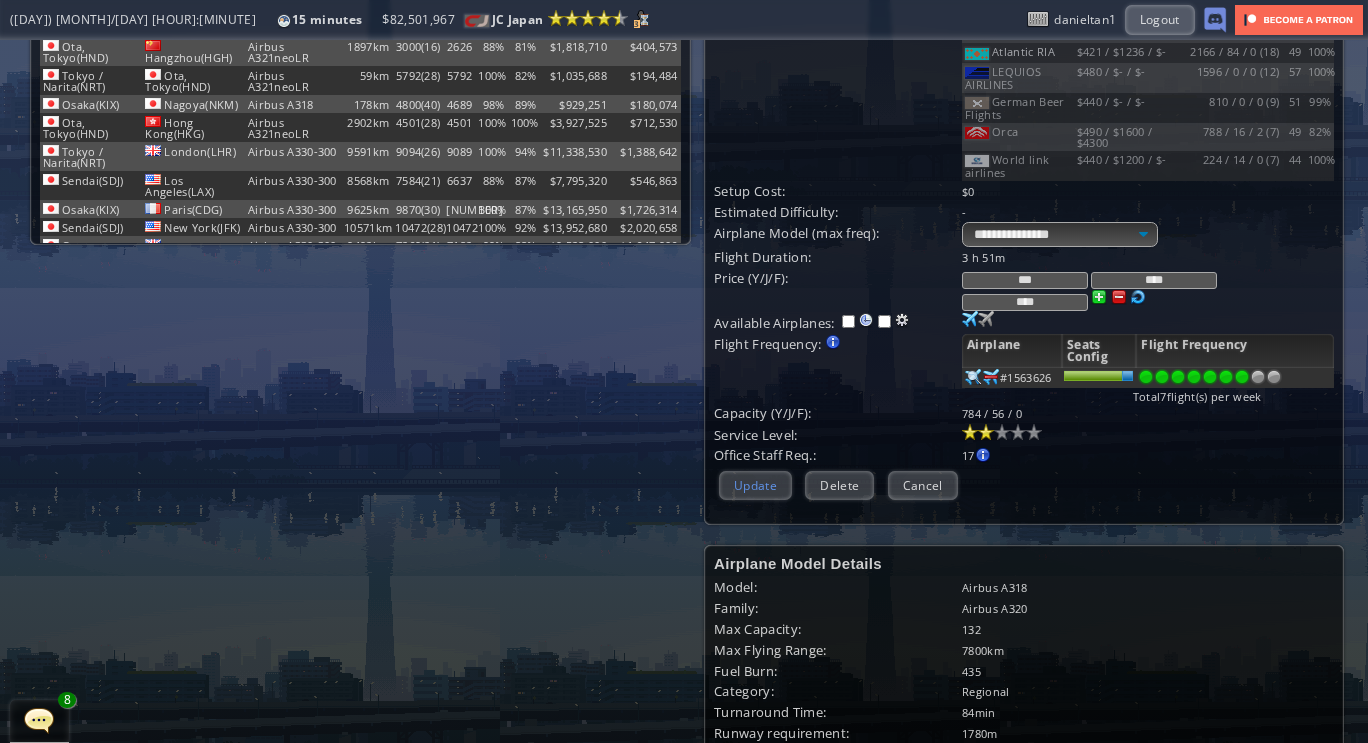 type on "****" 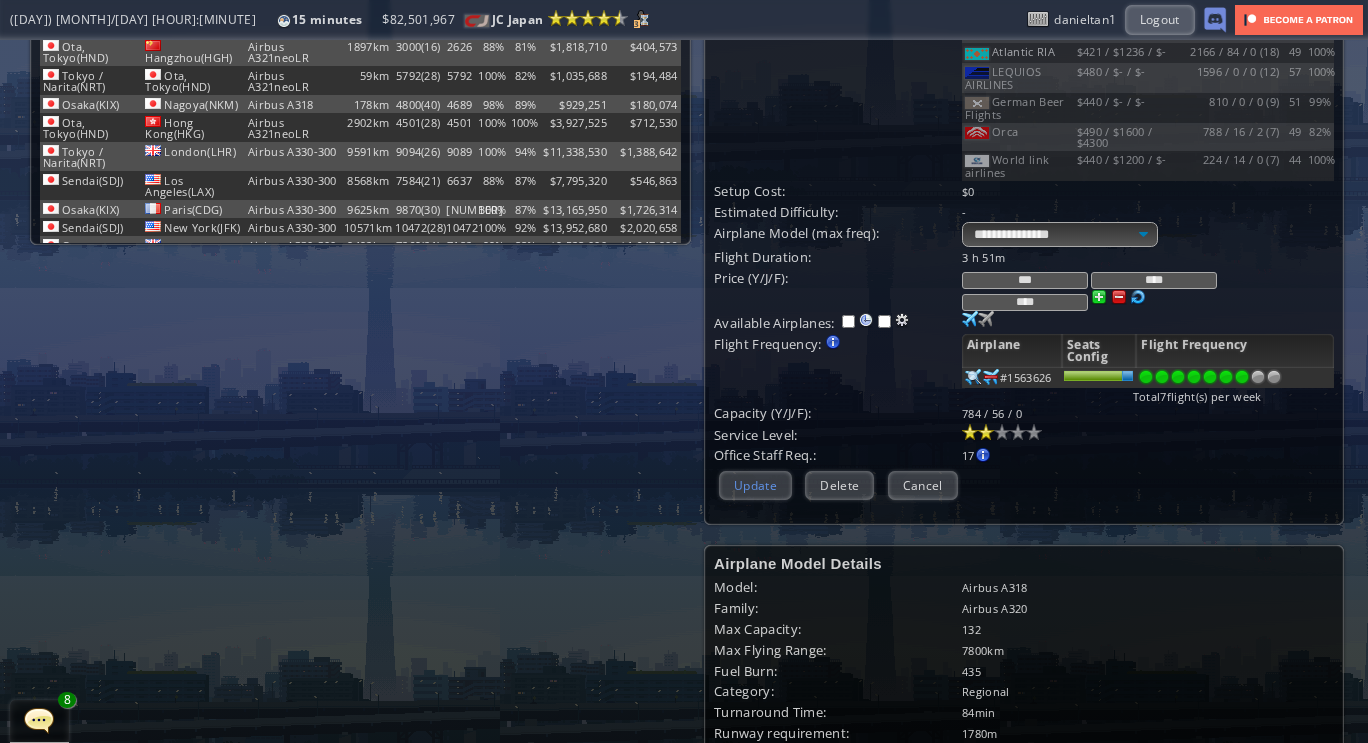 click on "Update" at bounding box center [755, 485] 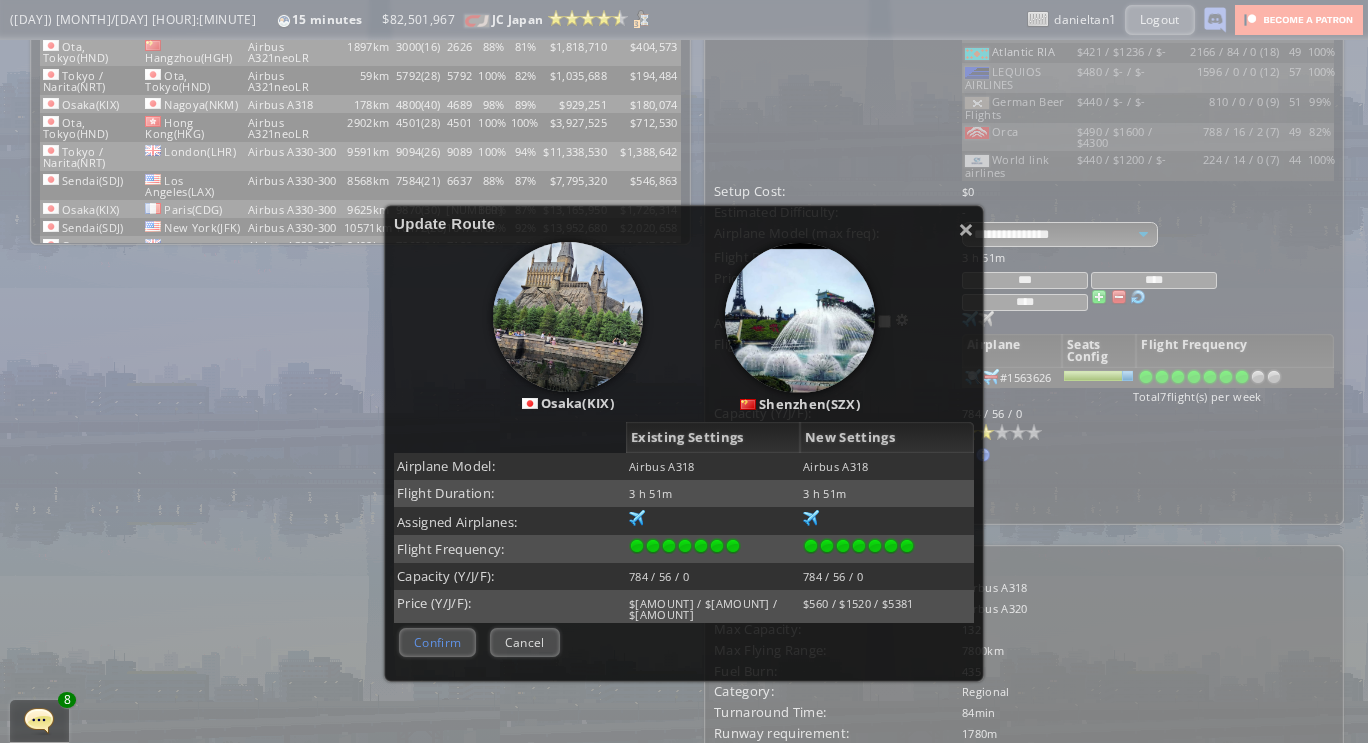 click on "Confirm" at bounding box center (437, 642) 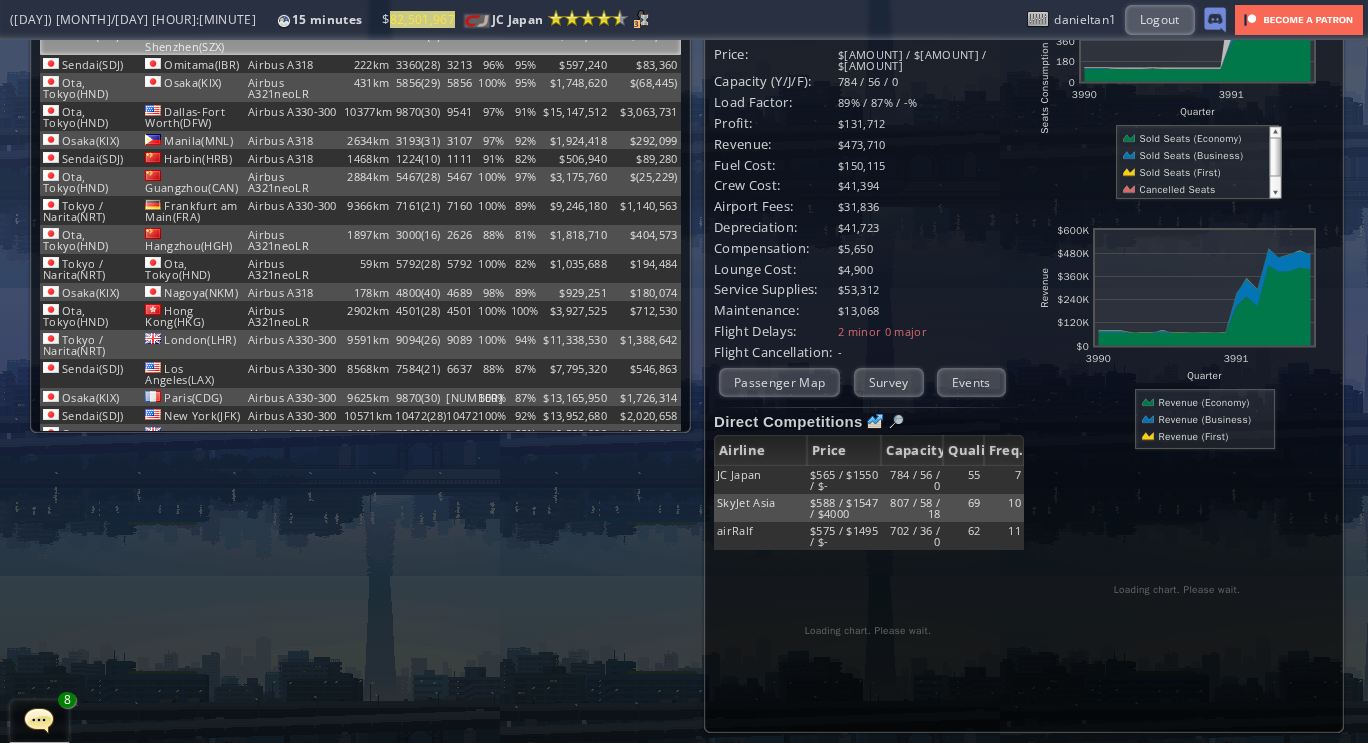 scroll, scrollTop: 286, scrollLeft: 0, axis: vertical 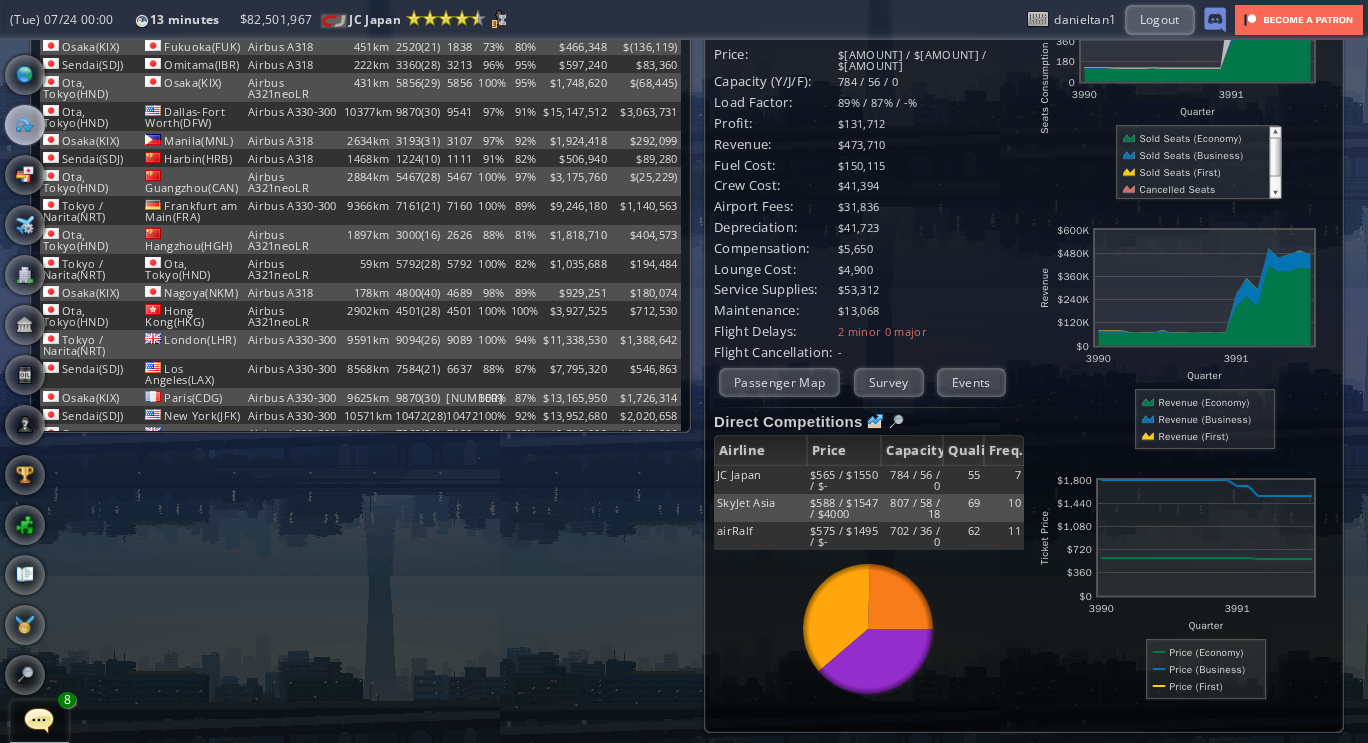 click at bounding box center (7, 371) 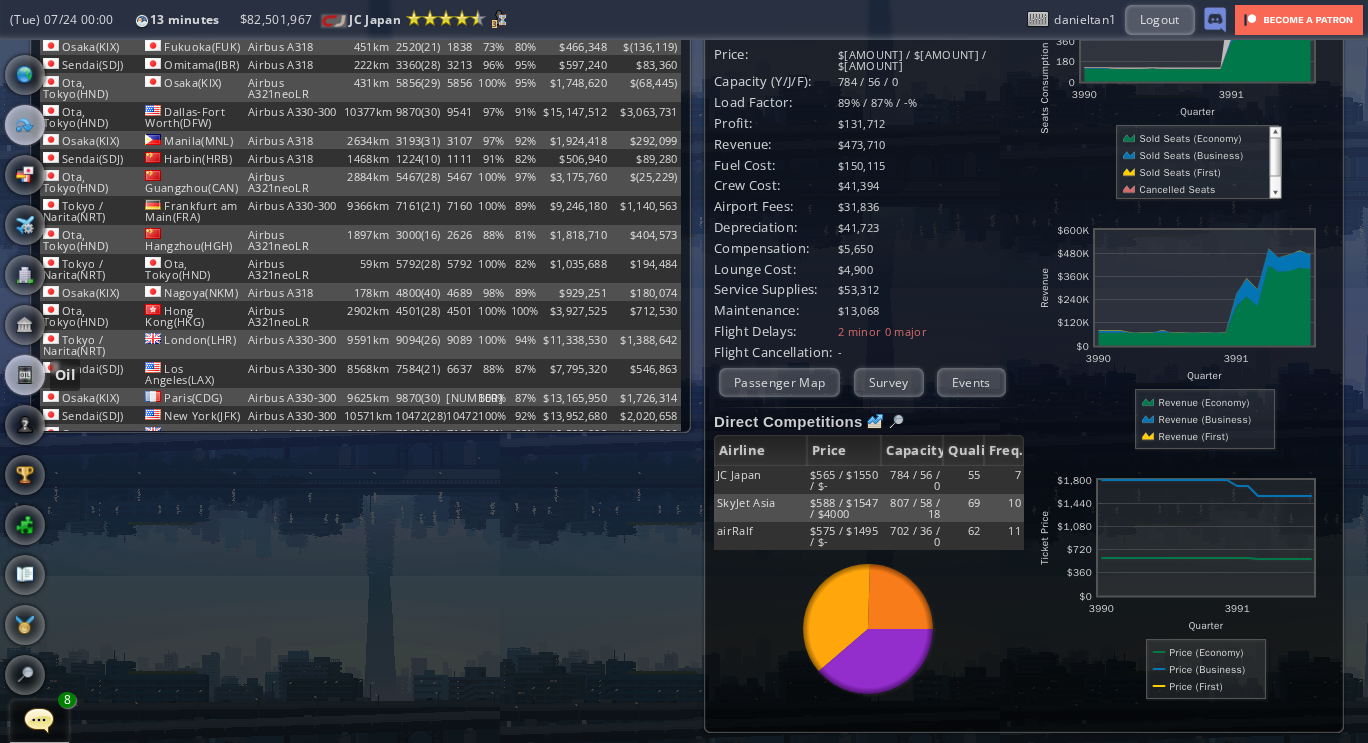 click at bounding box center (25, 375) 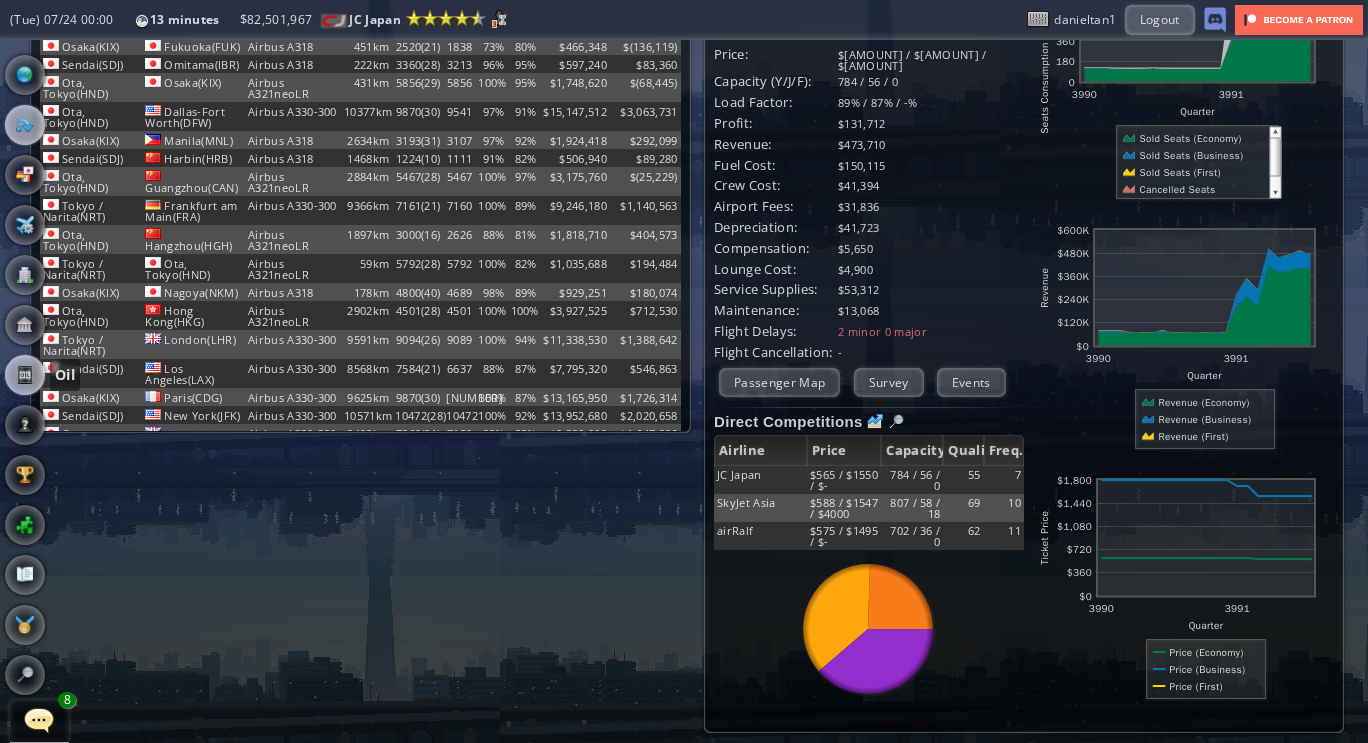 scroll, scrollTop: 0, scrollLeft: 0, axis: both 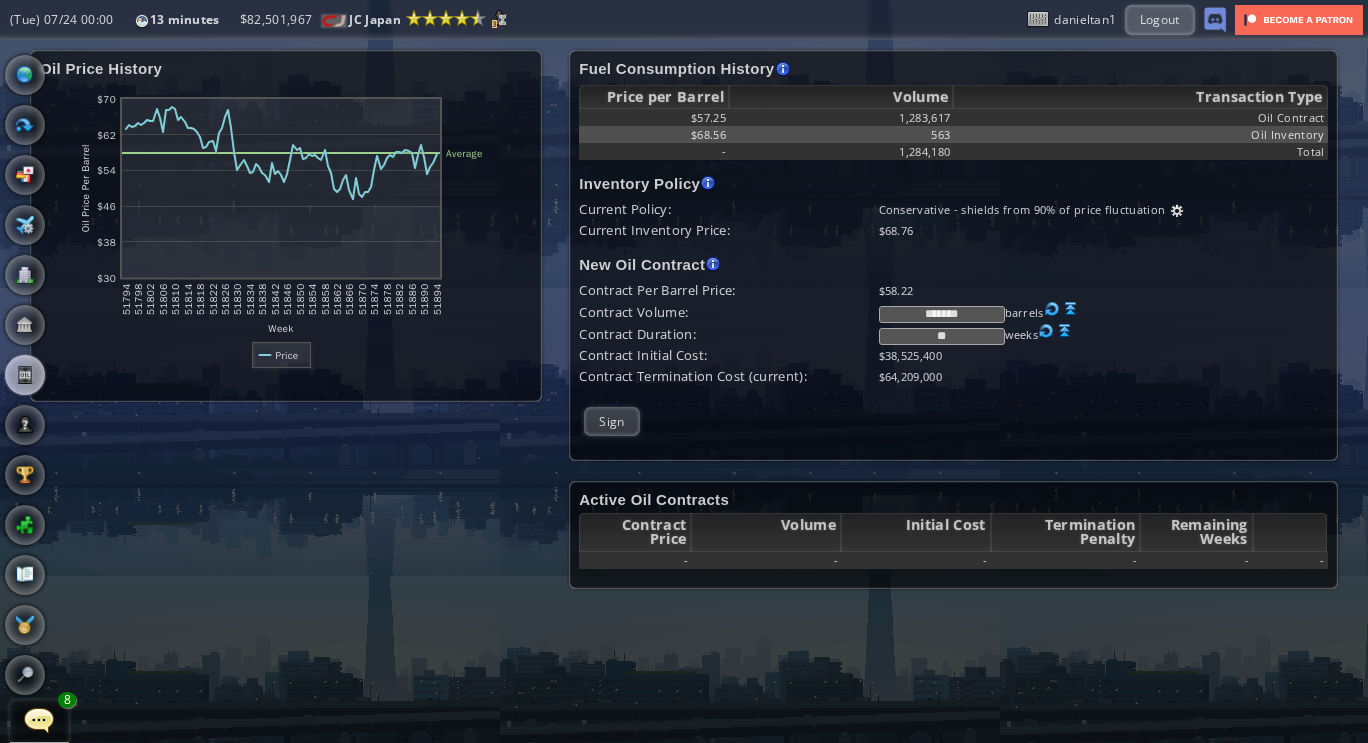 click on "**" at bounding box center [942, 336] 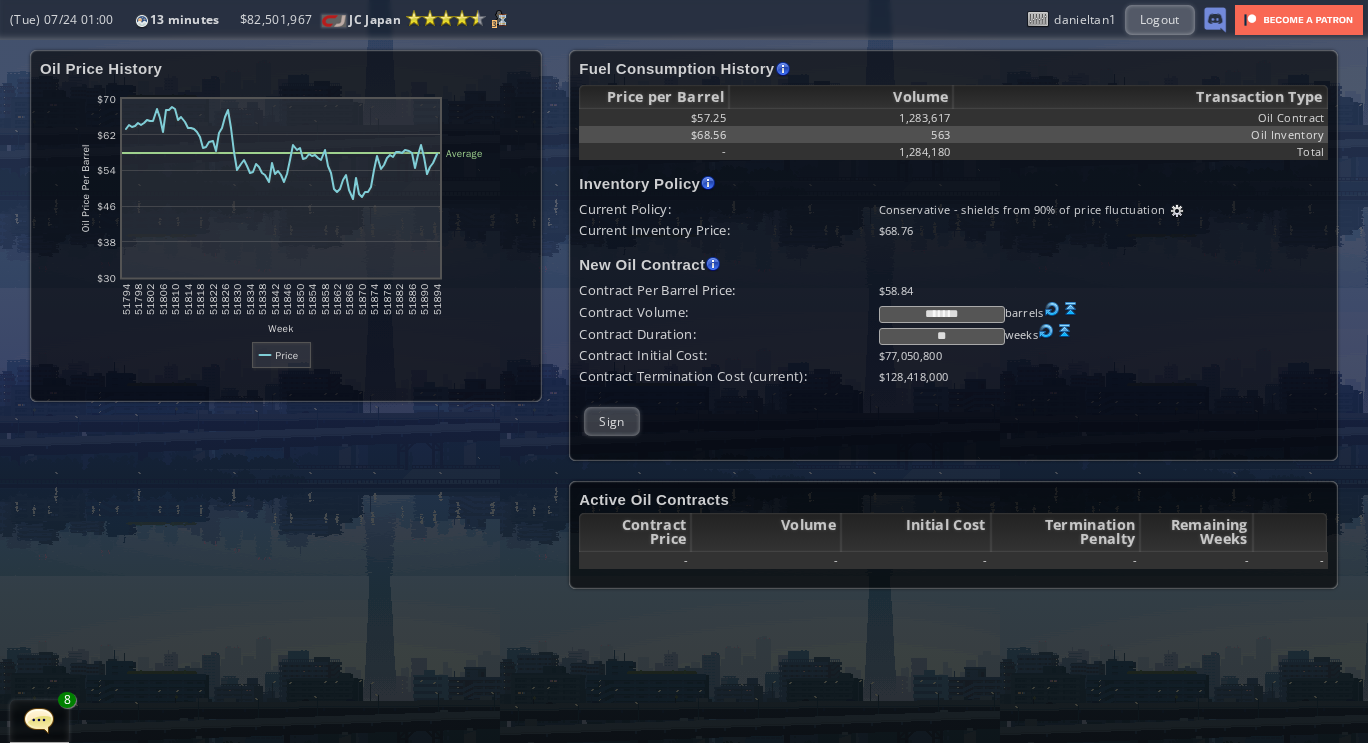 click on "**" at bounding box center (942, 336) 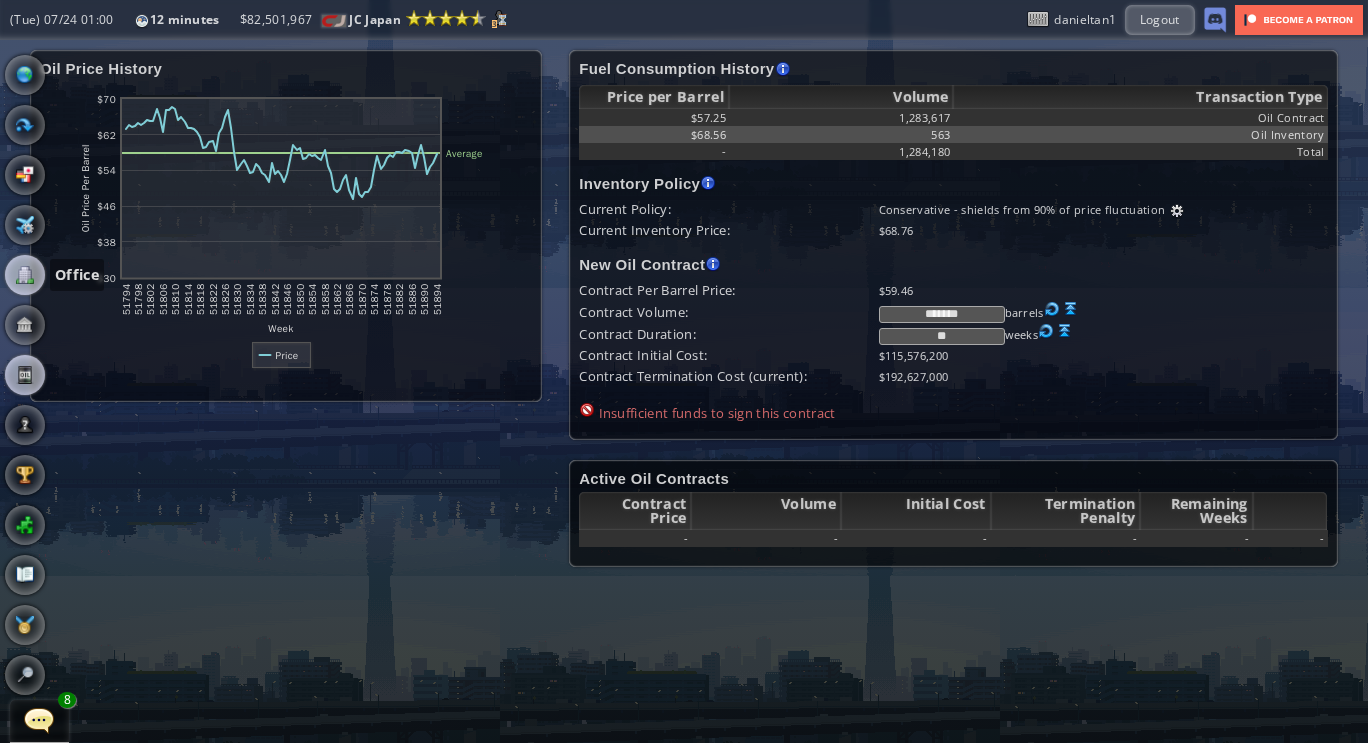 click at bounding box center [25, 275] 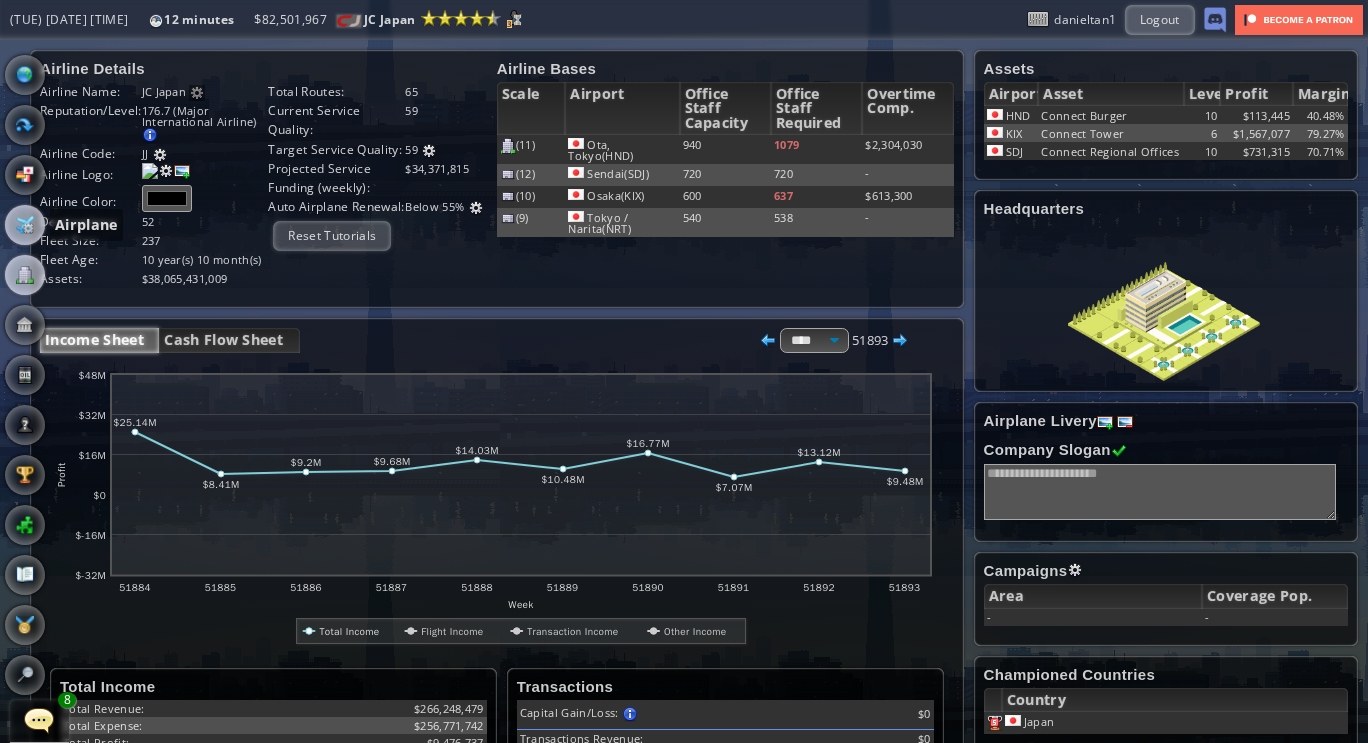 click at bounding box center [25, 225] 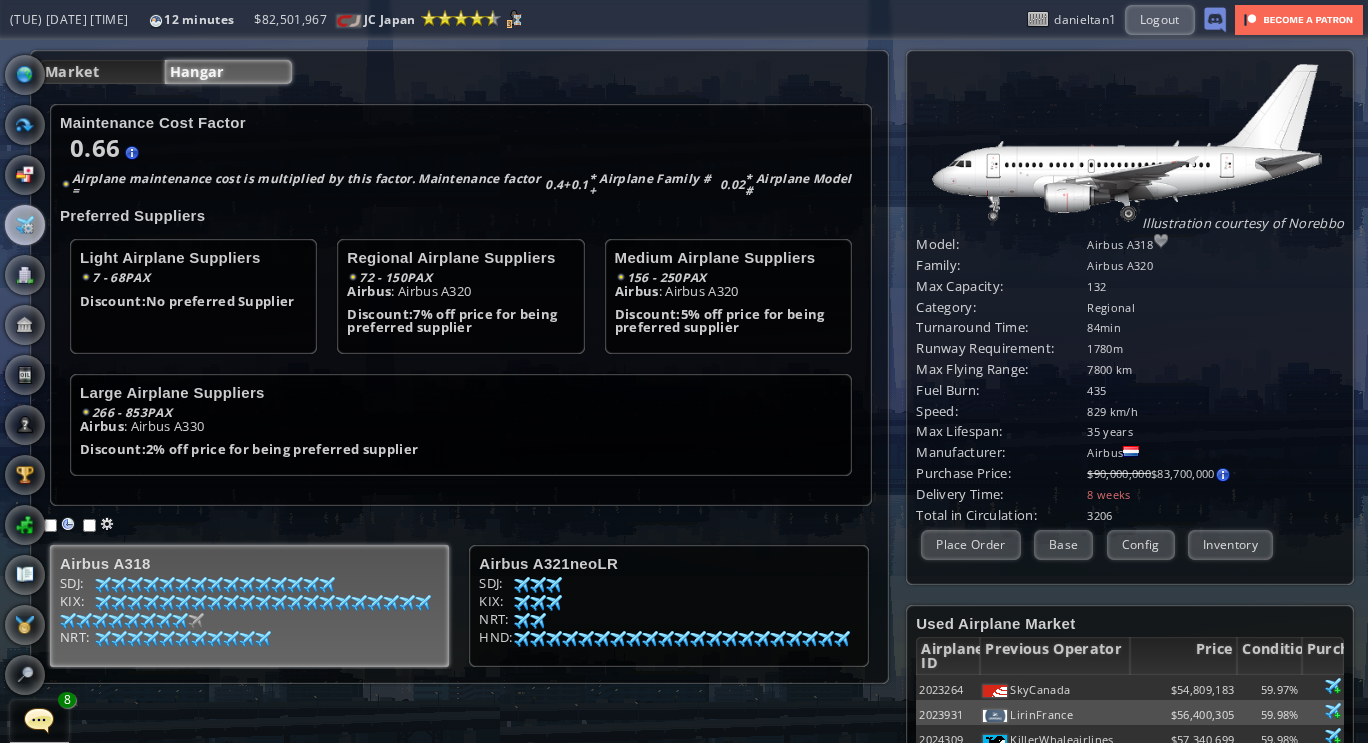 scroll, scrollTop: 159, scrollLeft: 0, axis: vertical 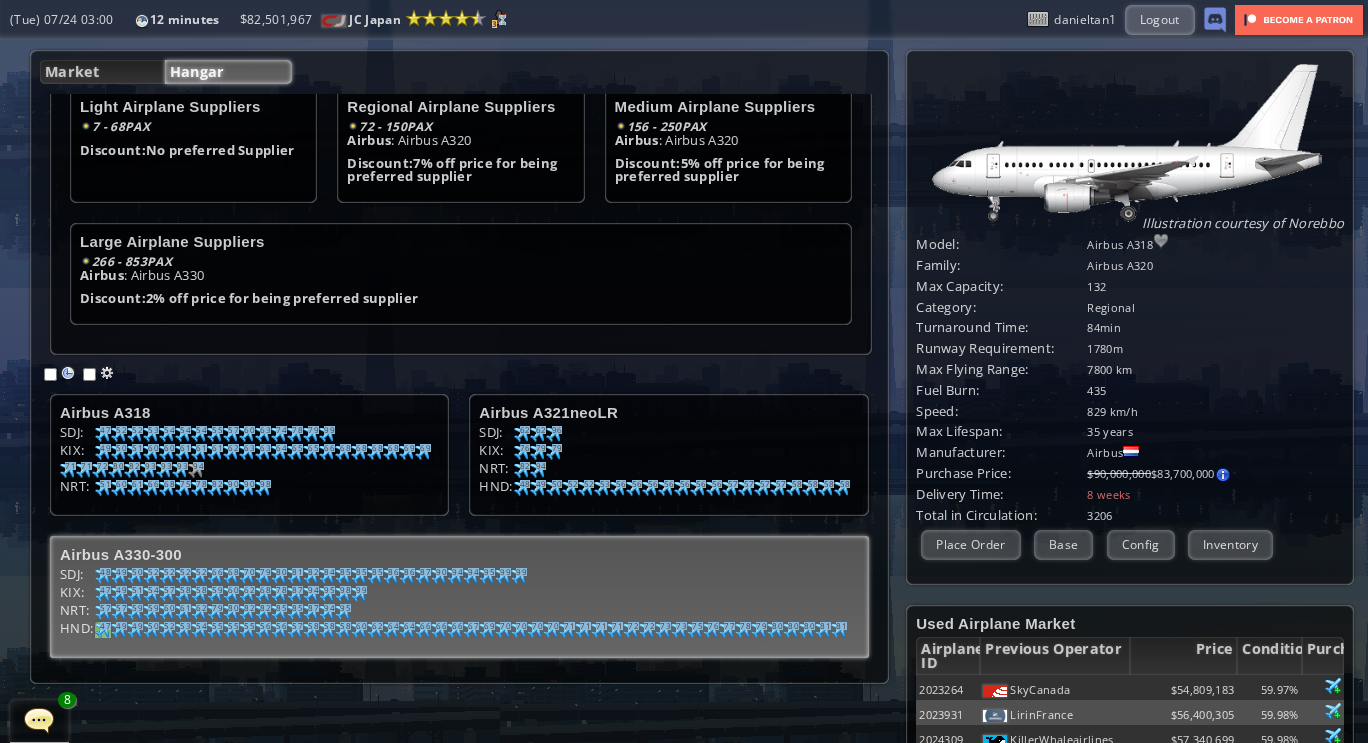 click at bounding box center (103, 434) 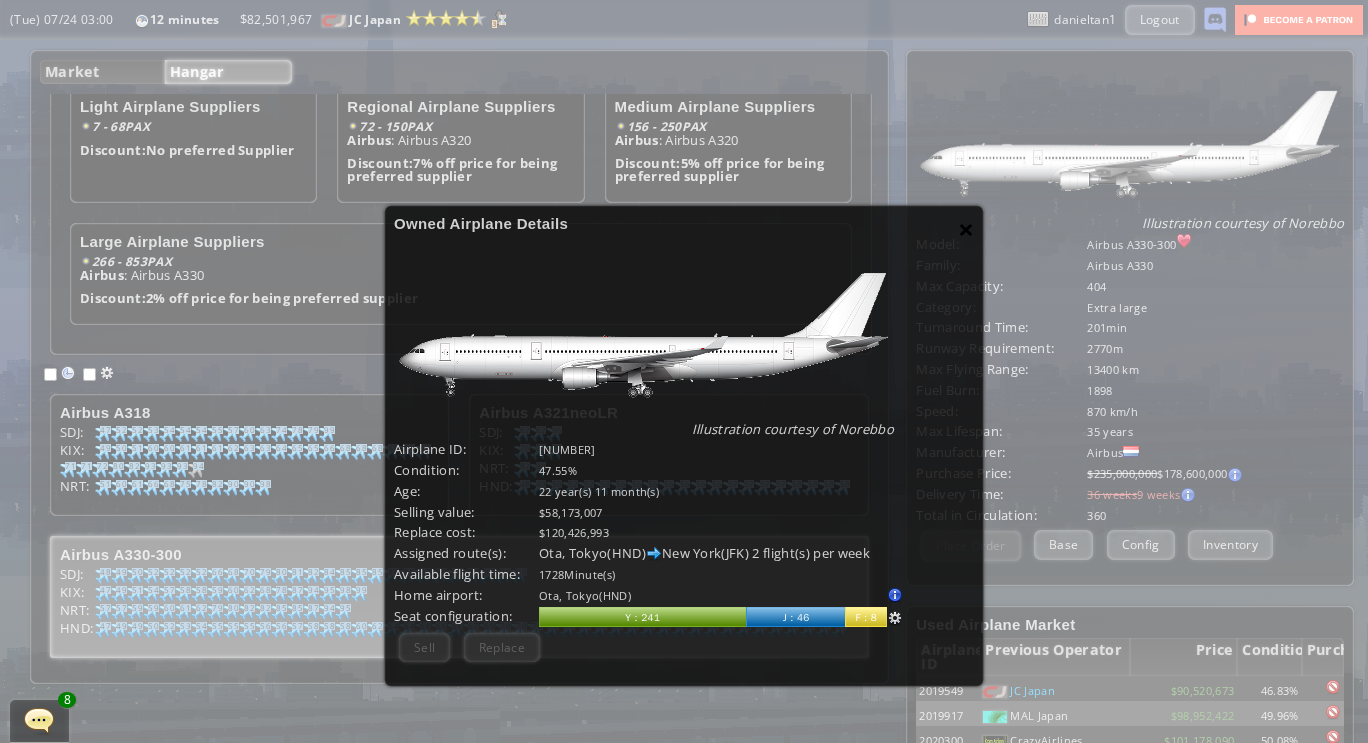 click on "×" at bounding box center [966, 229] 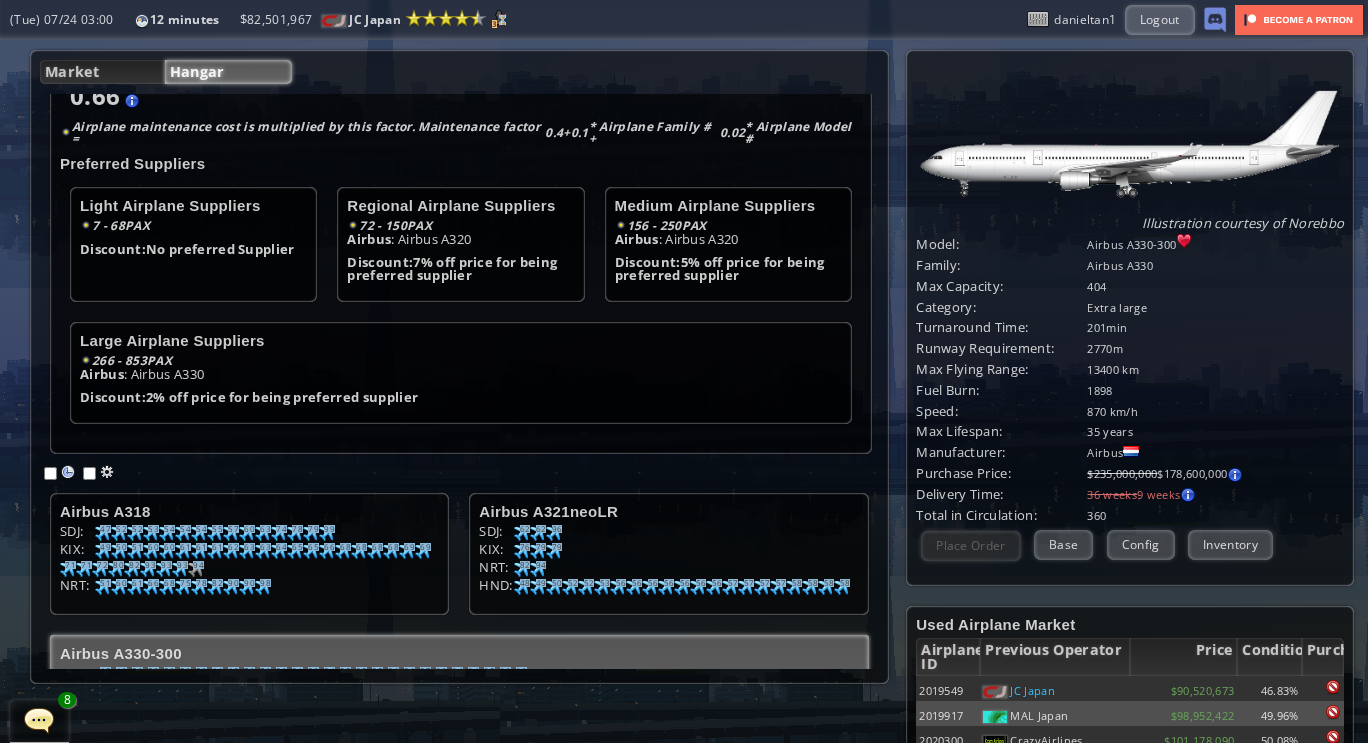scroll, scrollTop: 48, scrollLeft: 0, axis: vertical 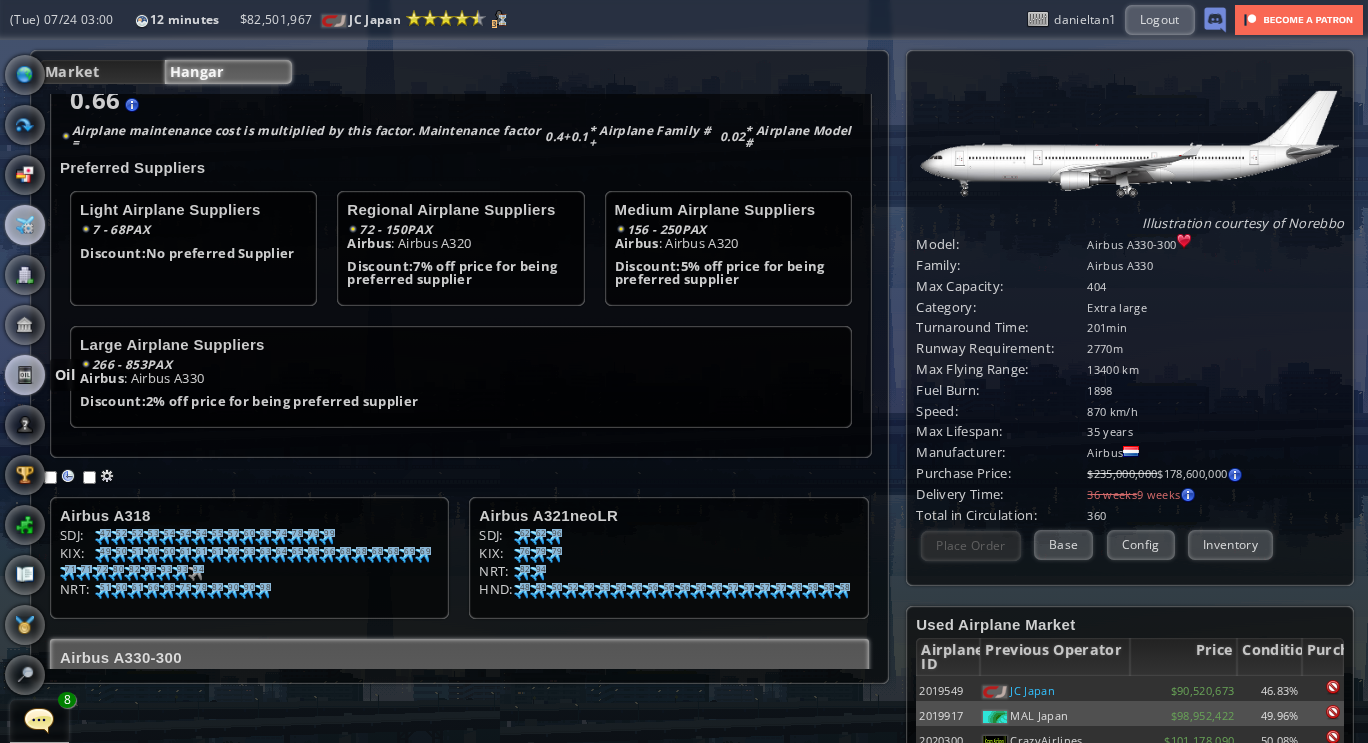click at bounding box center [25, 375] 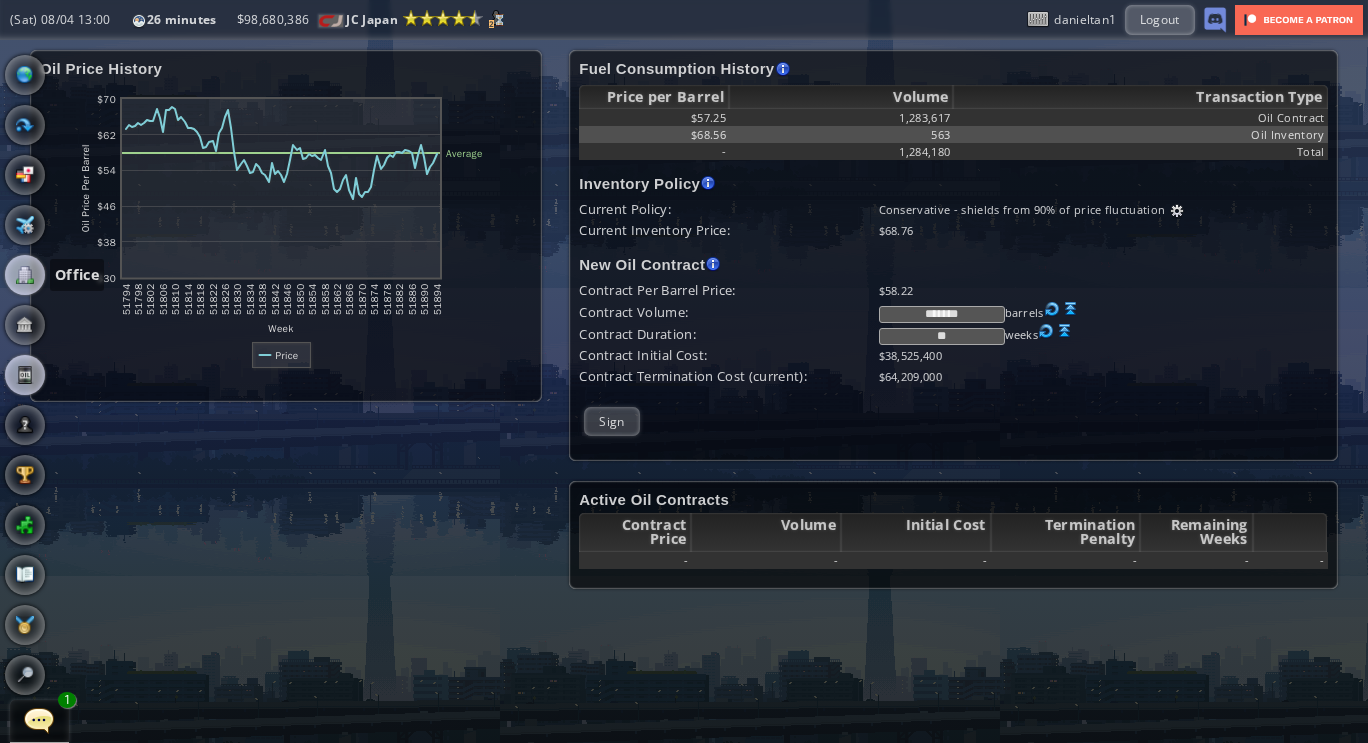 click at bounding box center (25, 275) 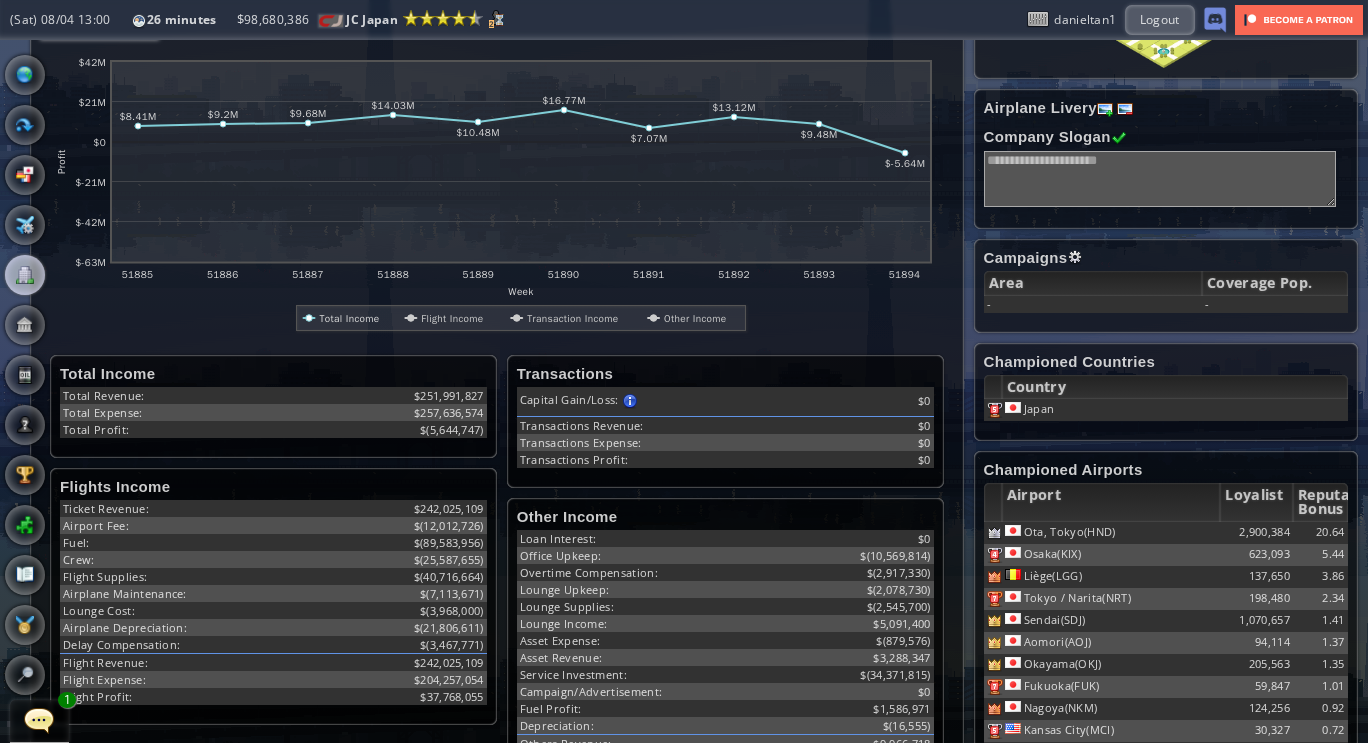 scroll, scrollTop: 317, scrollLeft: 0, axis: vertical 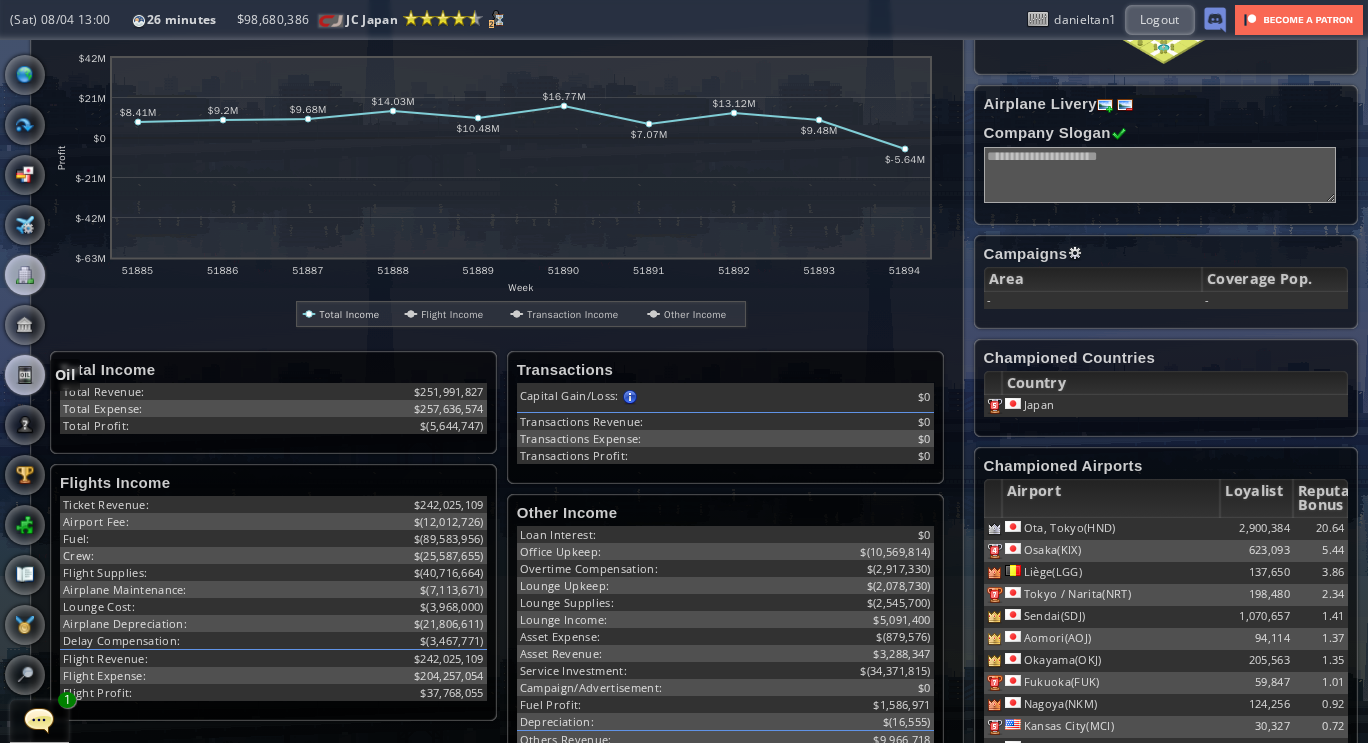 click at bounding box center [25, 375] 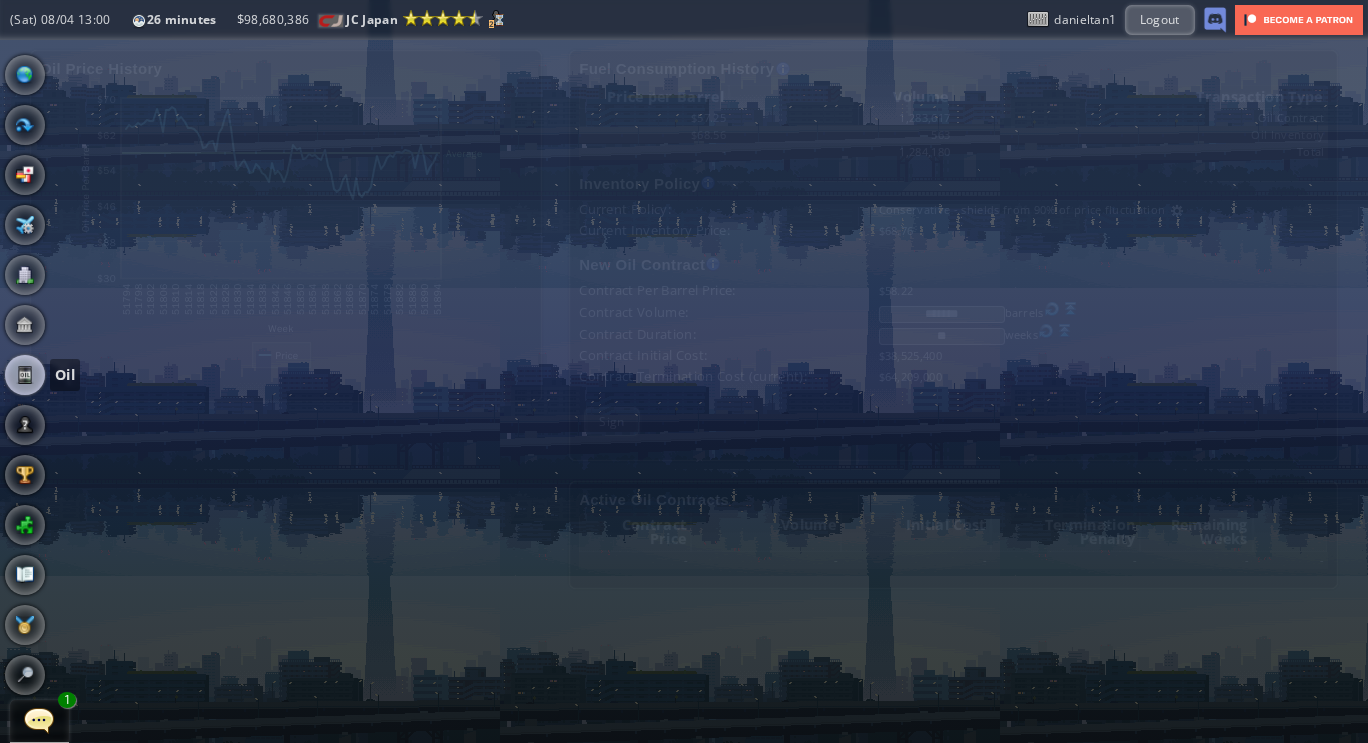 scroll, scrollTop: 0, scrollLeft: 0, axis: both 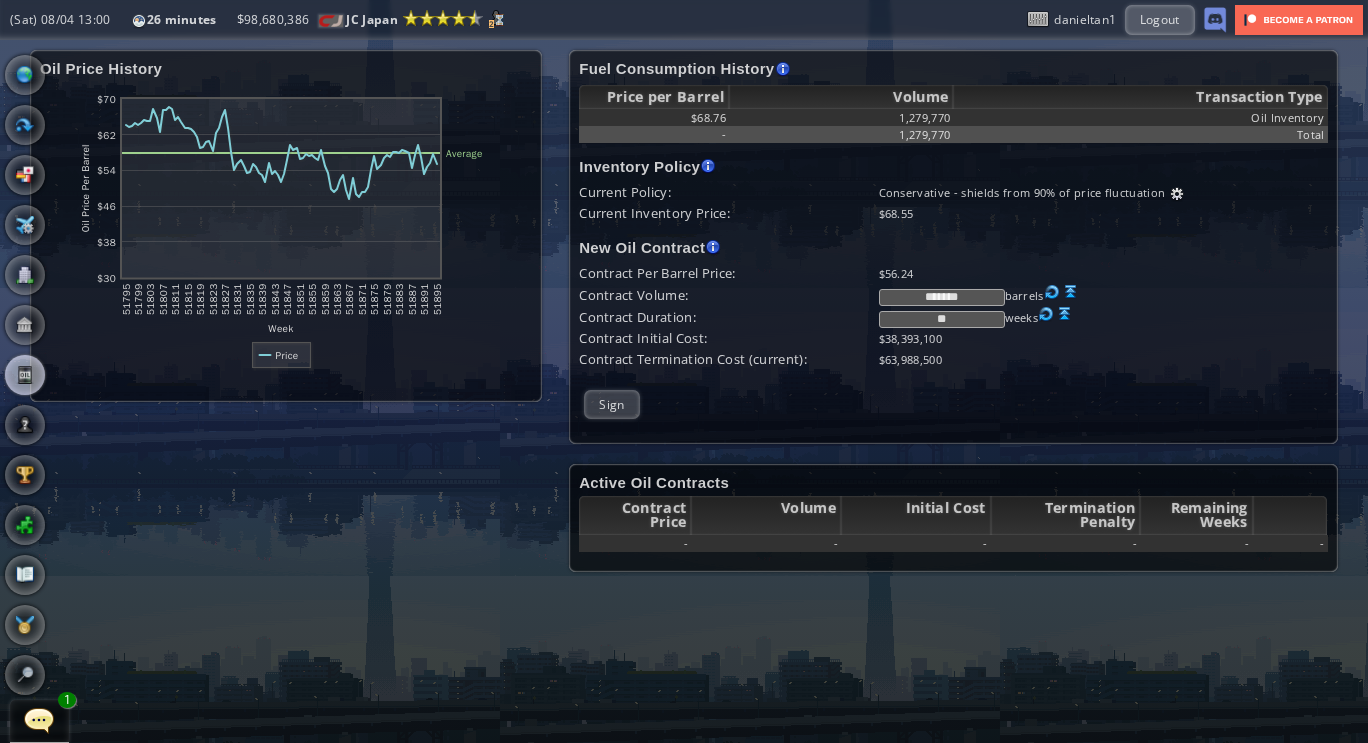 drag, startPoint x: 893, startPoint y: 322, endPoint x: 852, endPoint y: 329, distance: 41.59327 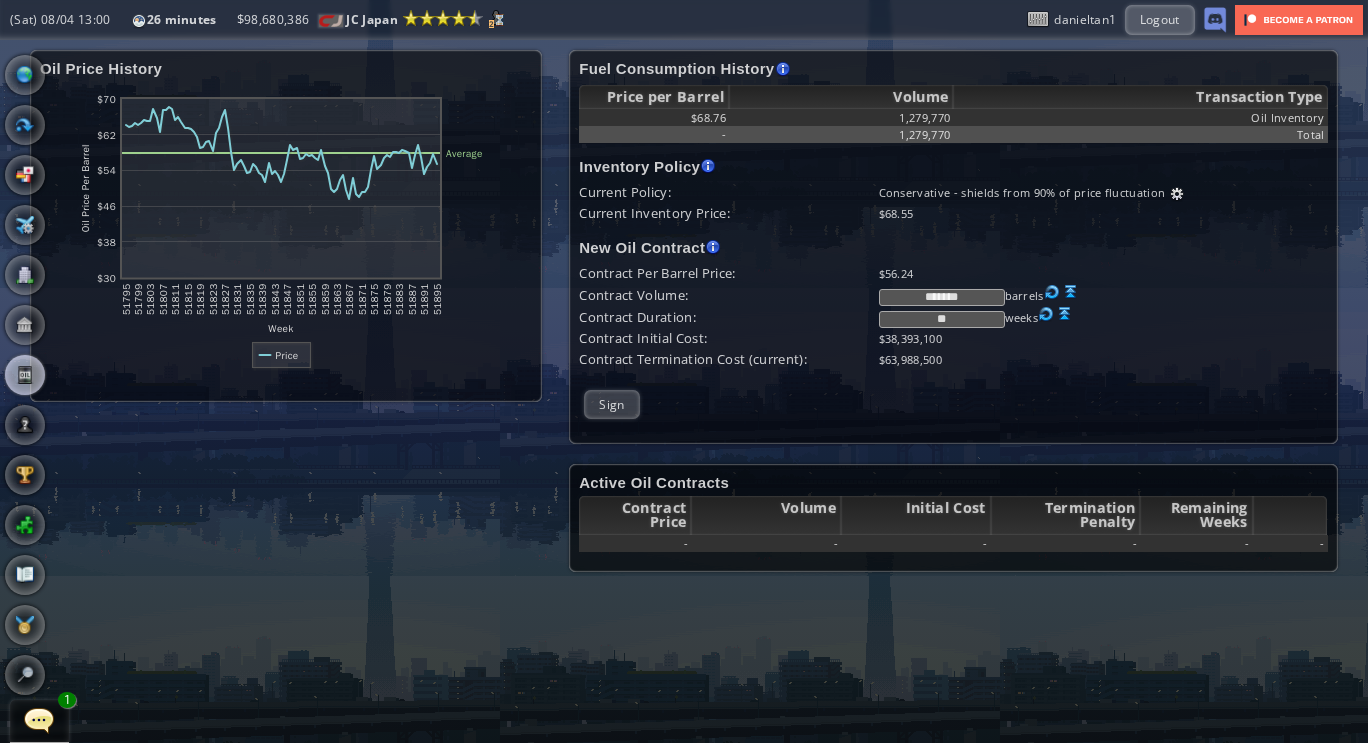 click on "Contract Per Barrel Price:
$56.24
Contract Volume:
*******  barrels
Contract Duration:
**  weeks
Contract Initial Cost:
$38,393,100
Contract Termination Cost (current):
$63,988,500" at bounding box center (953, 316) 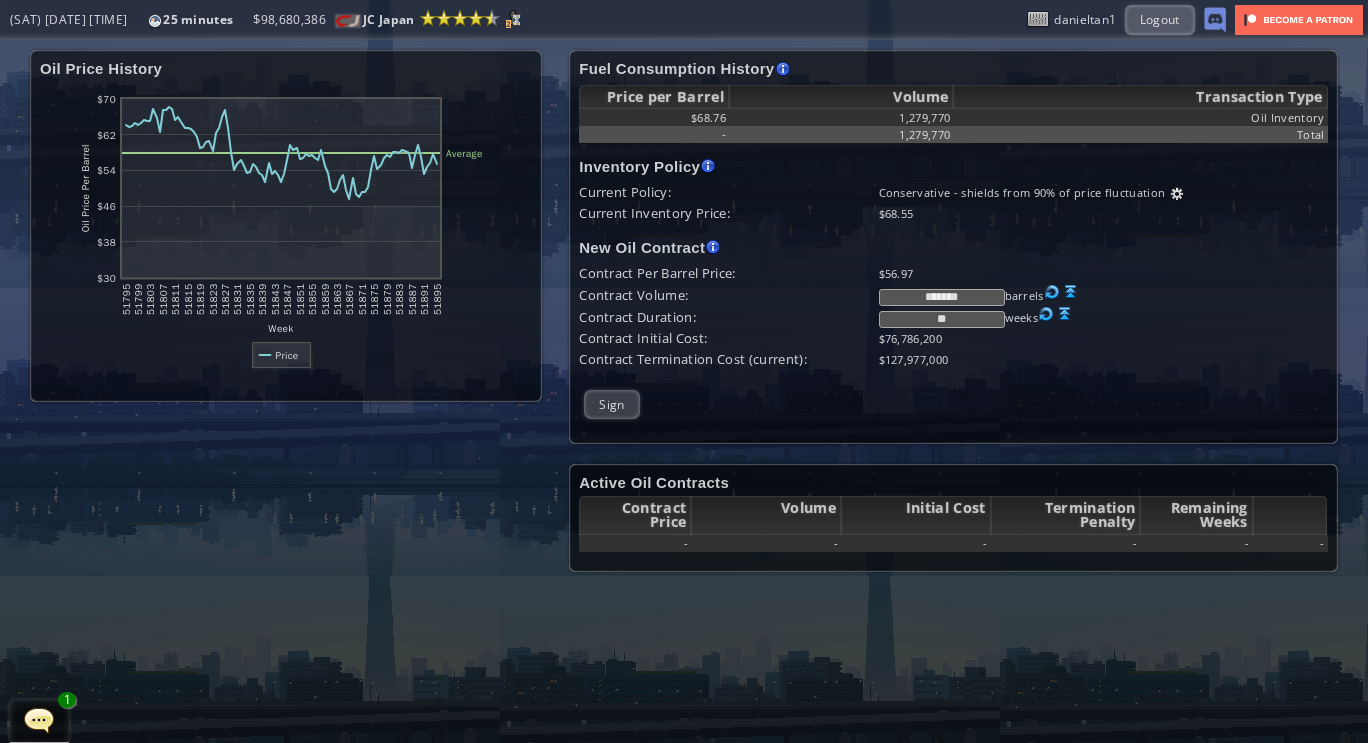 drag, startPoint x: 978, startPoint y: 321, endPoint x: 886, endPoint y: 326, distance: 92.13577 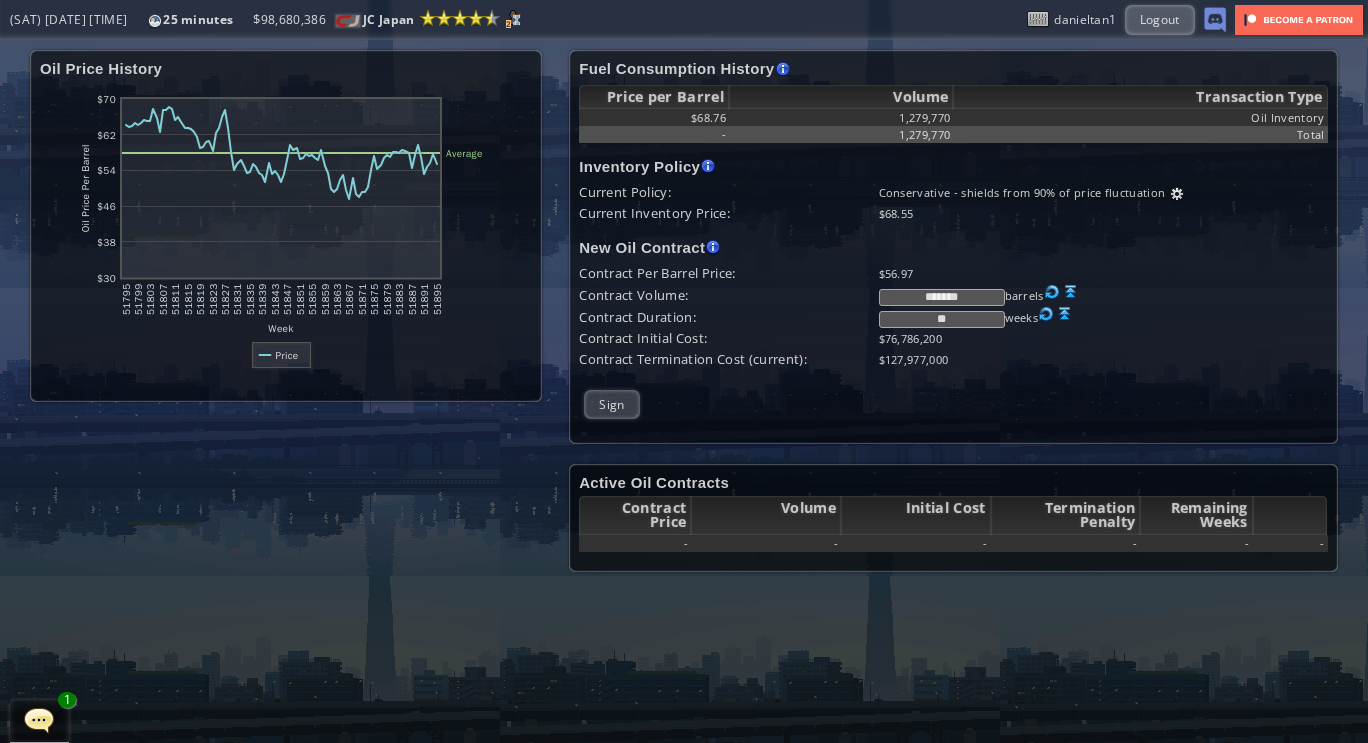 click on "**" at bounding box center [942, 319] 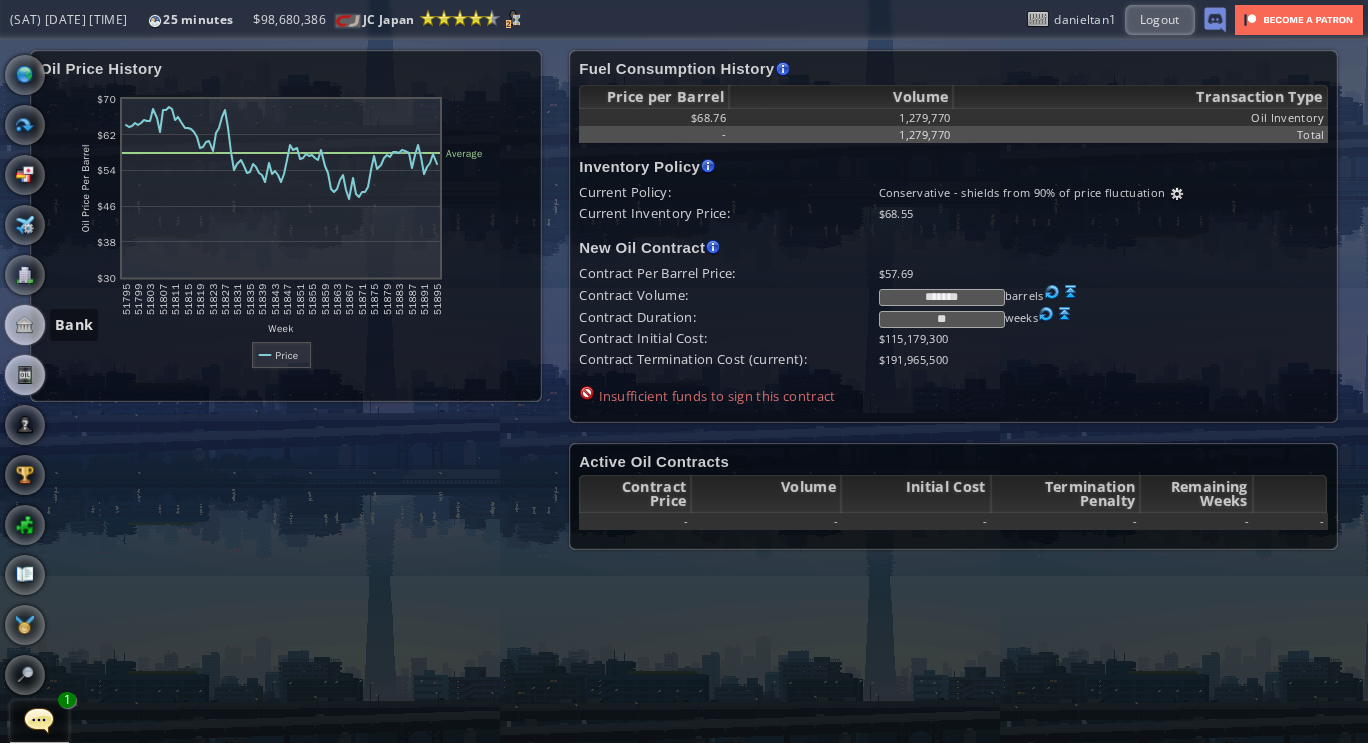 type on "**" 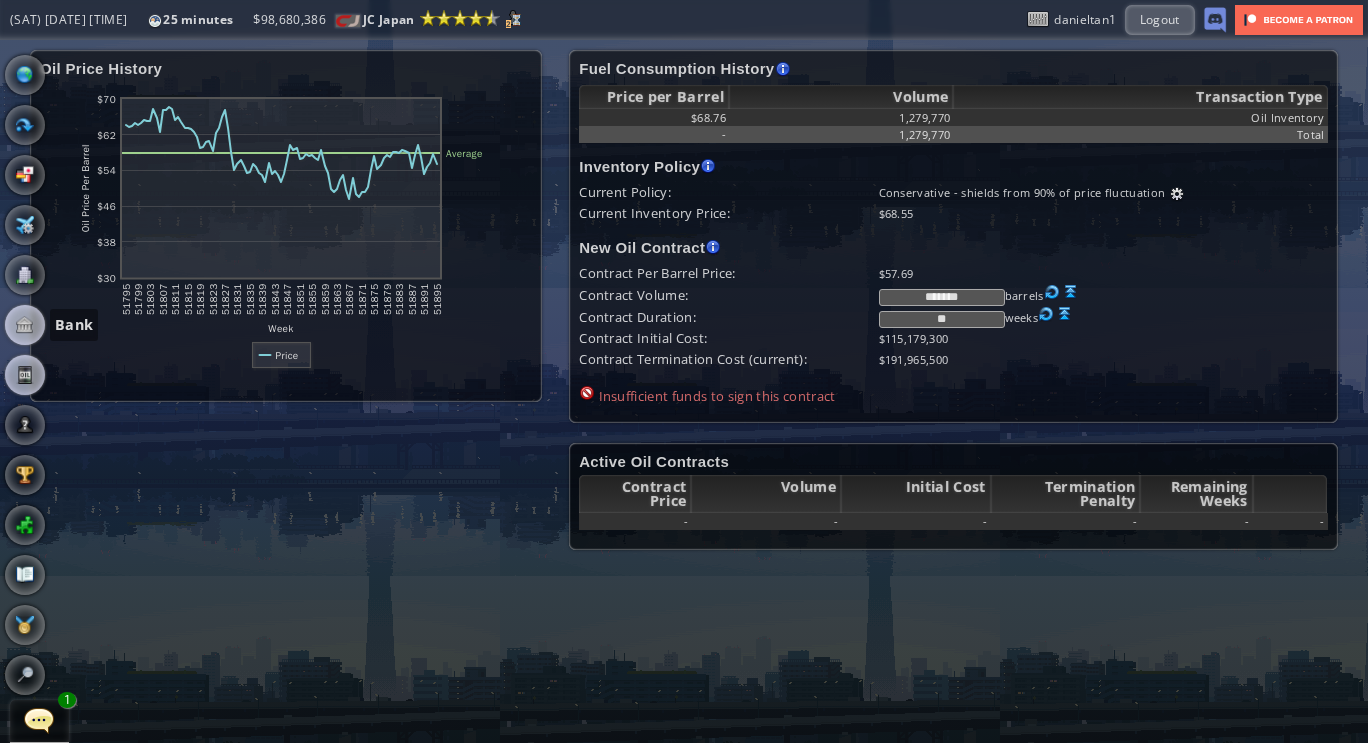 click at bounding box center [25, 325] 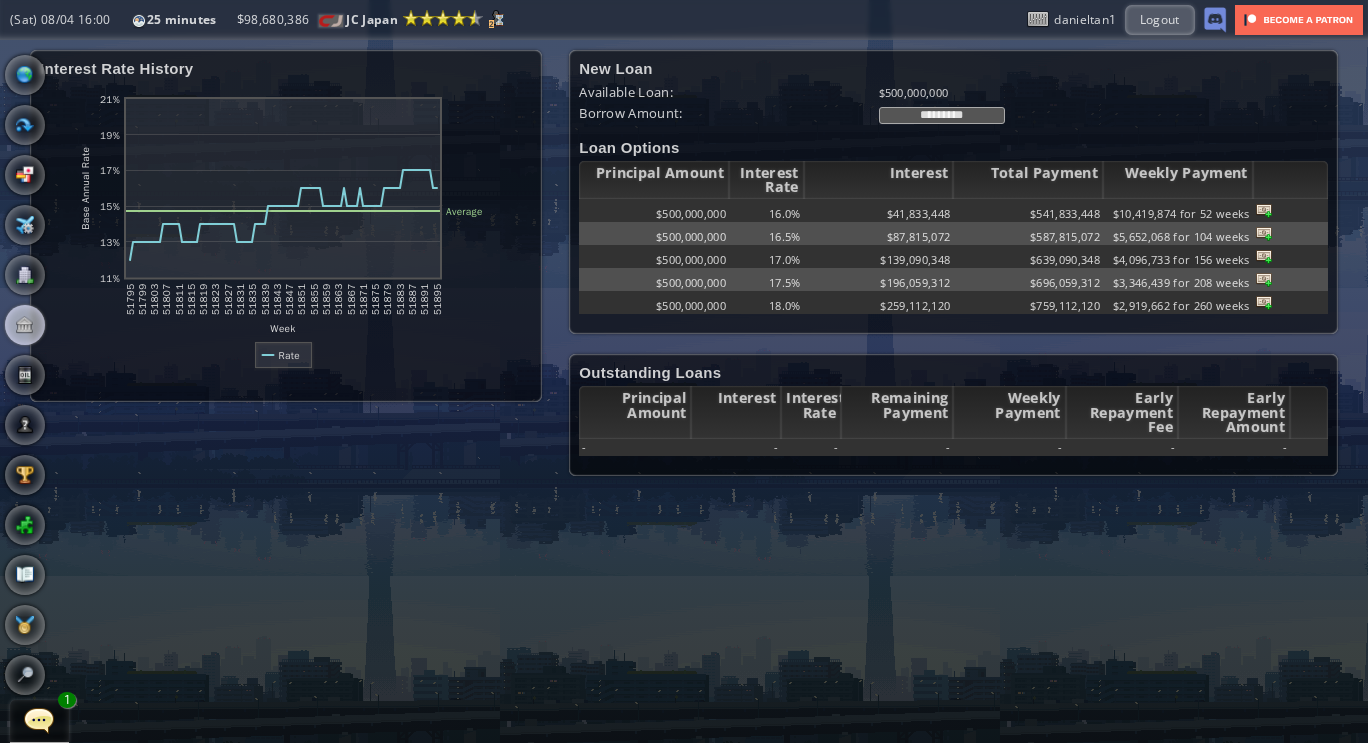 drag, startPoint x: 1016, startPoint y: 117, endPoint x: 614, endPoint y: 121, distance: 402.0199 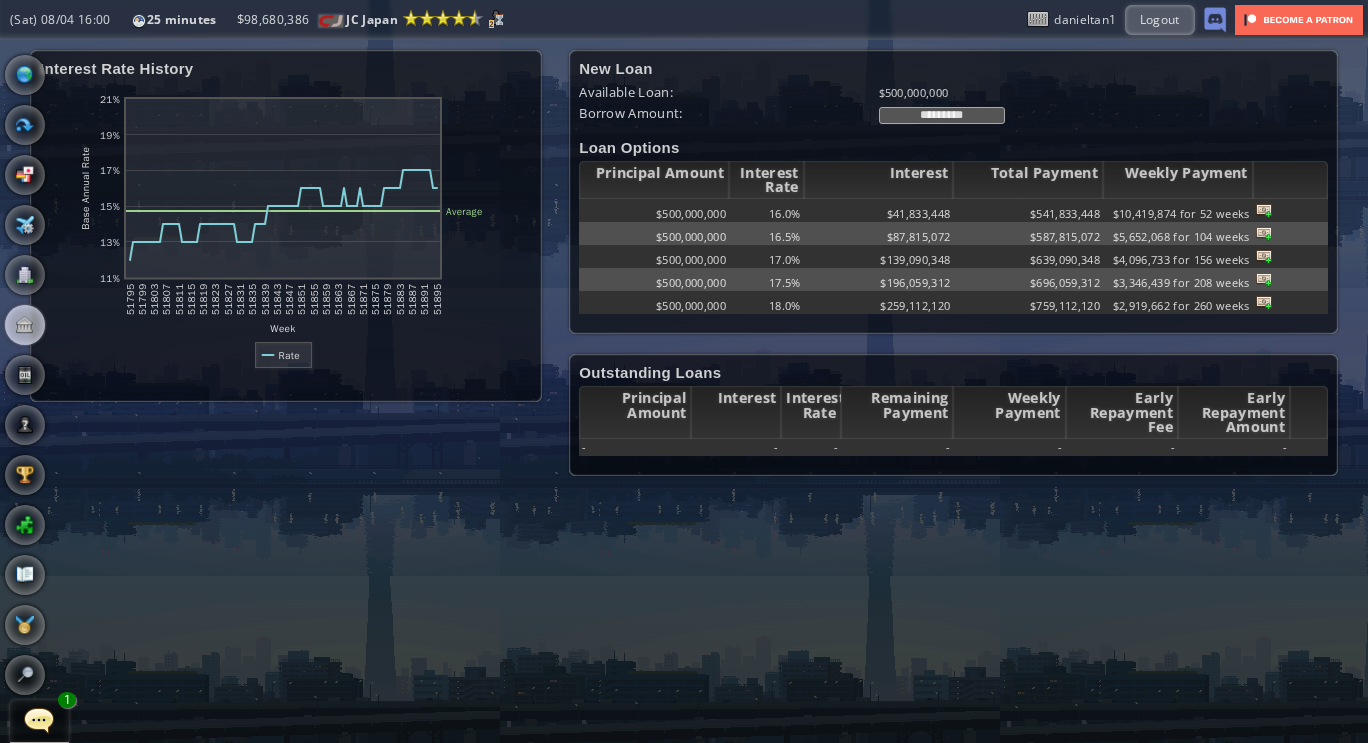 click on "Borrow Amount:
*********" at bounding box center (953, 113) 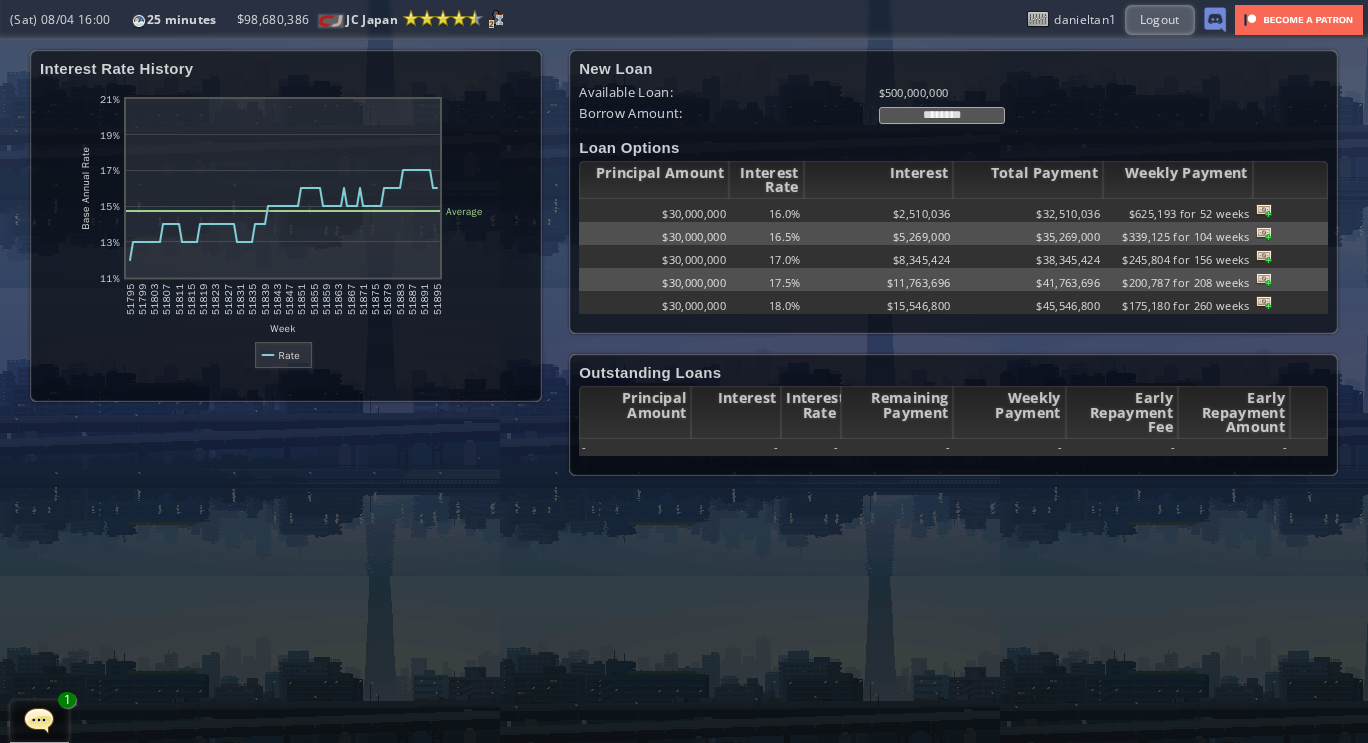 type on "********" 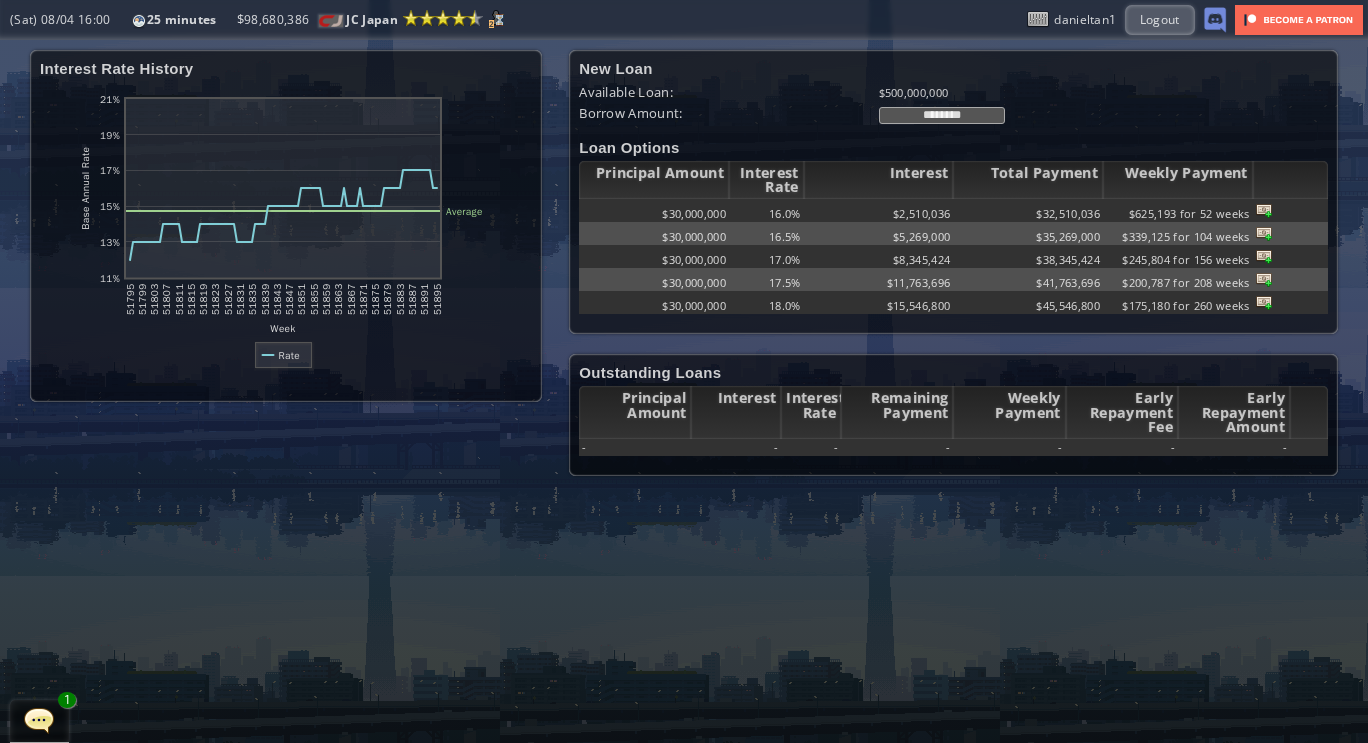 click at bounding box center [1264, 210] 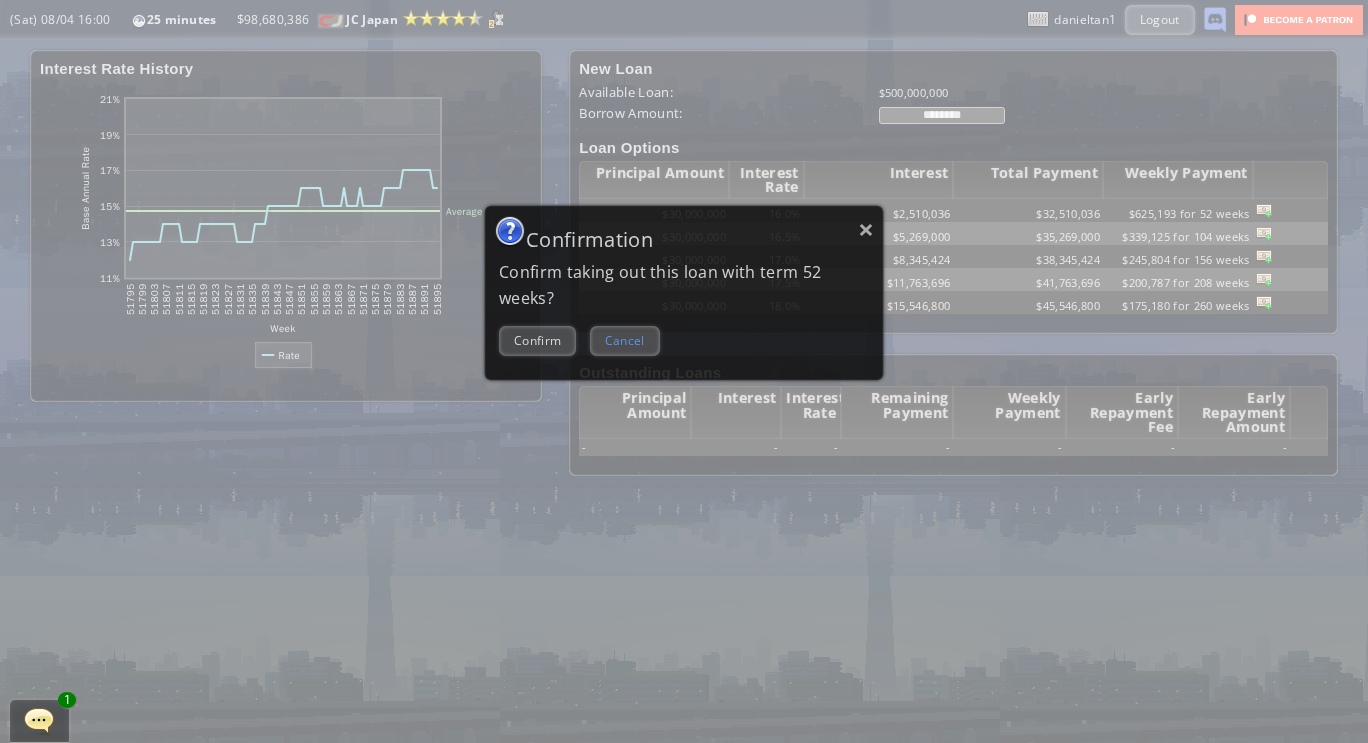 click on "Cancel" at bounding box center [625, 340] 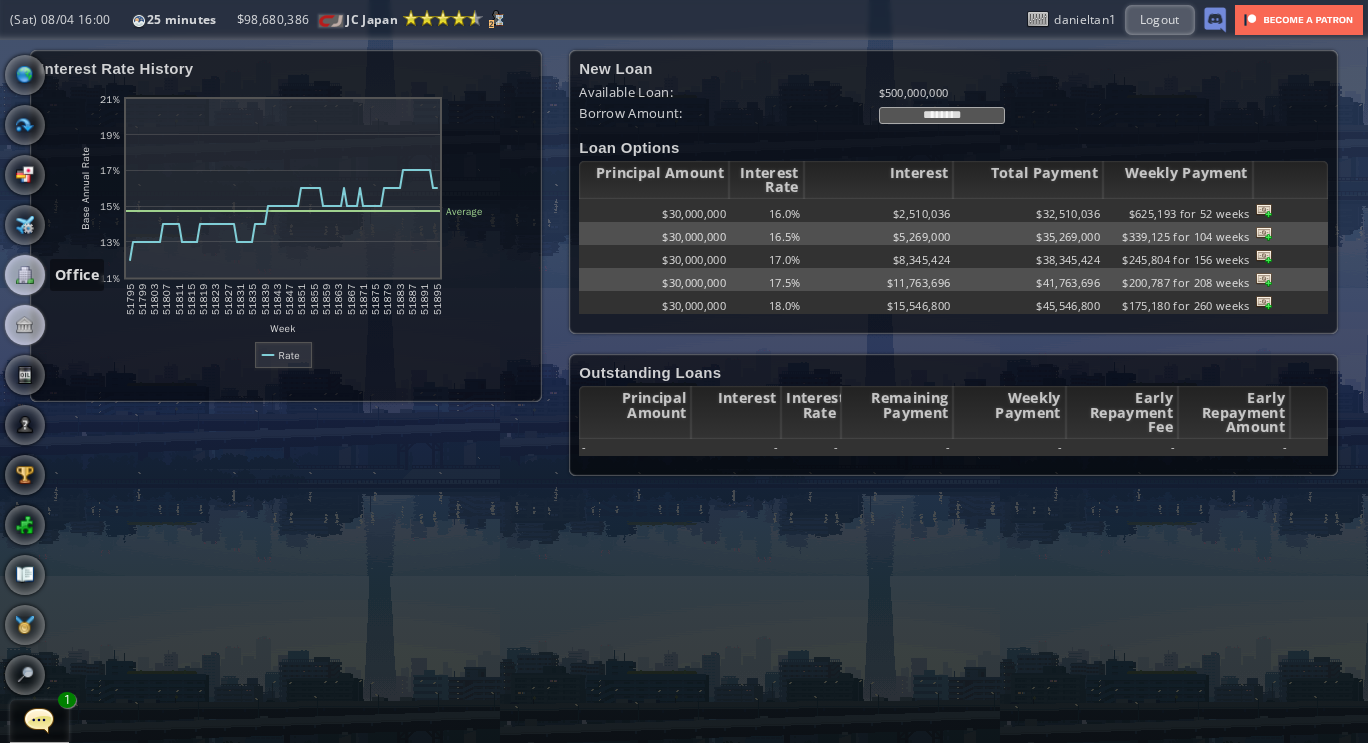 click at bounding box center (25, 275) 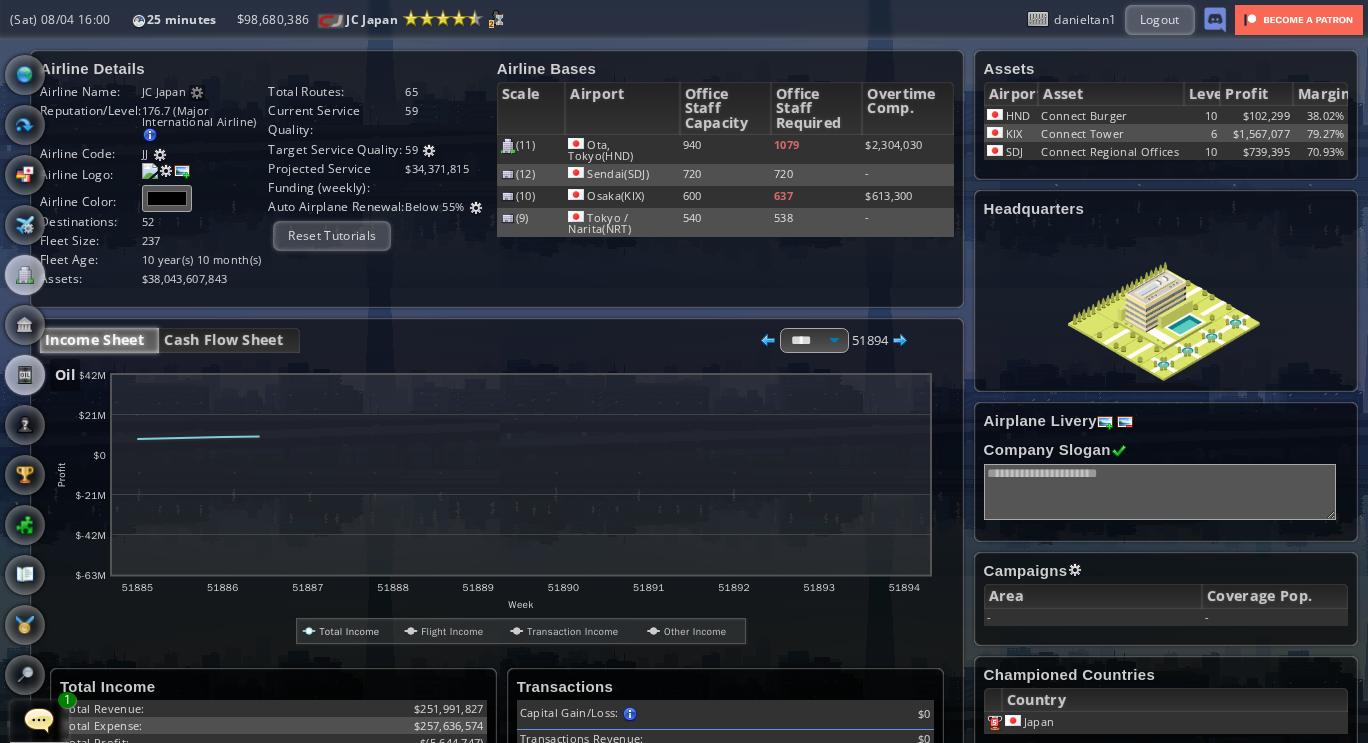 click at bounding box center [25, 375] 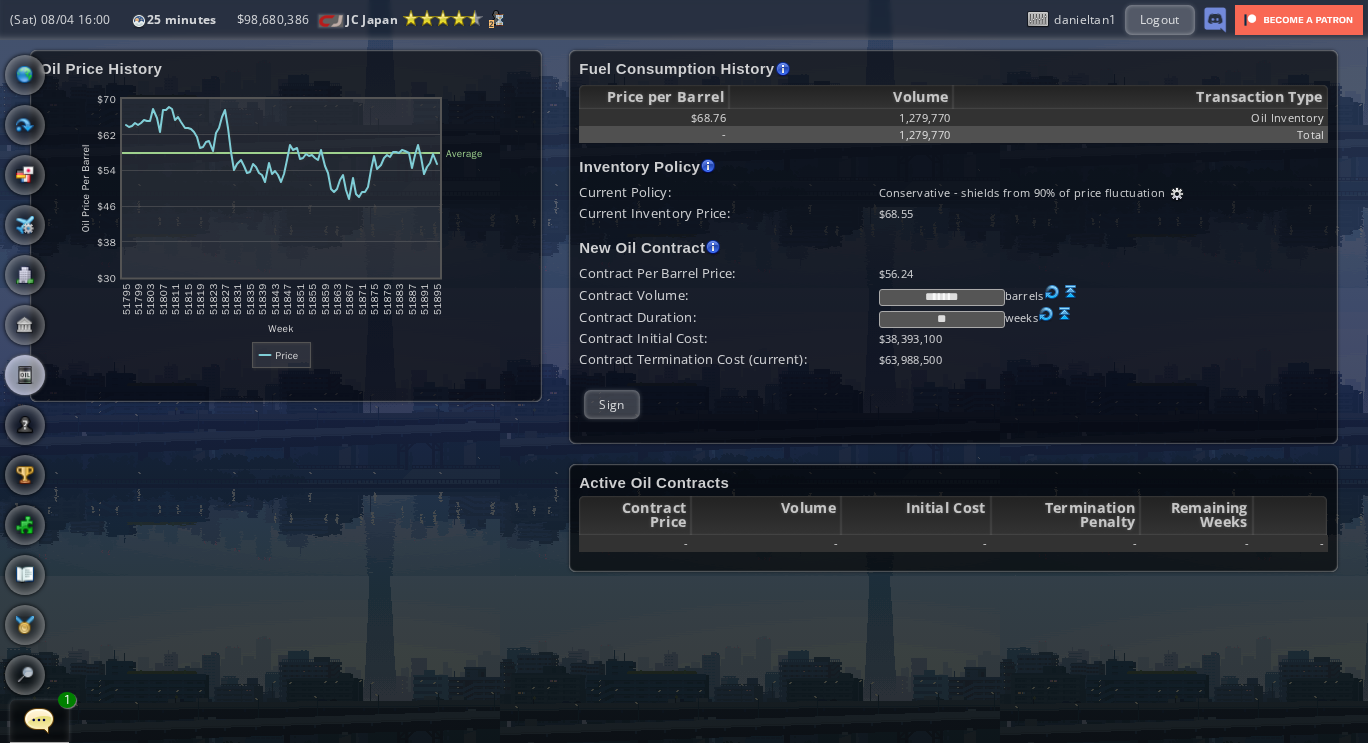 drag, startPoint x: 978, startPoint y: 314, endPoint x: 874, endPoint y: 316, distance: 104.019226 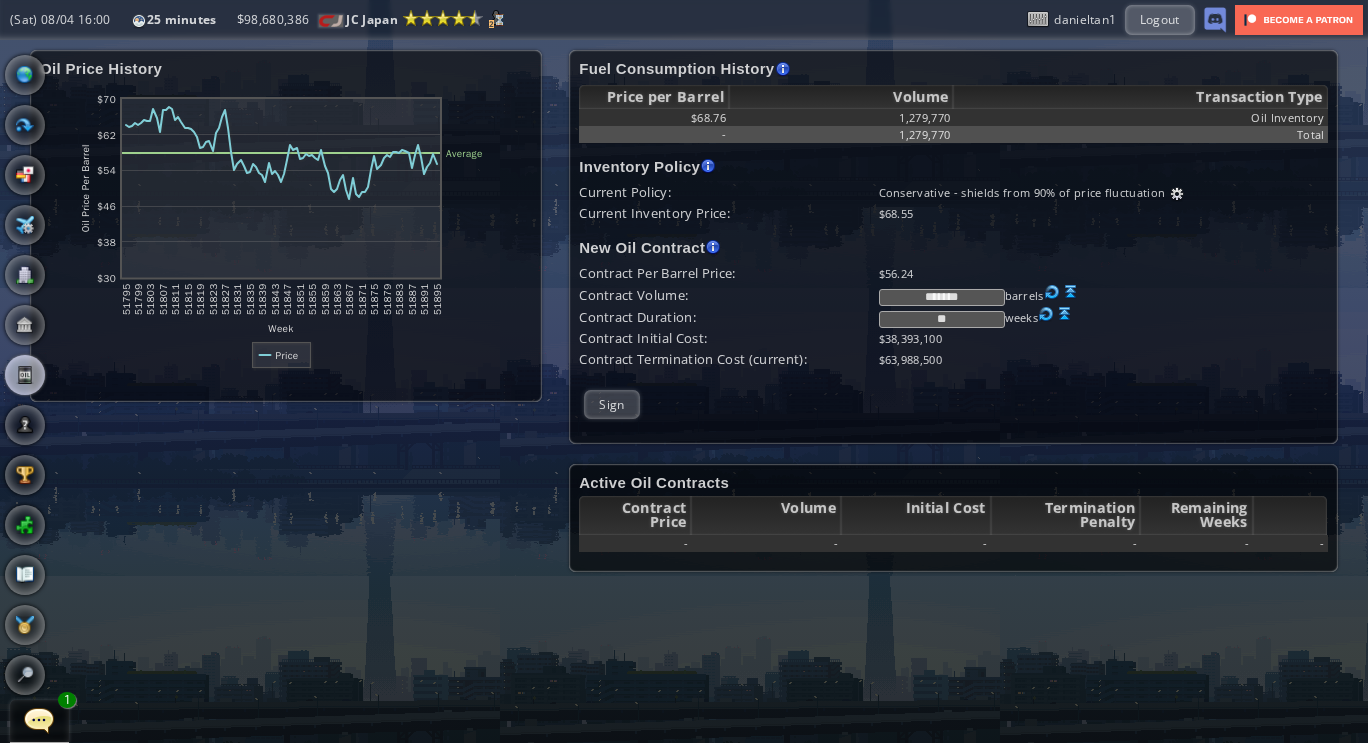 click on "**" at bounding box center (942, 319) 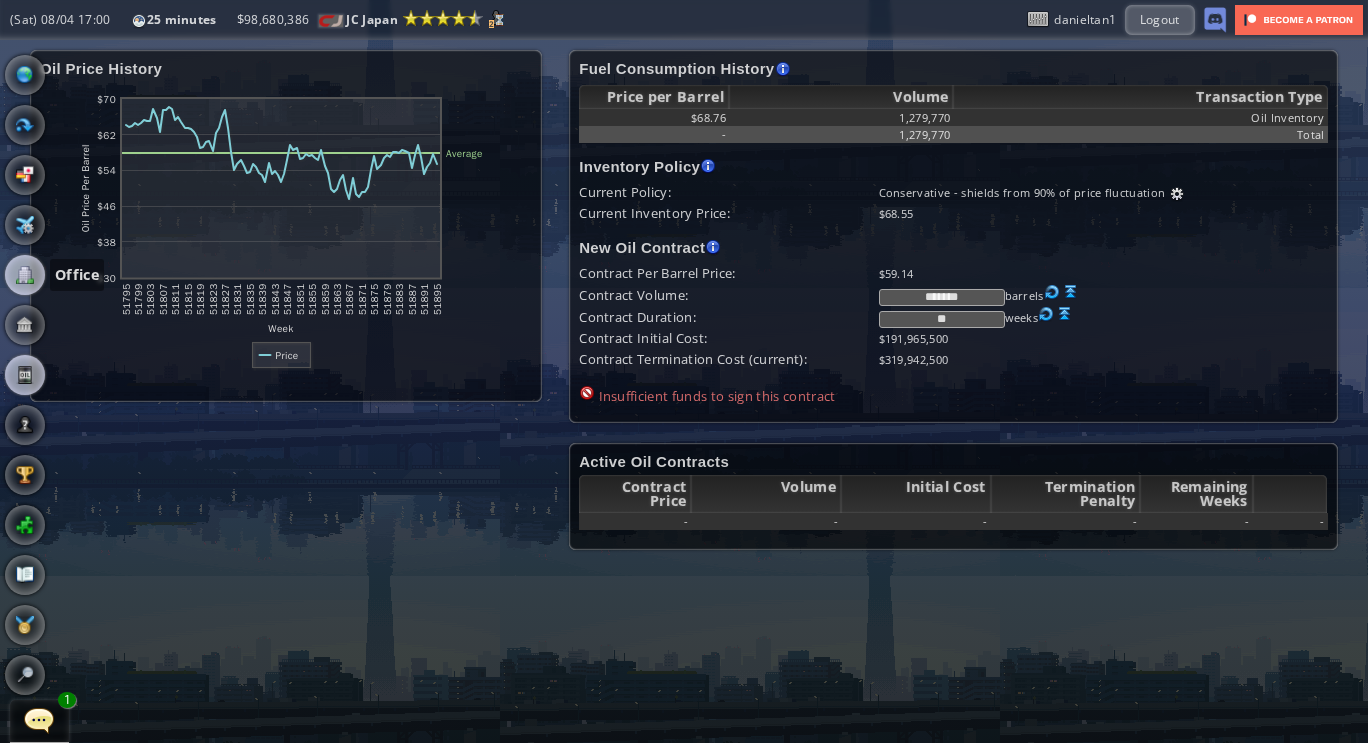 type on "**" 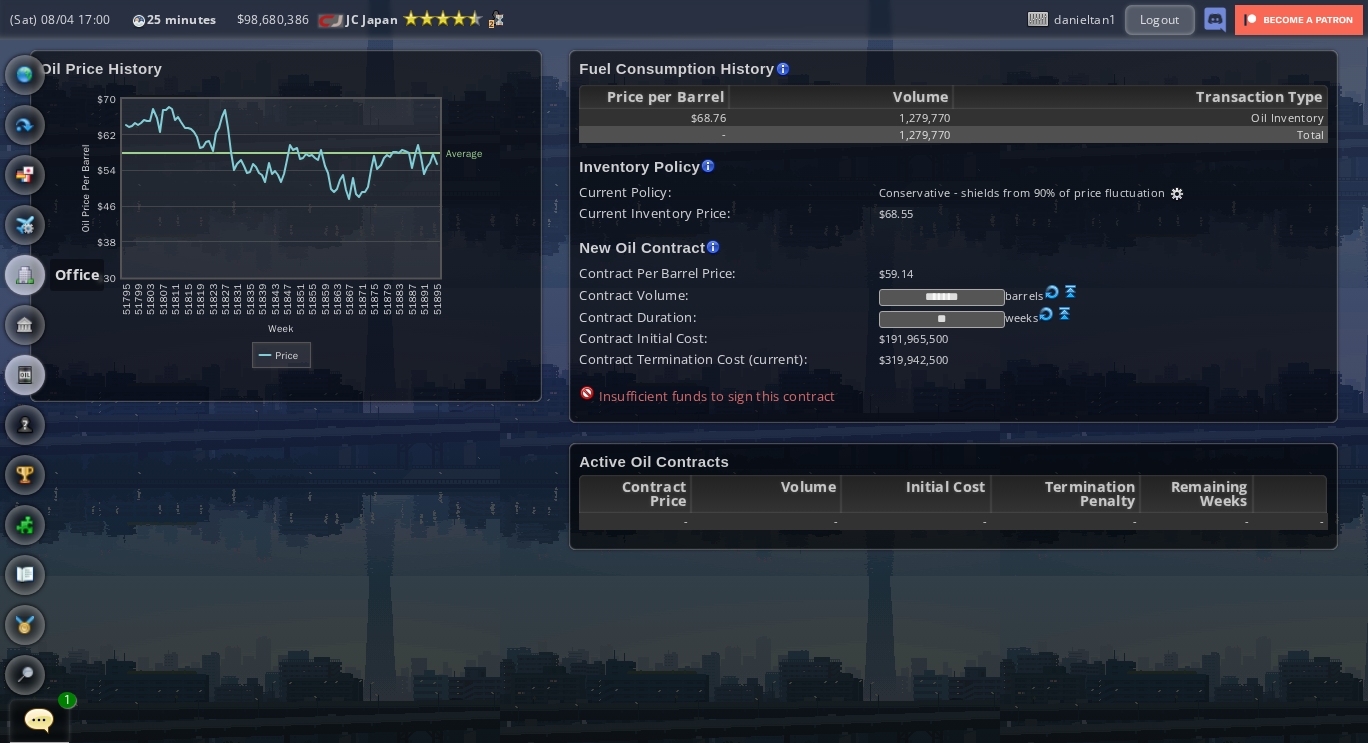 click at bounding box center [25, 275] 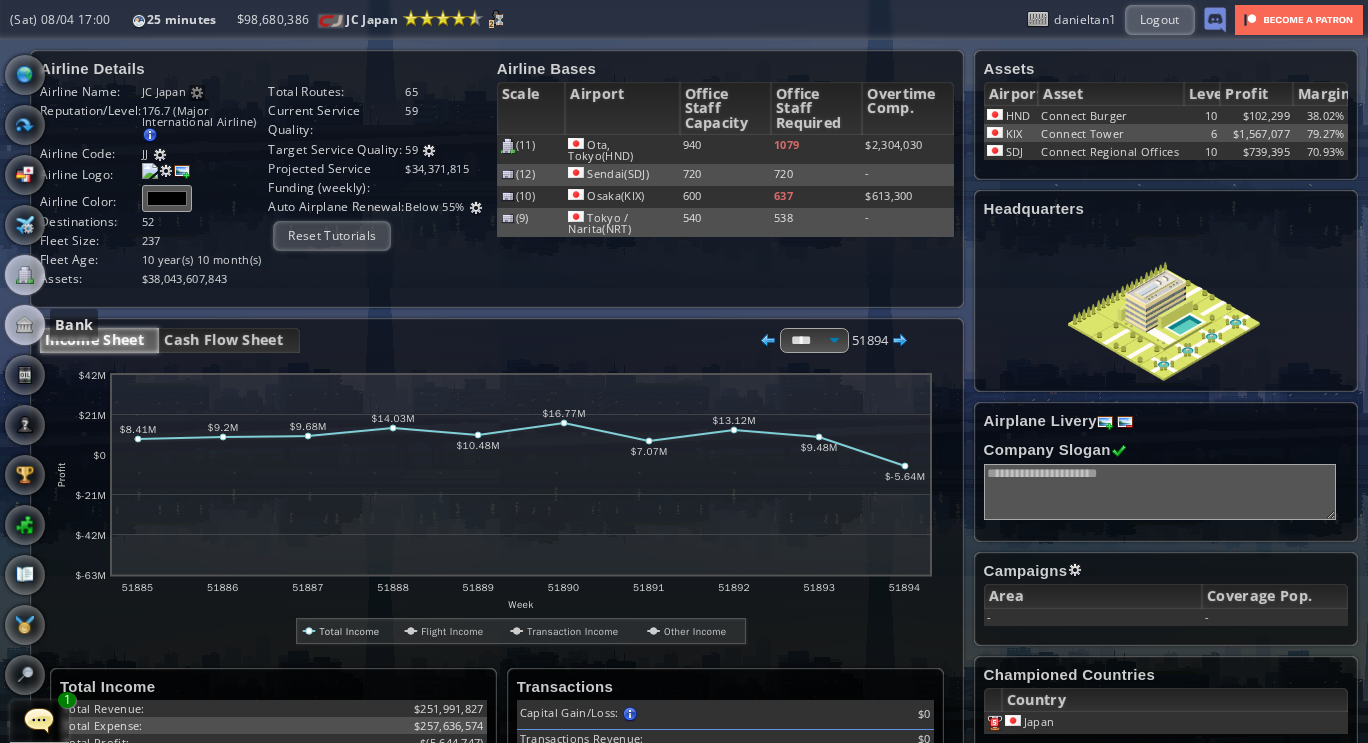 click at bounding box center [25, 325] 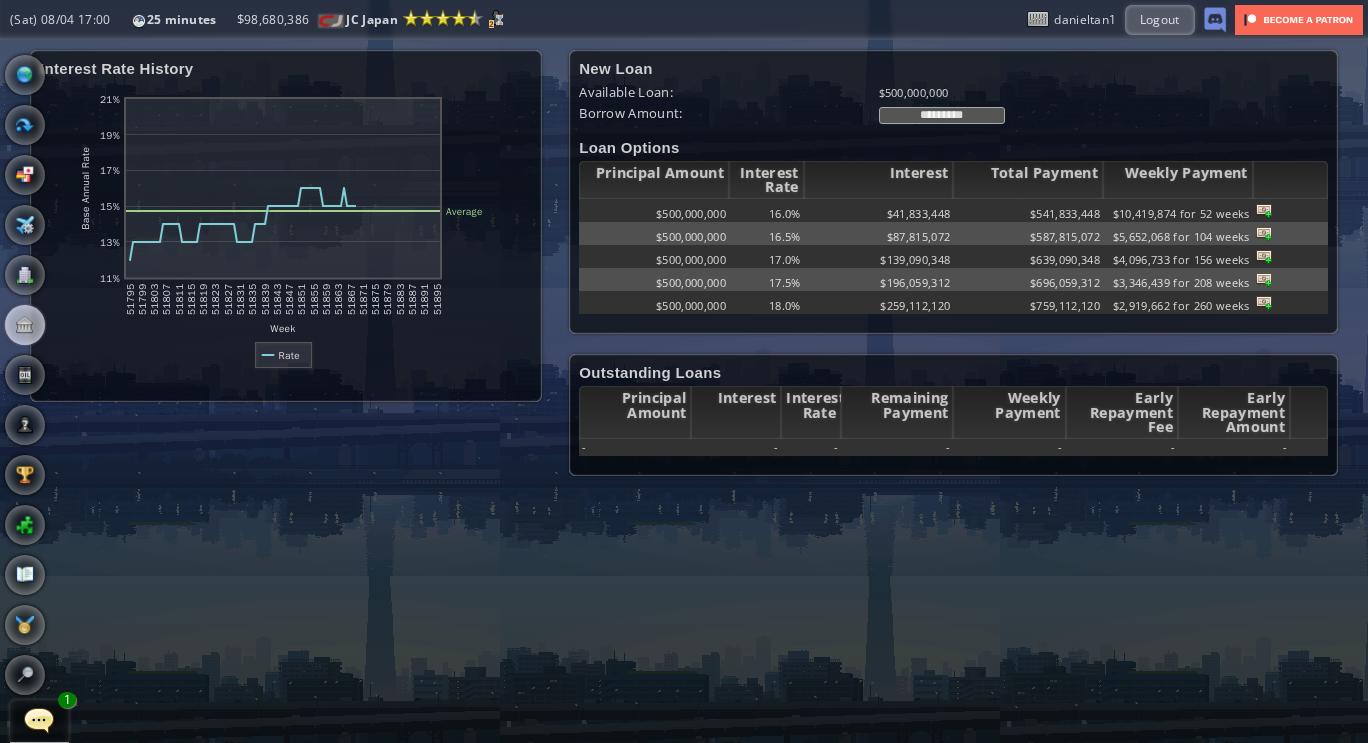 drag, startPoint x: 1003, startPoint y: 118, endPoint x: 674, endPoint y: 133, distance: 329.34177 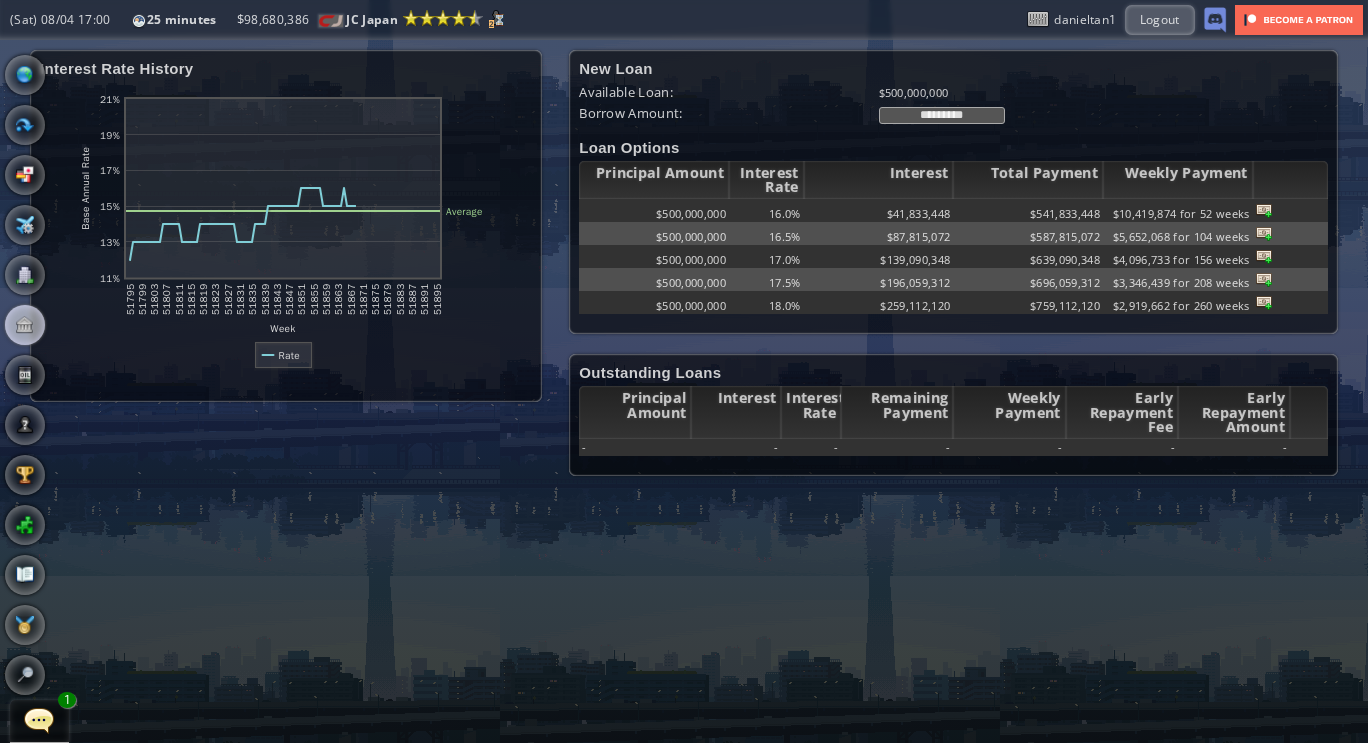 click on "New Loan
Available Loan:
$500,000,000
Borrow Amount:
*********
Loan Options
Principal Amount
Interest Rate
Interest
Total Payment
Weekly Payment
$500,000,000 [RATE]% $41,833,448 $541,833,448 $10,419,874 for 52 weeks $500,000,000 [RATE]% $87,815,072 $587,815,072 $5,652,068 for 104 weeks $500,000,000 [RATE]% $139,090,348 $639,090,348 $4,096,733 for 156 weeks $500,000,000 [RATE]% $196,059,312 $696,059,312 $3,346,439 for 208 weeks $500,000,000 [RATE]% $259,112,120 $759,112,120 $2,919,662 for 260 weeks" at bounding box center (953, 192) 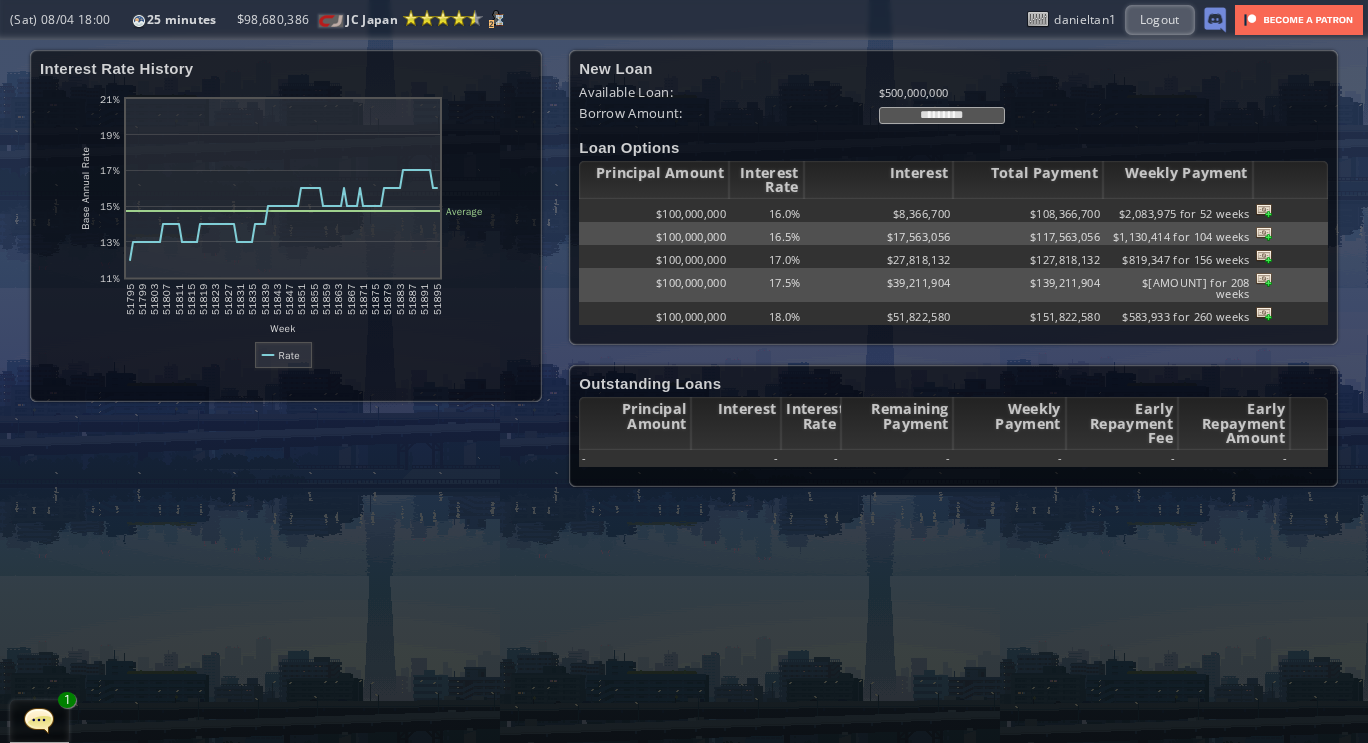 type on "*********" 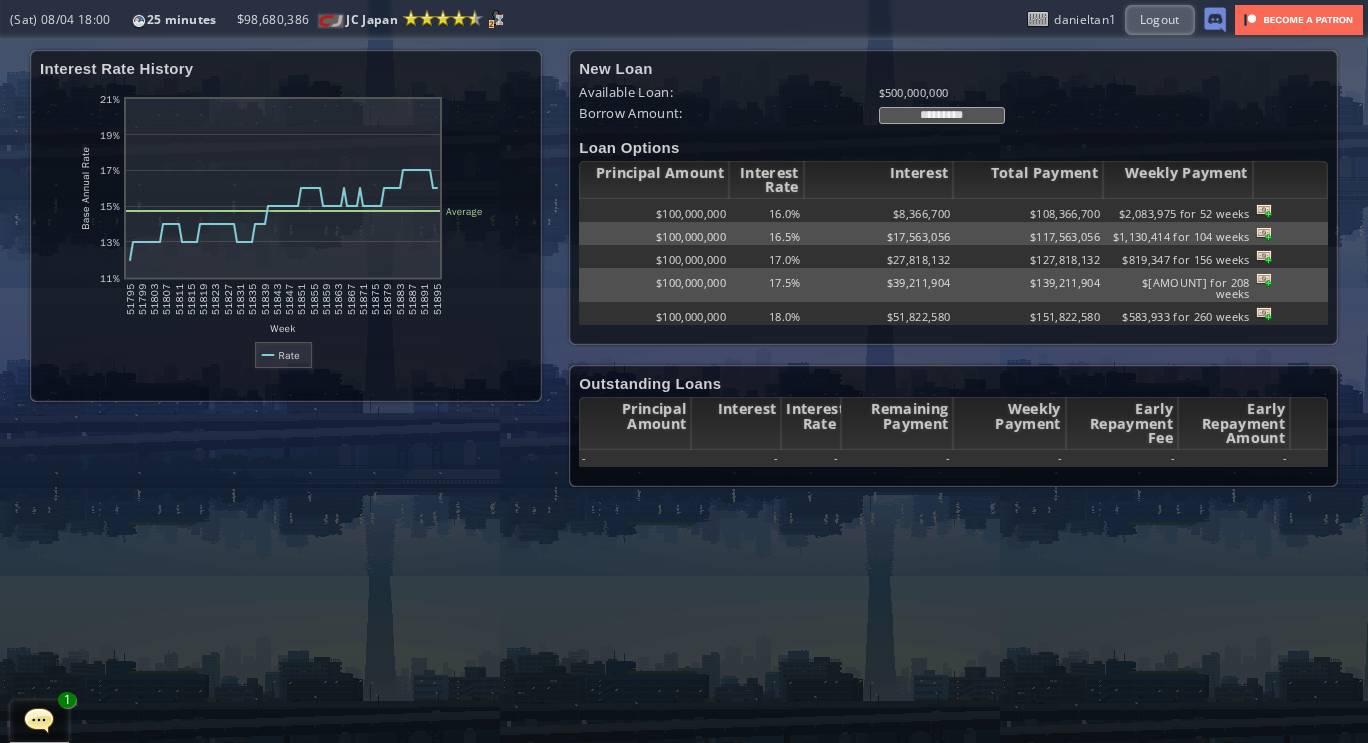 click at bounding box center [1264, 210] 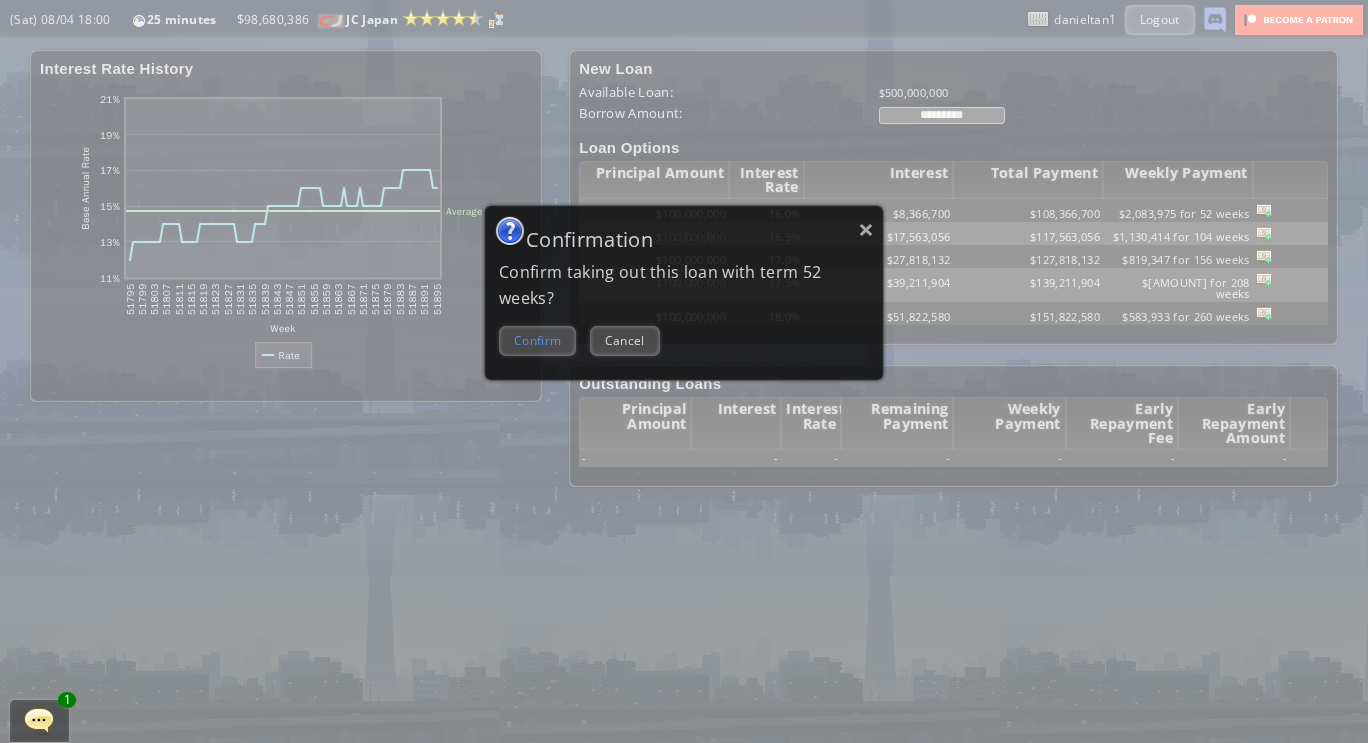 click on "Confirm" at bounding box center (537, 340) 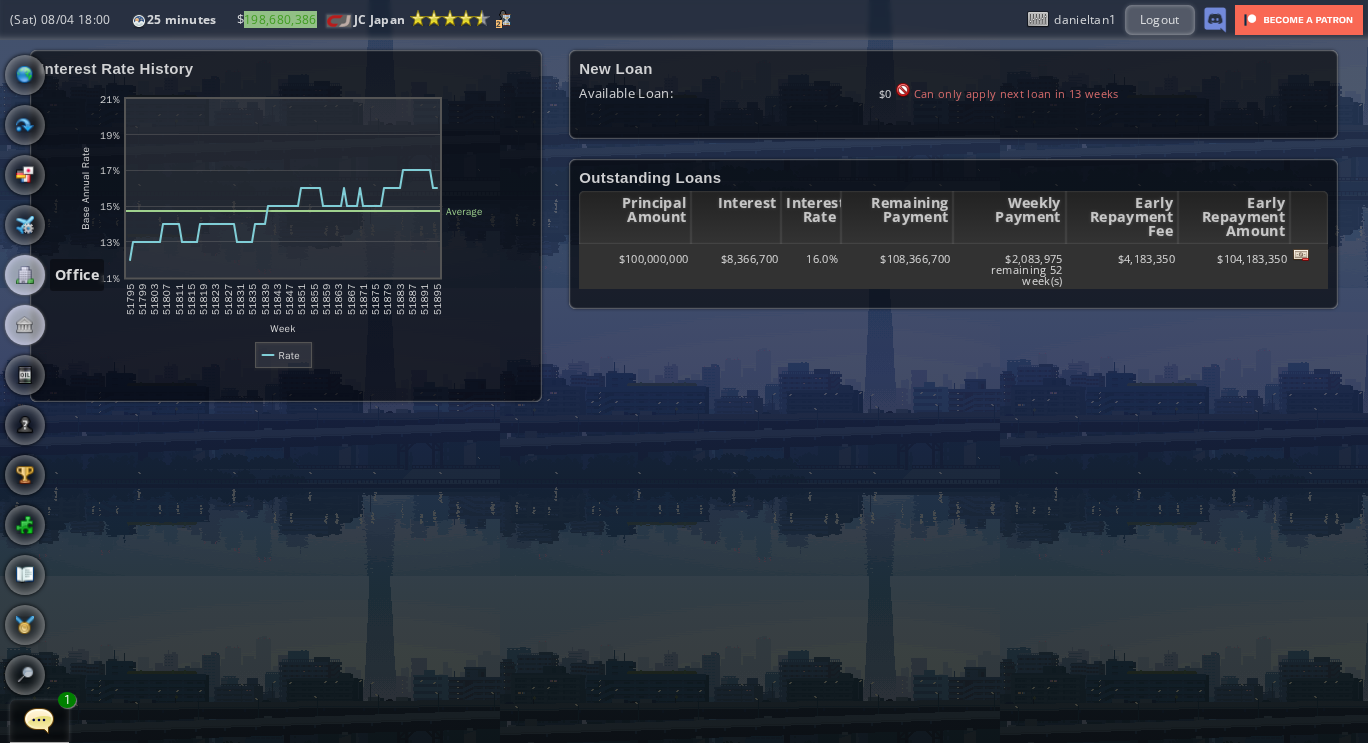 click at bounding box center (25, 275) 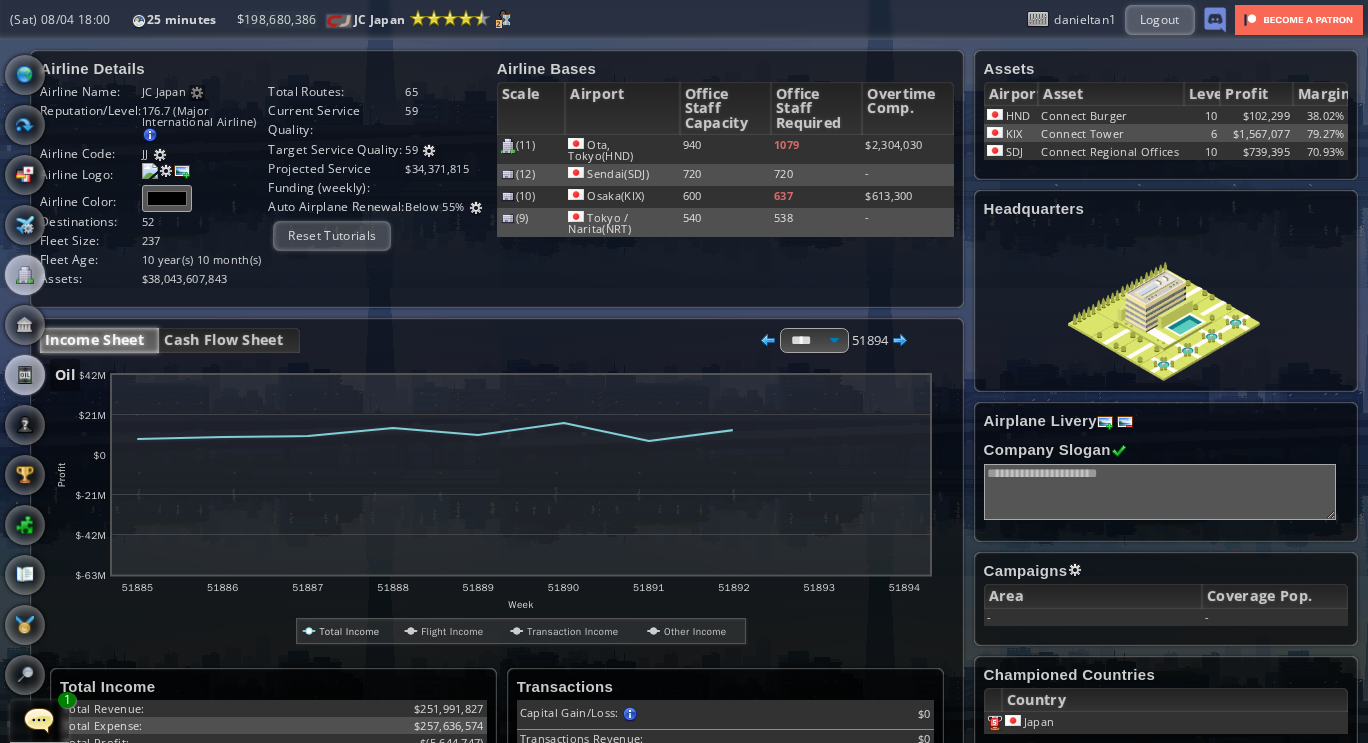 click at bounding box center [25, 375] 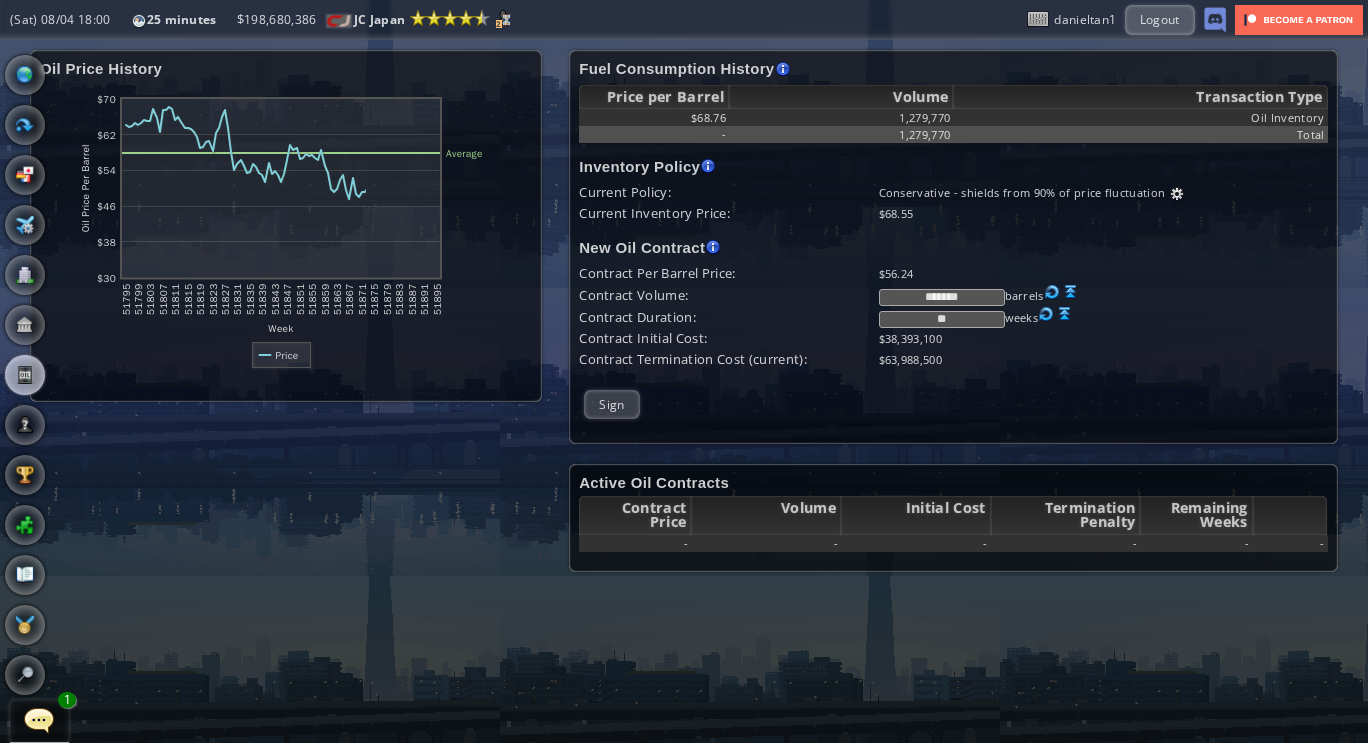 drag, startPoint x: 973, startPoint y: 327, endPoint x: 943, endPoint y: 323, distance: 30.265491 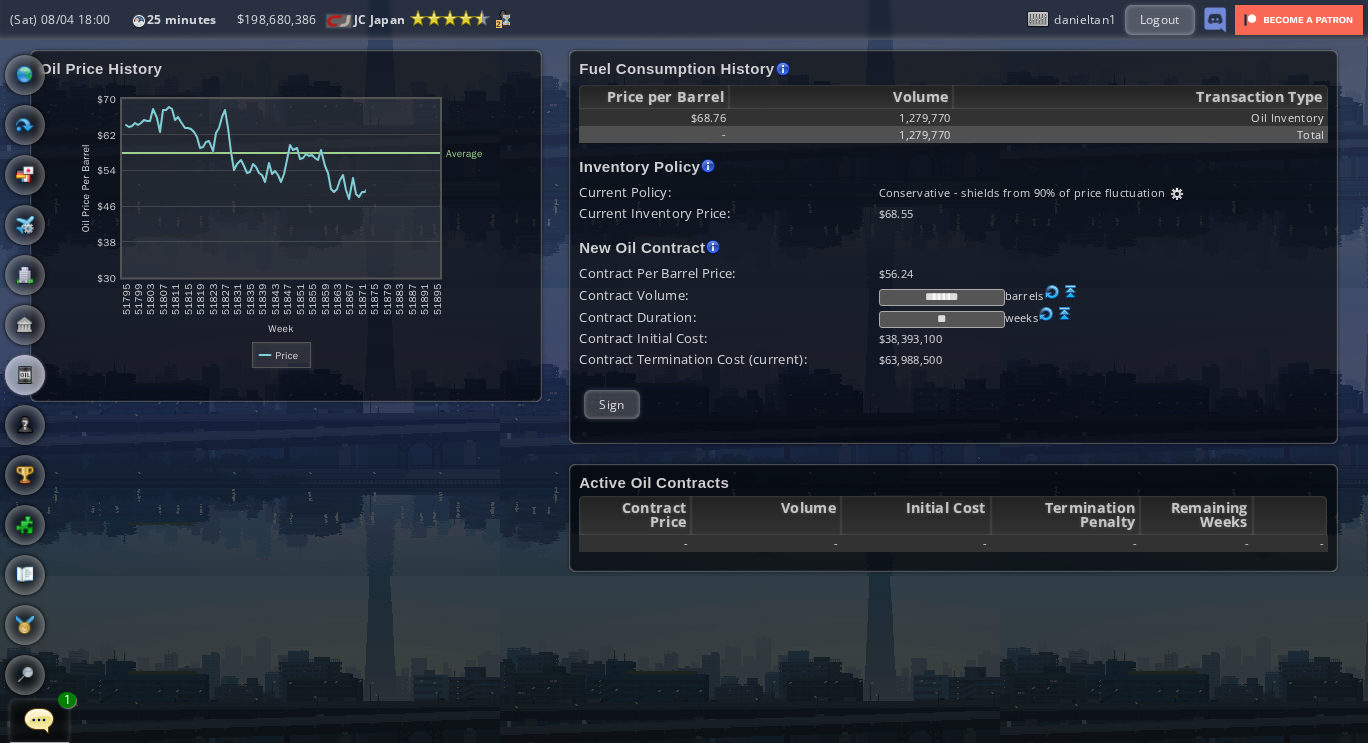 click on "**  weeks" at bounding box center [1103, 192] 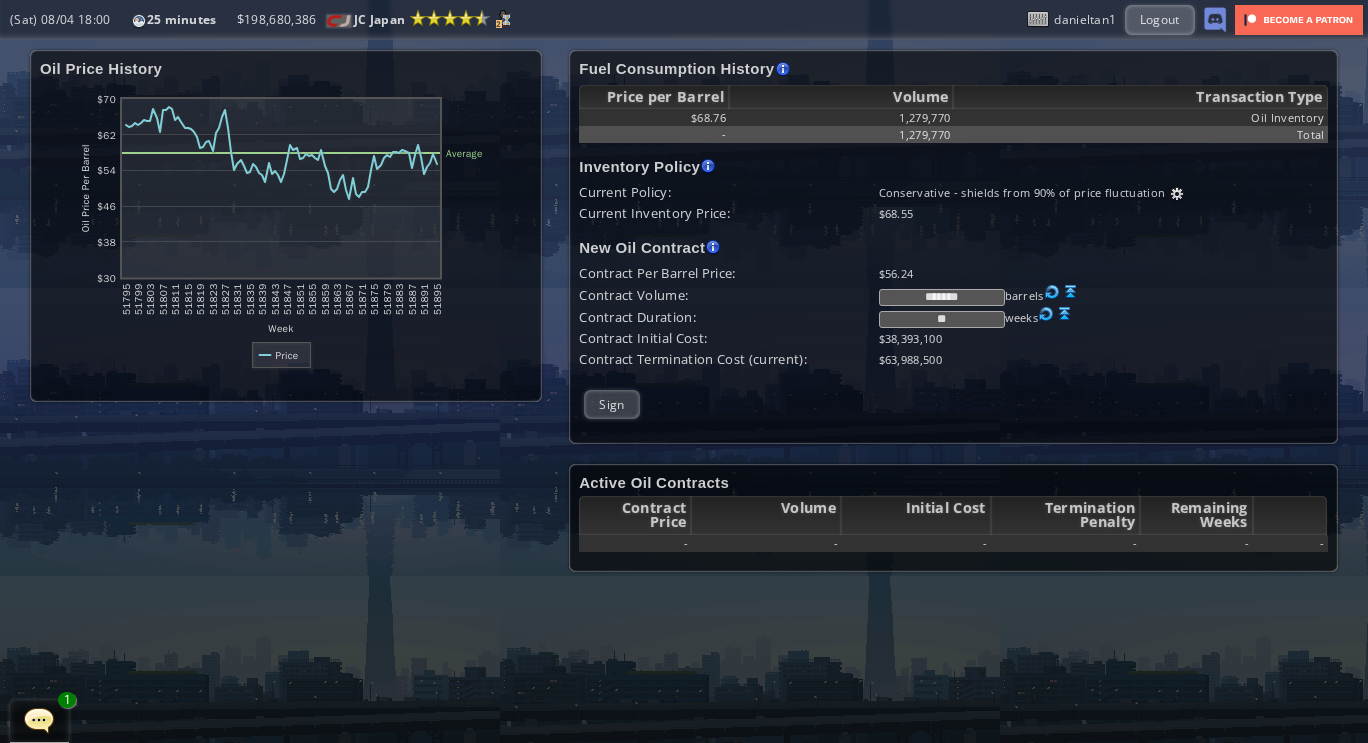 click on "$63,988,500" at bounding box center (1103, 359) 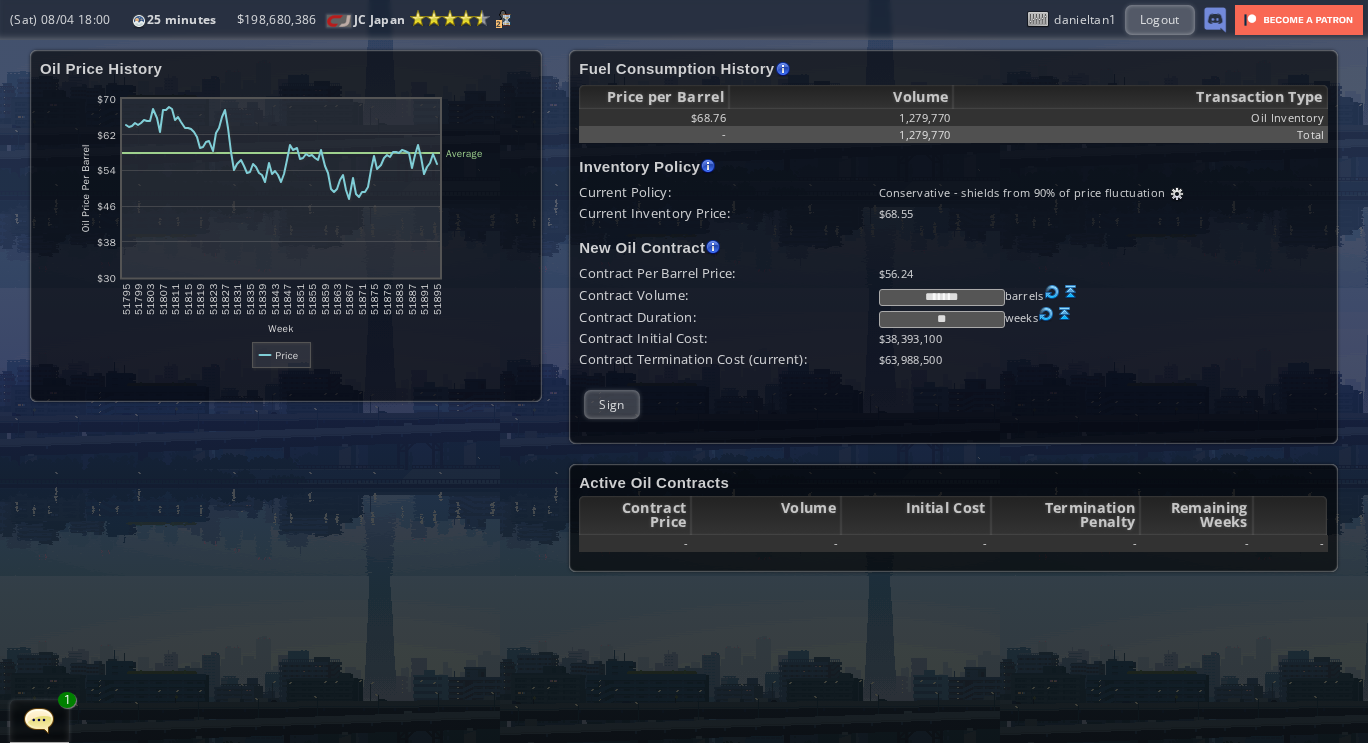 drag, startPoint x: 982, startPoint y: 317, endPoint x: 862, endPoint y: 317, distance: 120 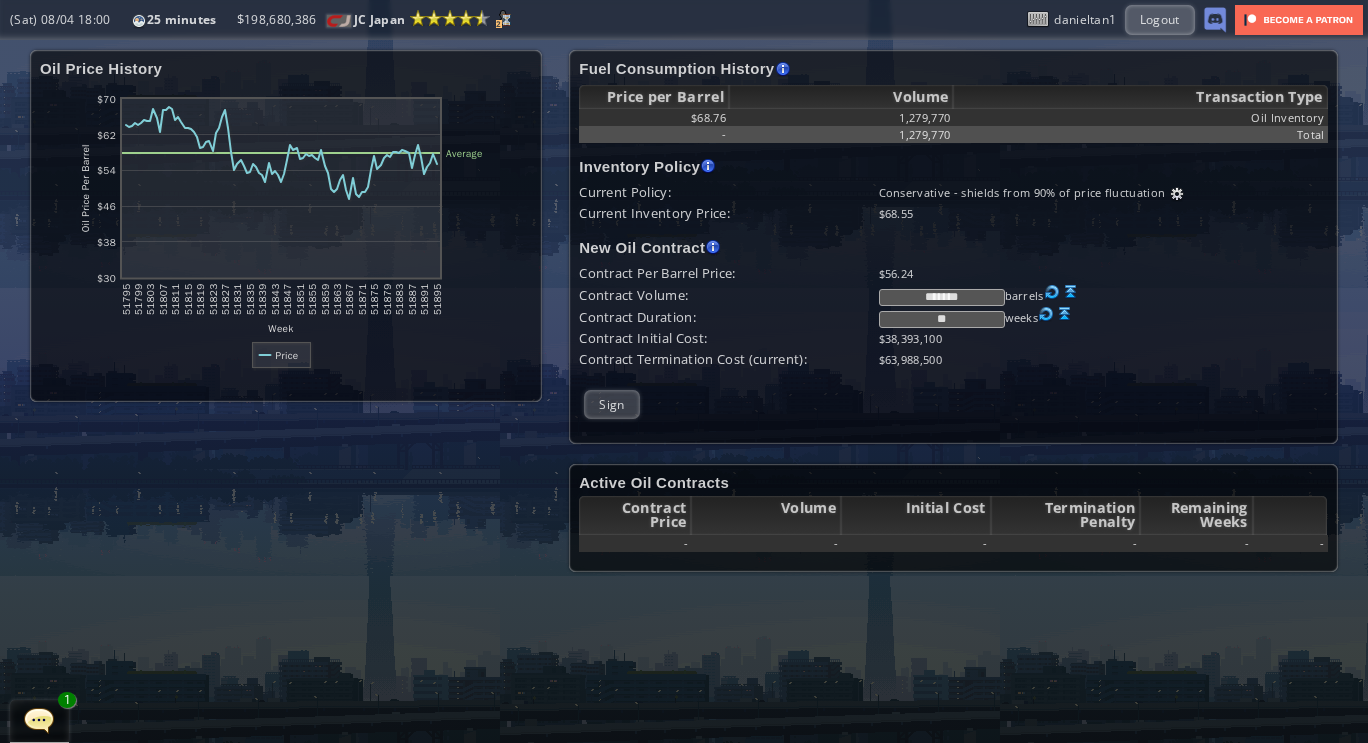 click on "Contract Duration:
**  weeks" at bounding box center (953, 134) 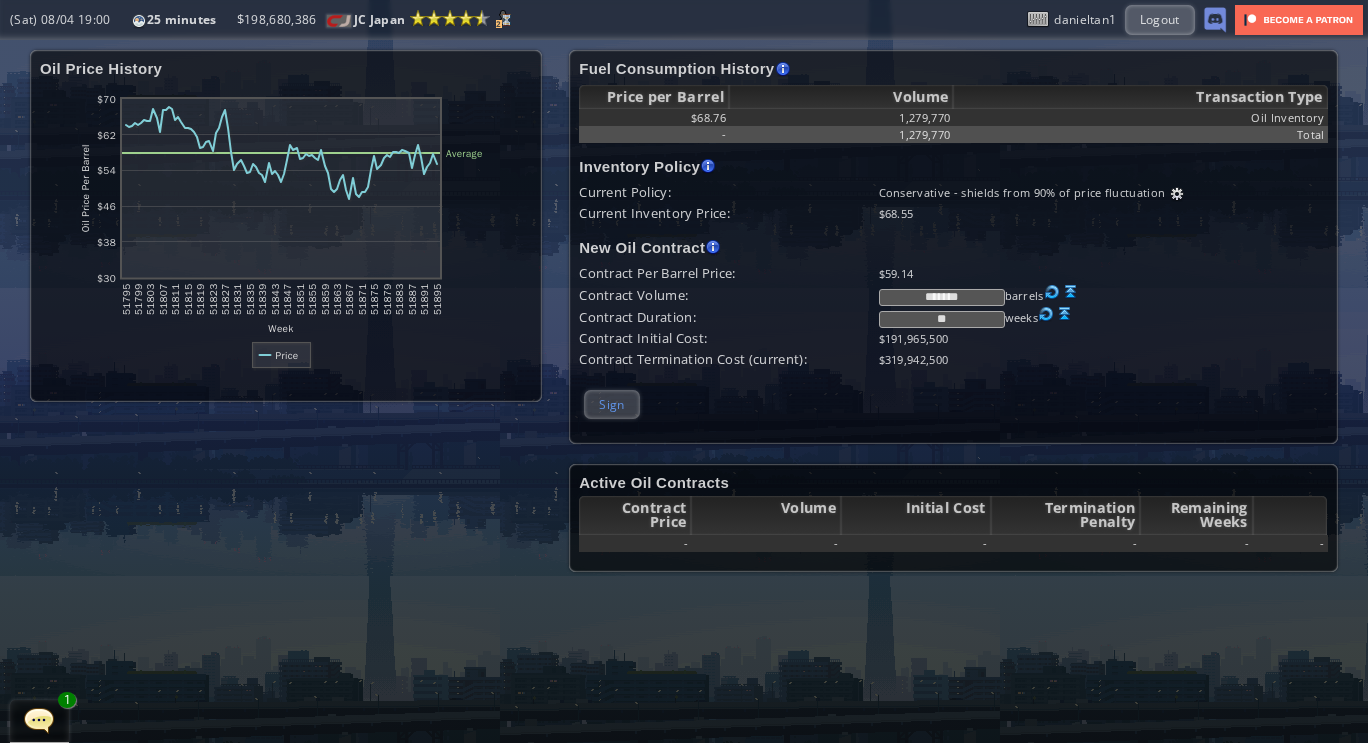 type on "**" 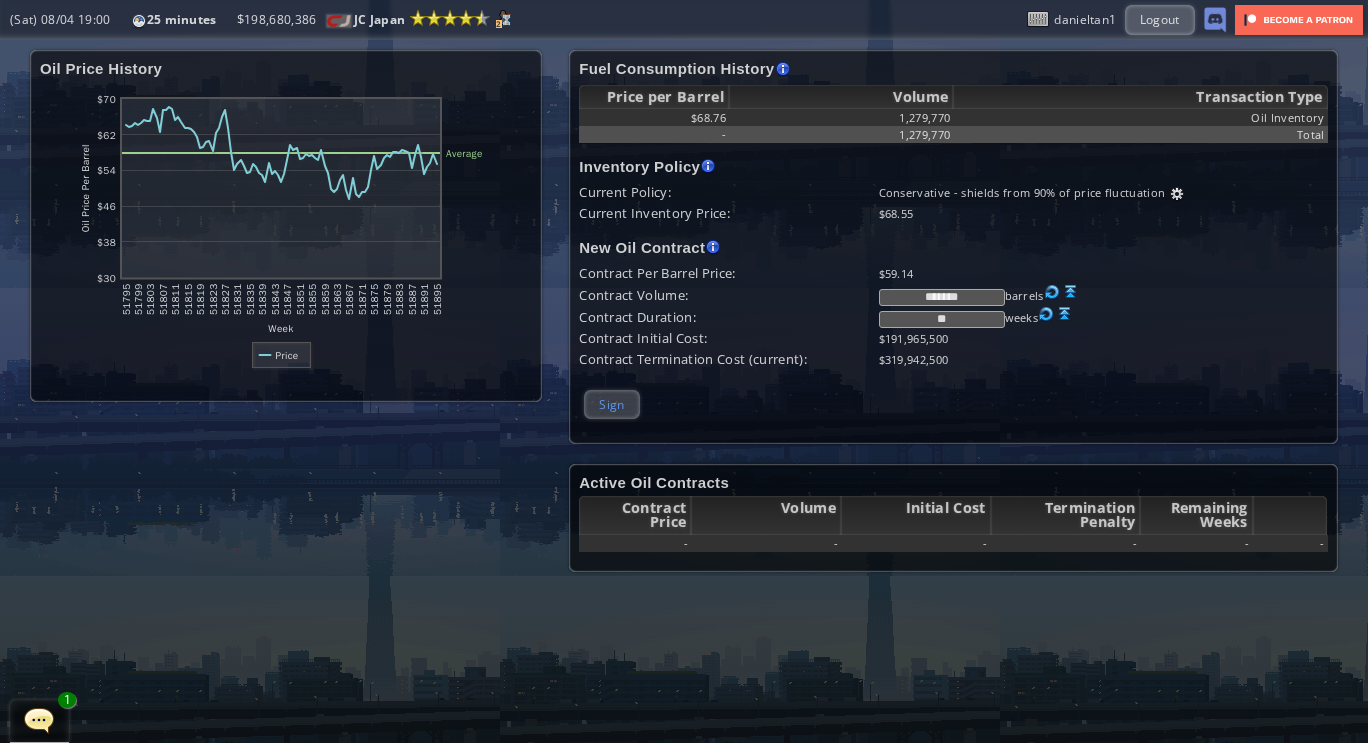 click on "Sign" at bounding box center (611, 404) 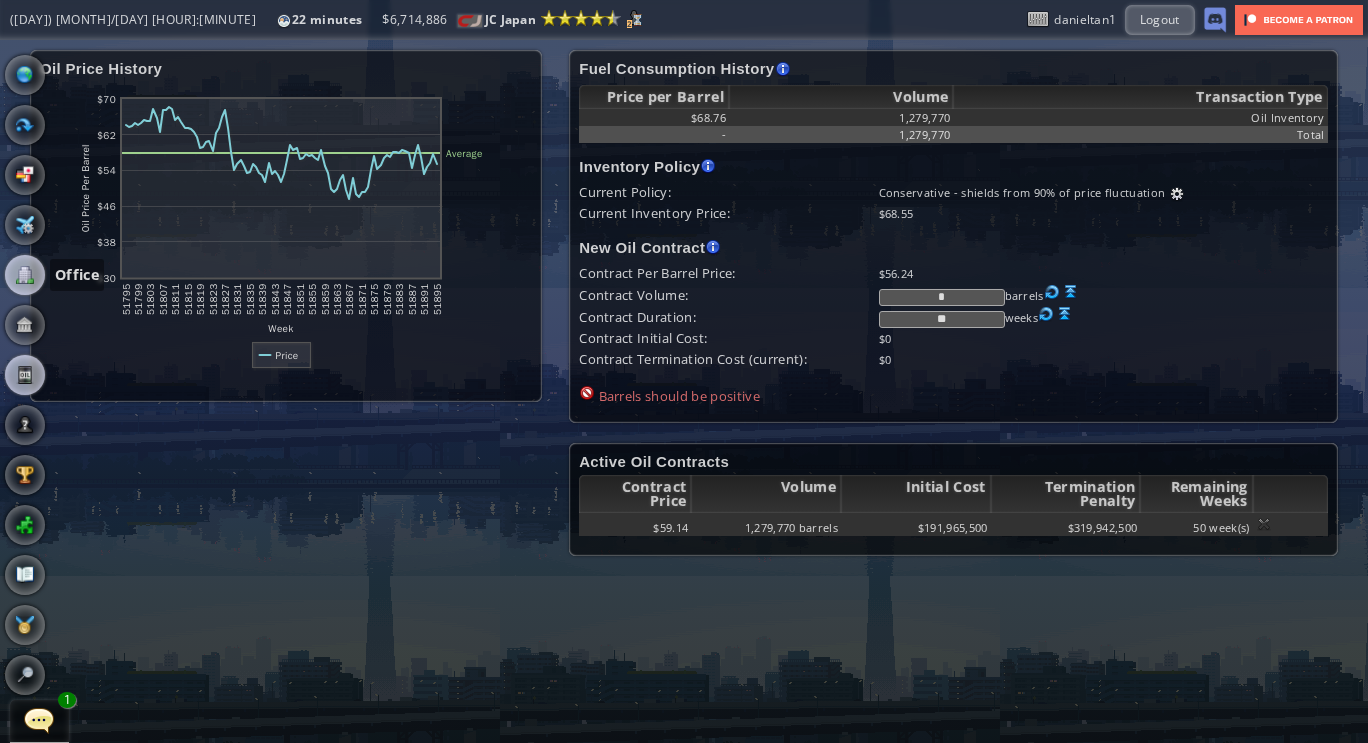 click at bounding box center (25, 275) 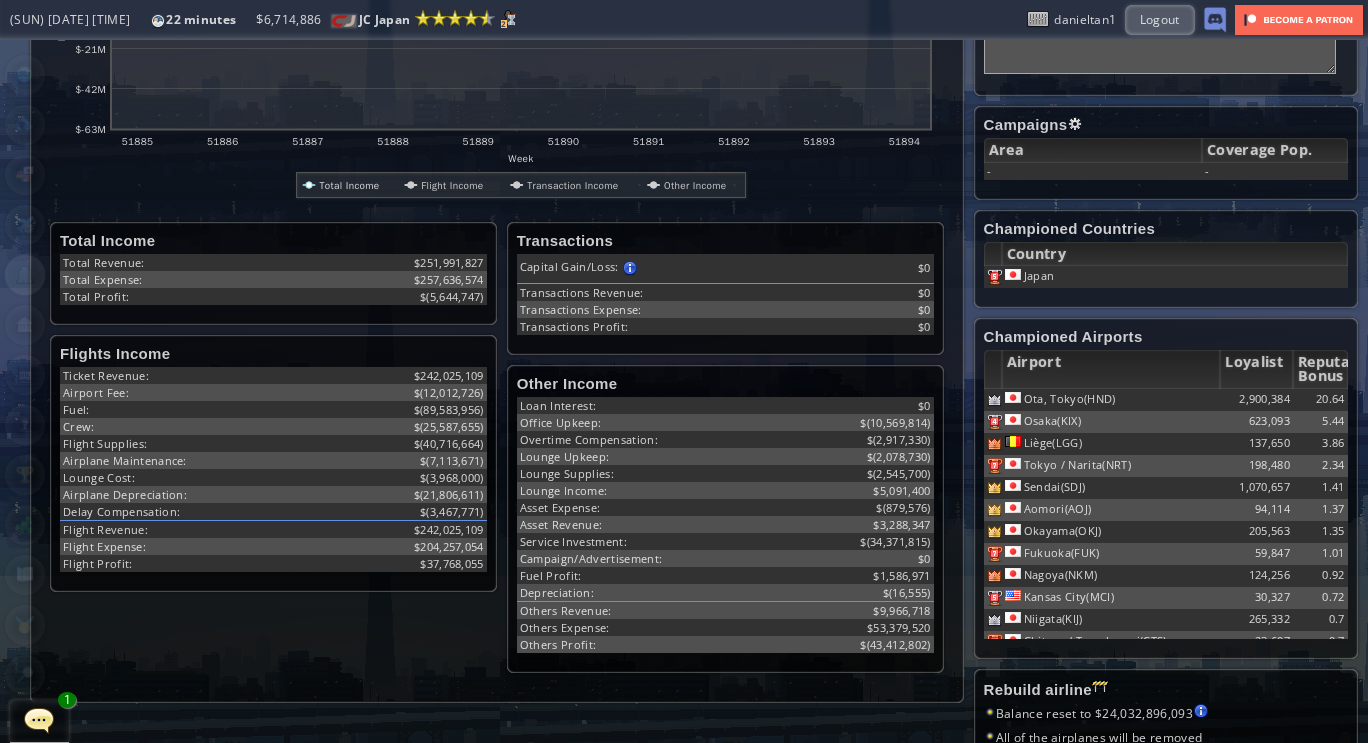 scroll, scrollTop: 474, scrollLeft: 0, axis: vertical 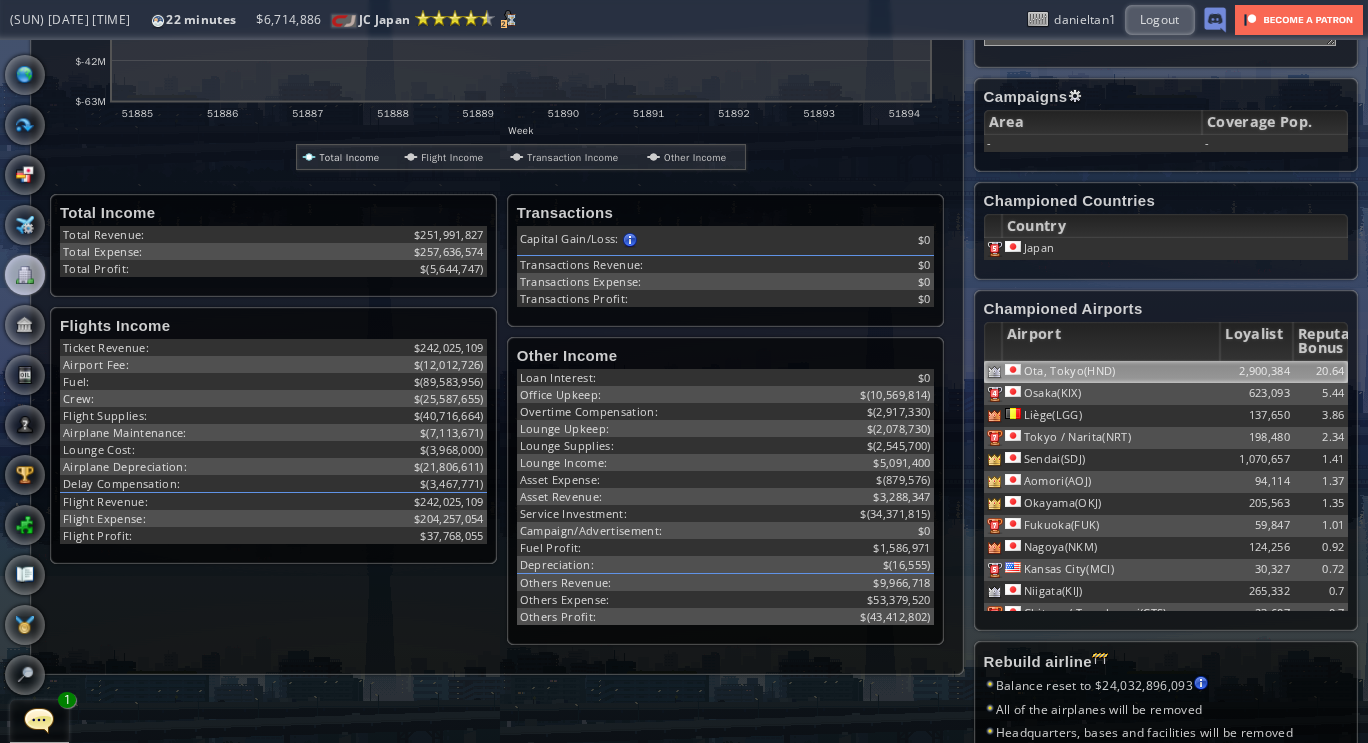 click on "Ota, Tokyo(HND)" at bounding box center [1111, 372] 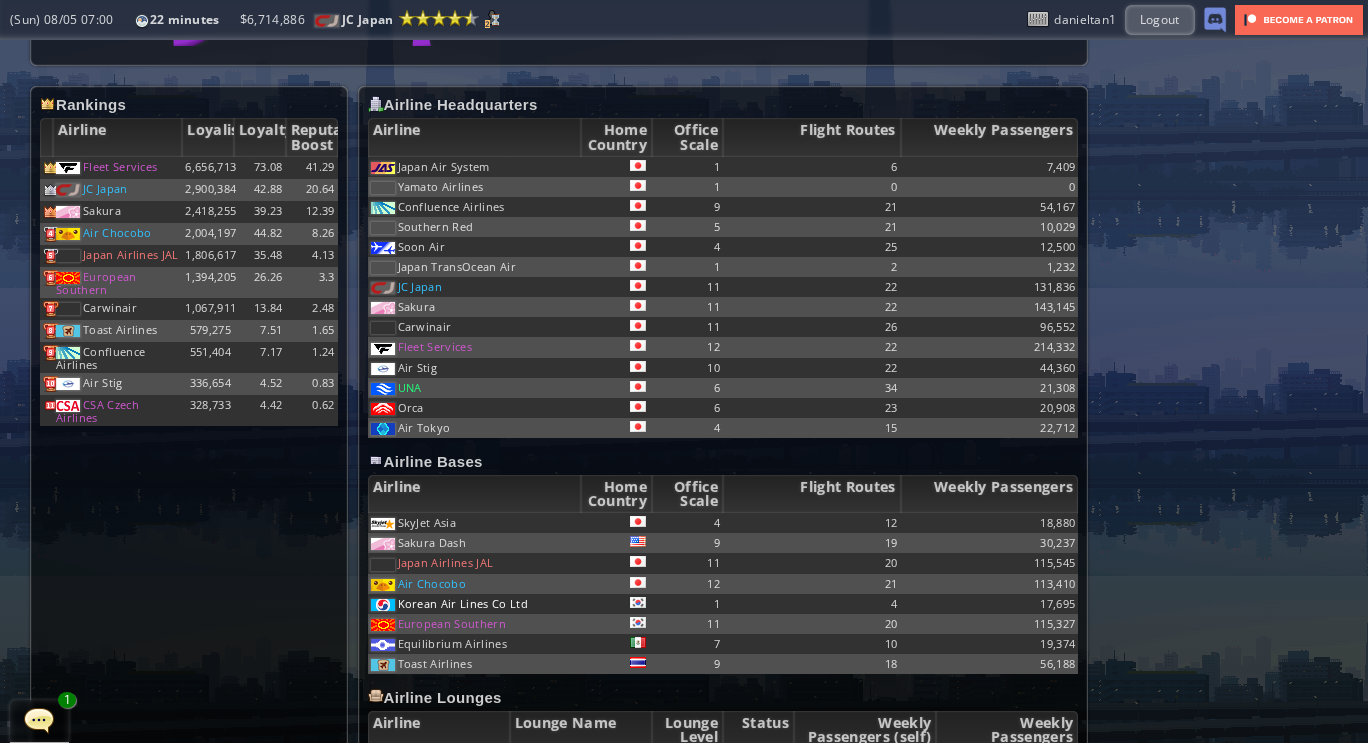 scroll, scrollTop: 1194, scrollLeft: 0, axis: vertical 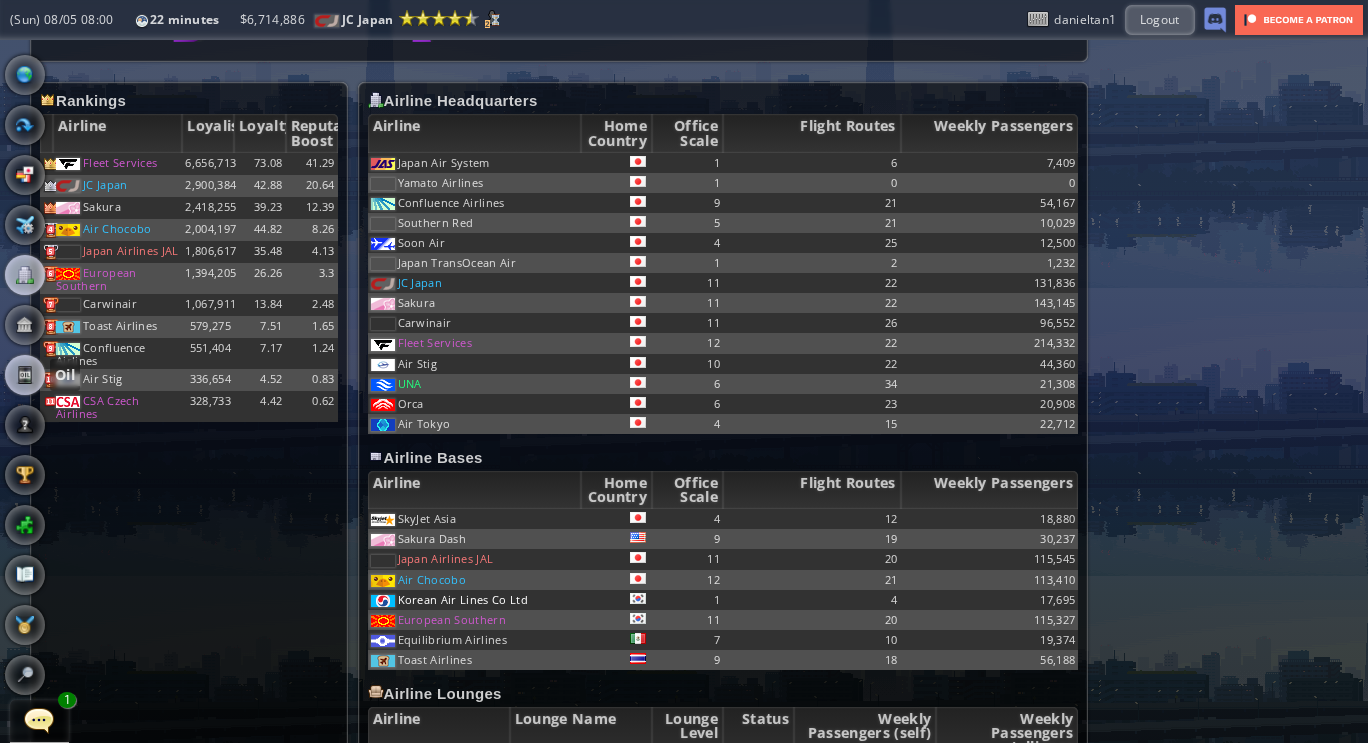click at bounding box center (25, 375) 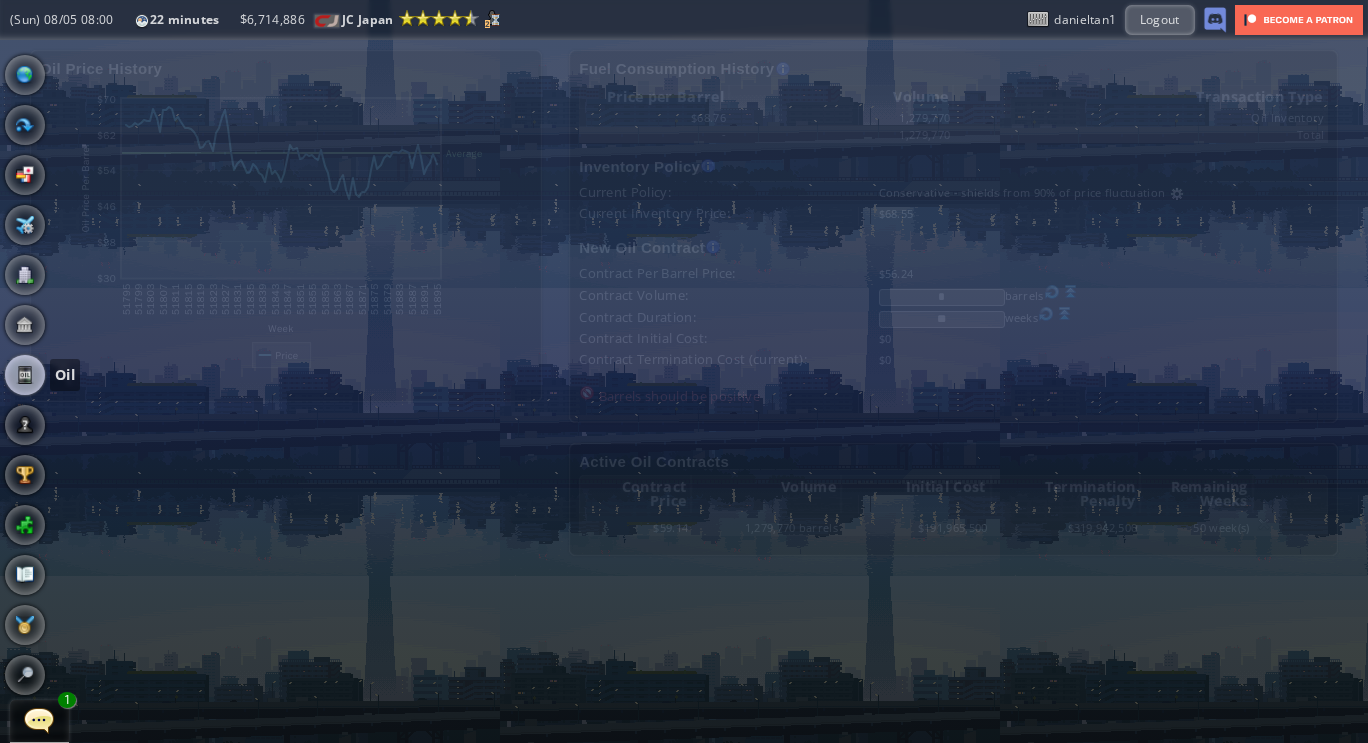 scroll, scrollTop: 0, scrollLeft: 0, axis: both 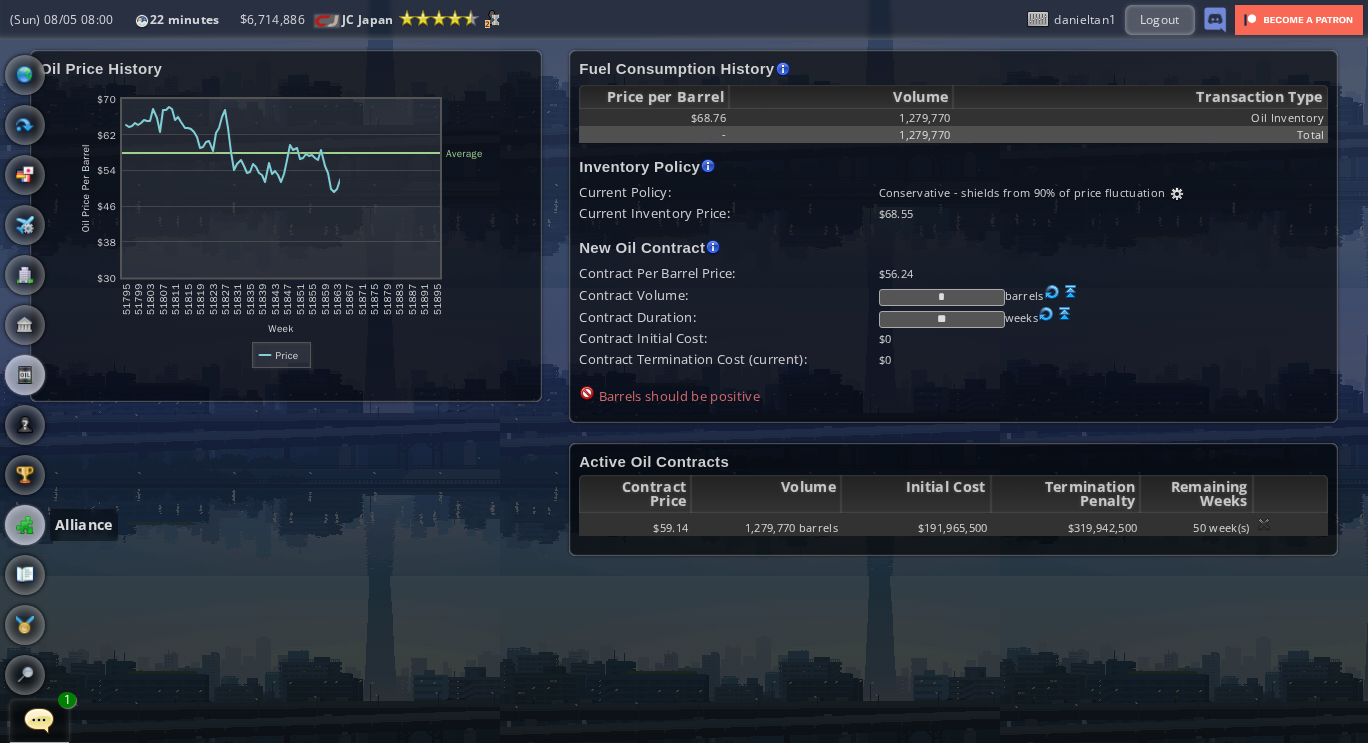 click at bounding box center [25, 525] 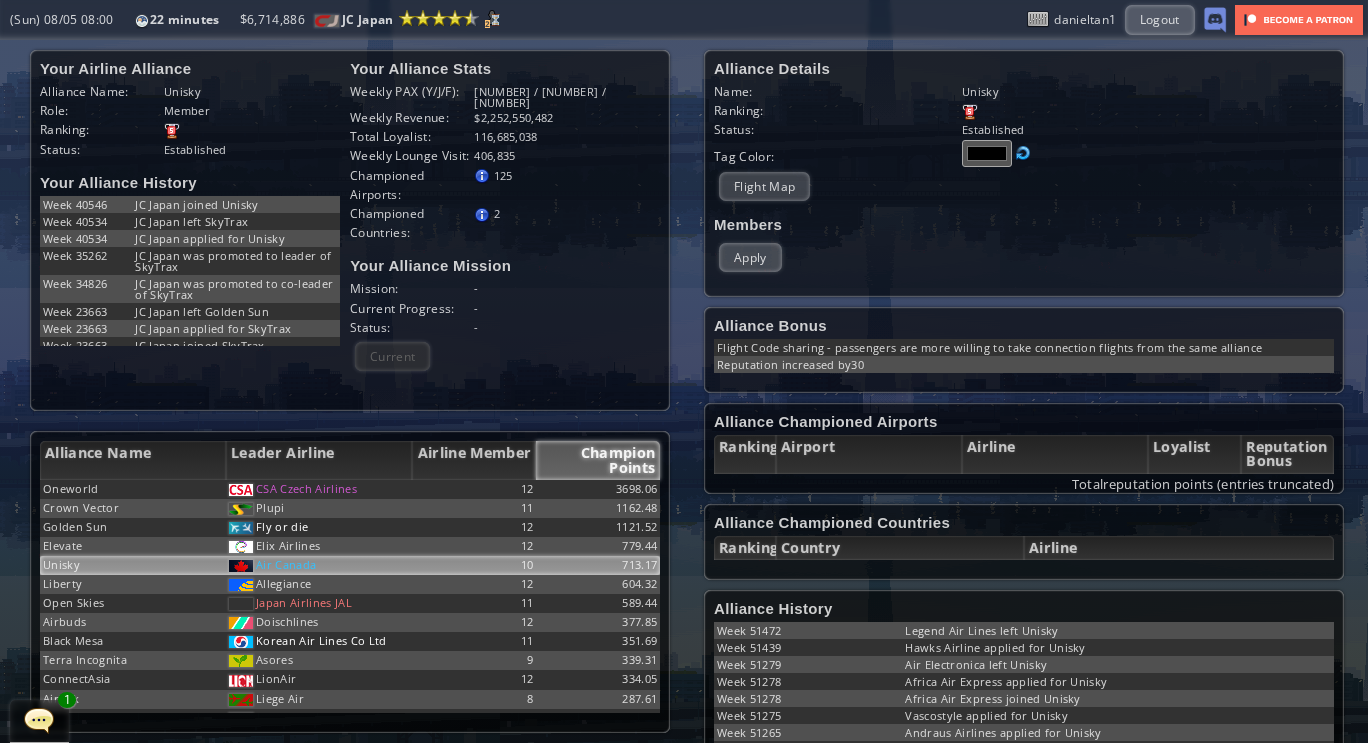 scroll, scrollTop: 76, scrollLeft: 0, axis: vertical 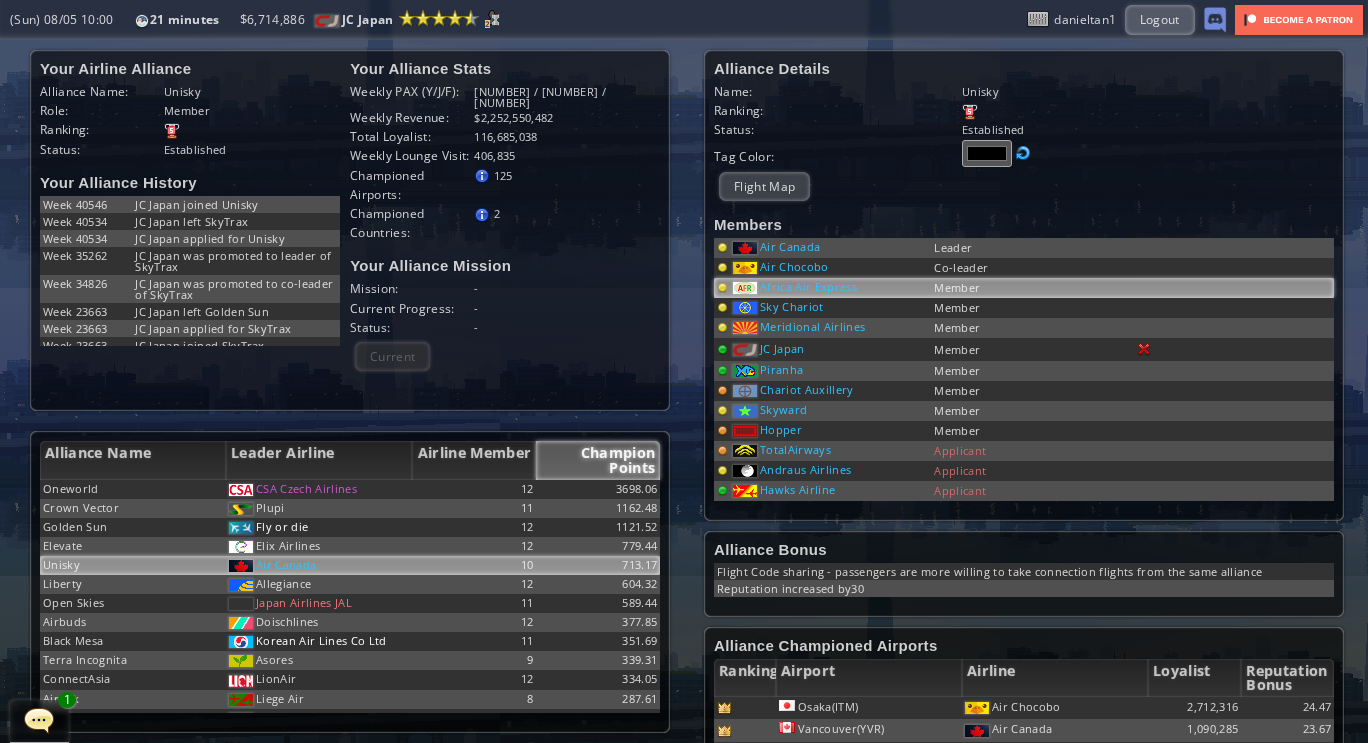 click on "Africa Air Express" at bounding box center [790, 246] 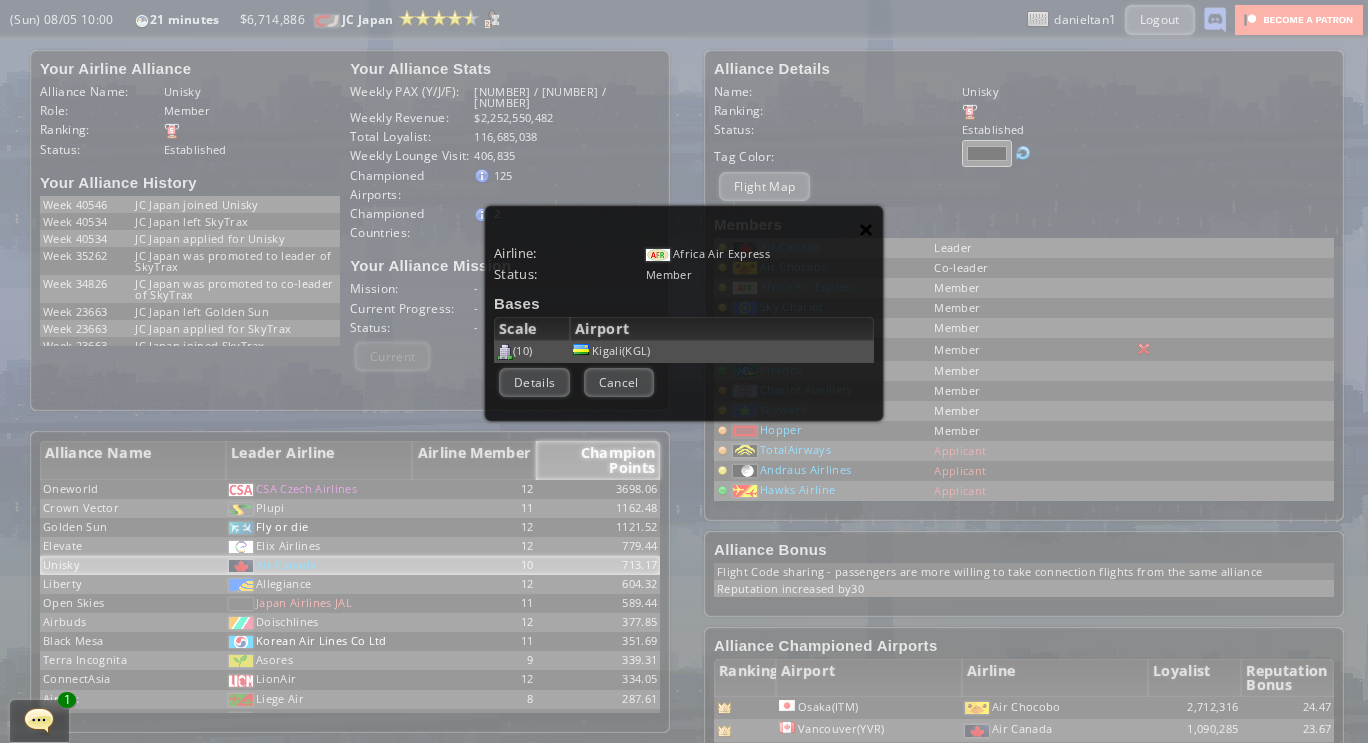 click on "×" at bounding box center [866, 229] 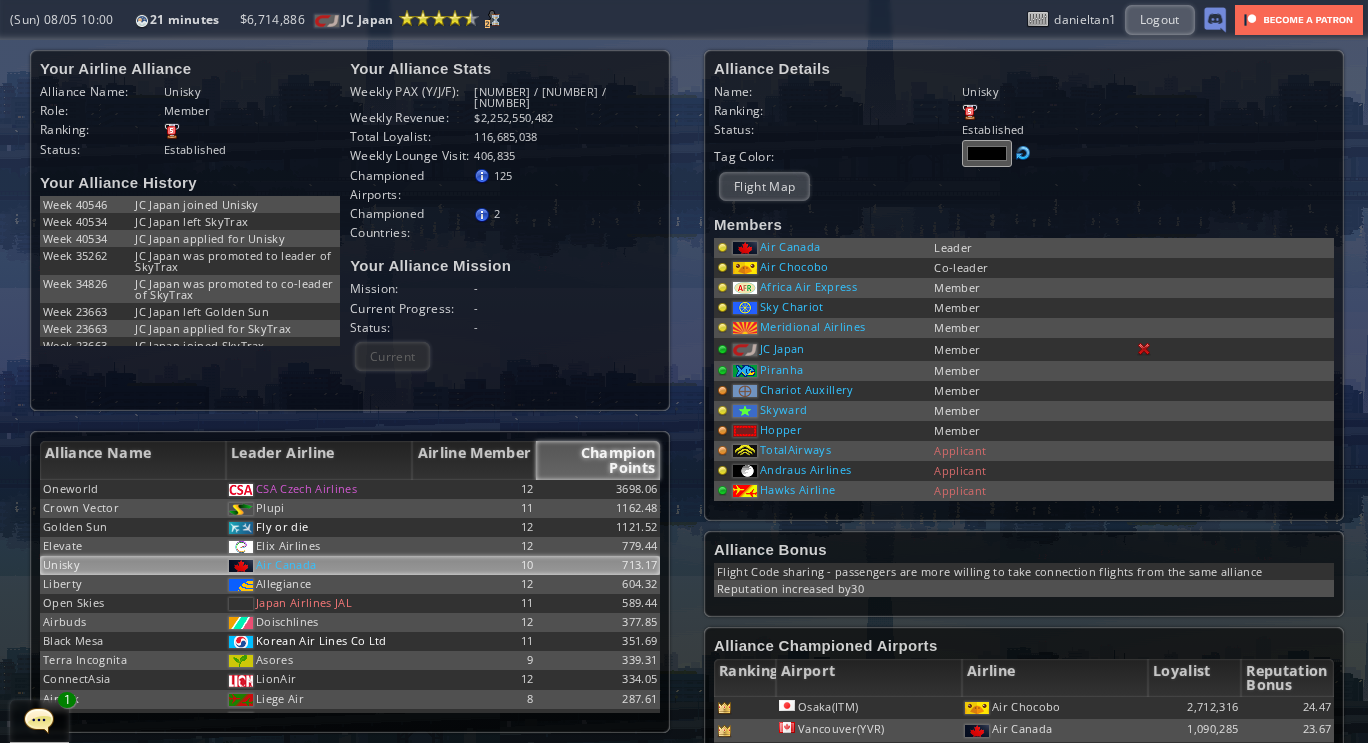 click on "Member" at bounding box center (257, 110) 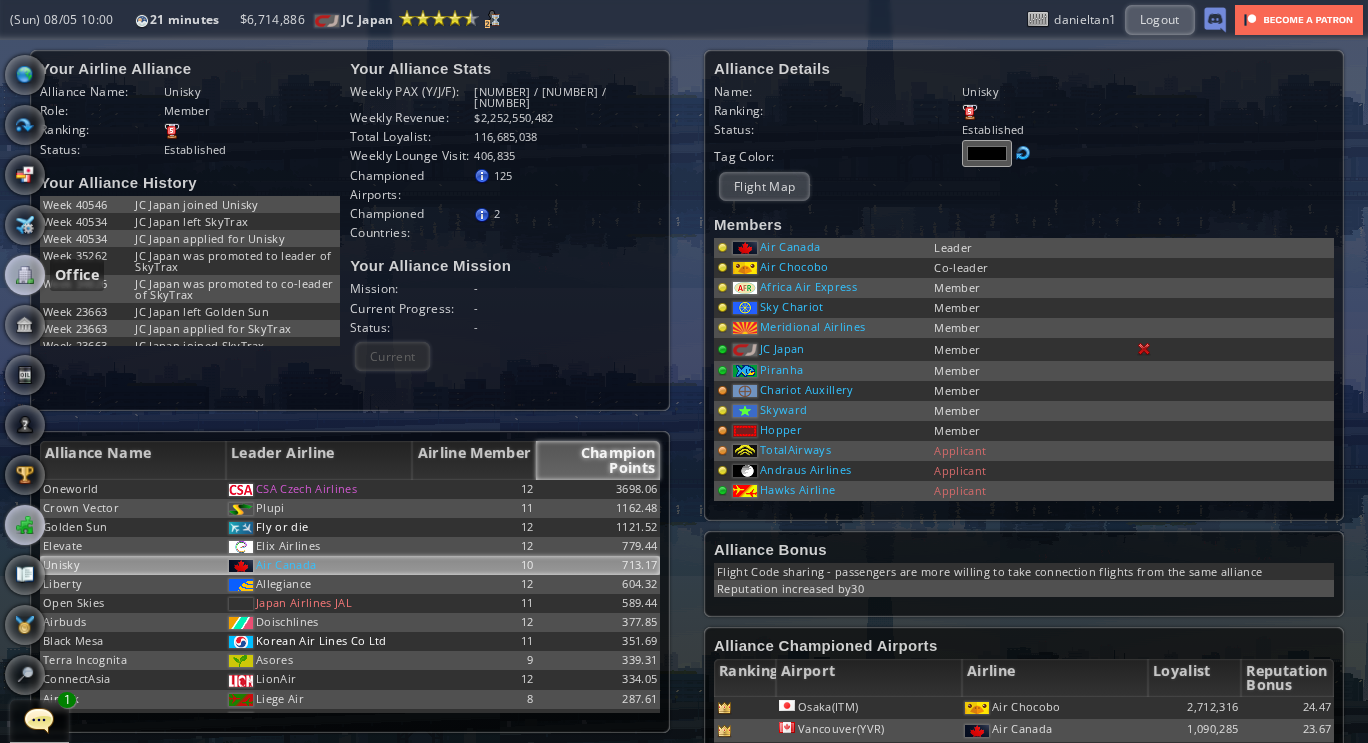 click at bounding box center (25, 275) 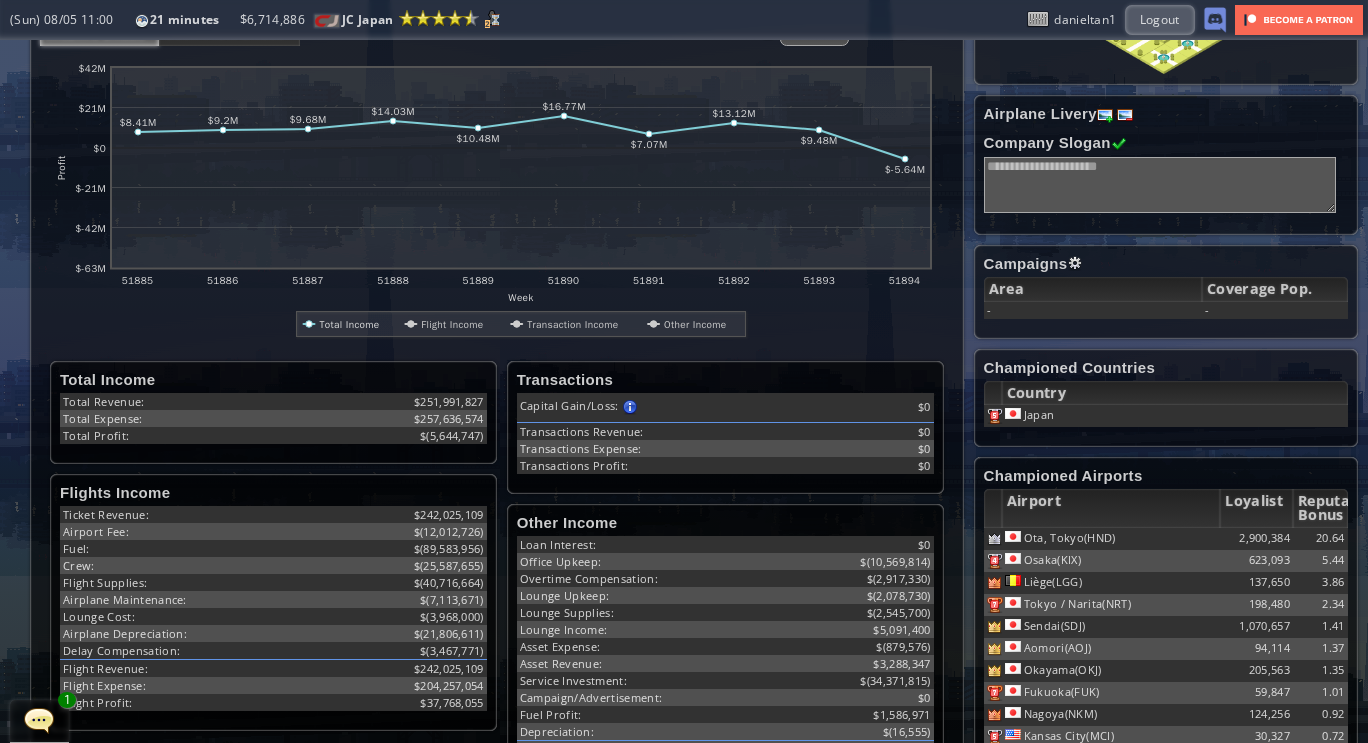 scroll, scrollTop: 0, scrollLeft: 0, axis: both 